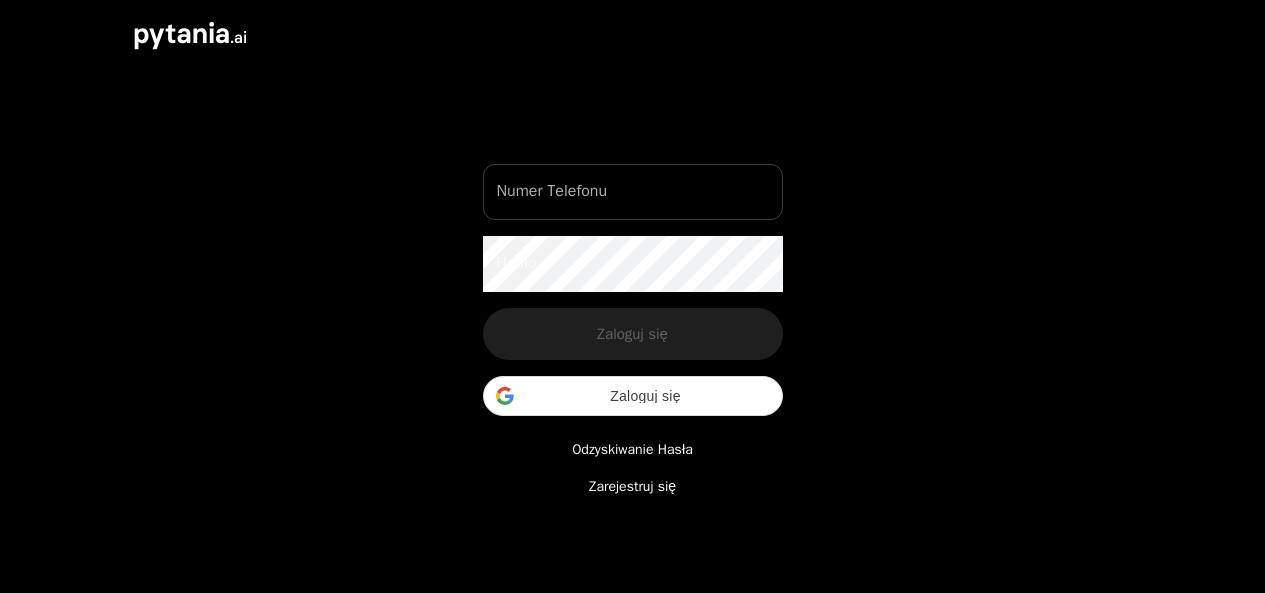 scroll, scrollTop: 0, scrollLeft: 0, axis: both 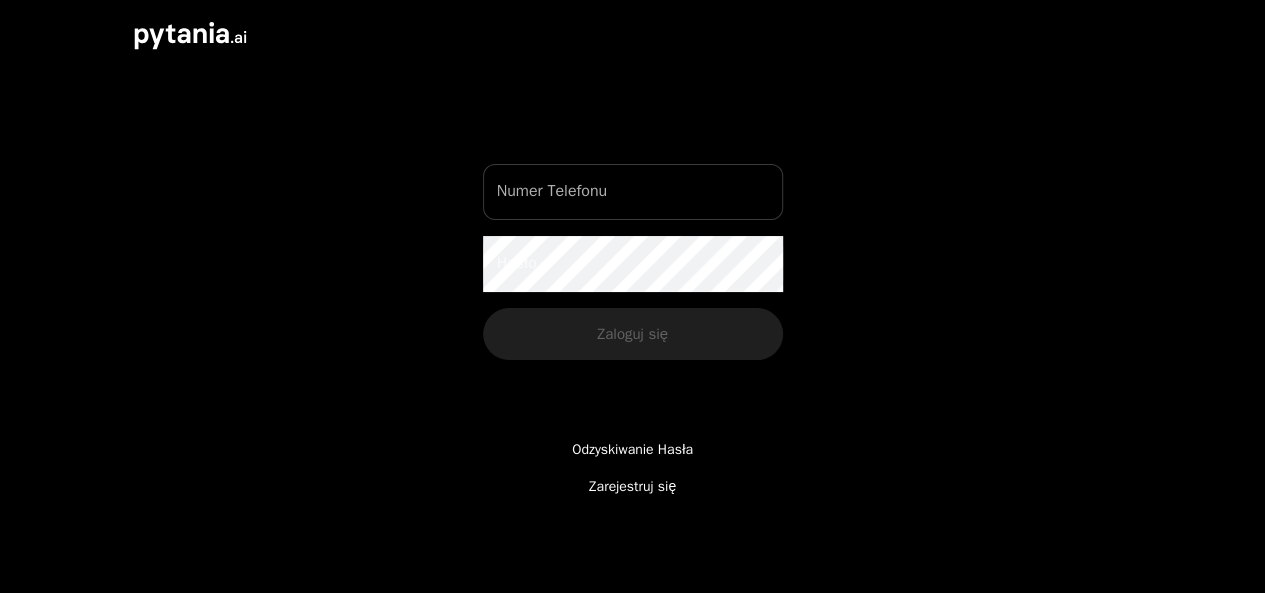 click on "Numer Telefonu" at bounding box center (633, 192) 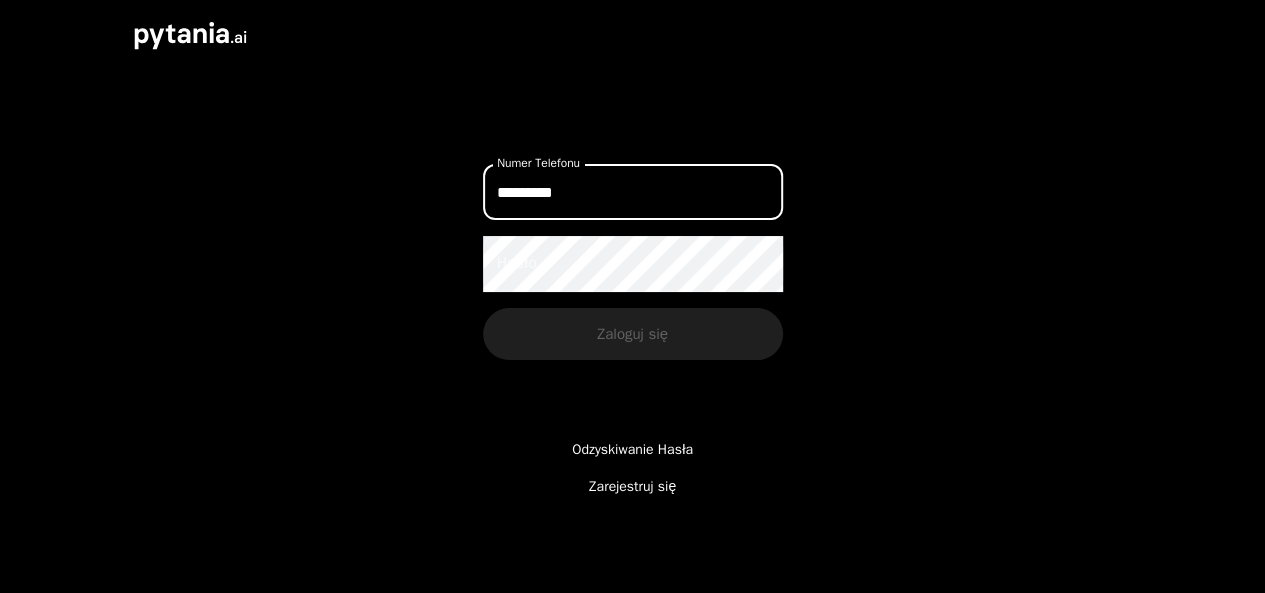 type on "*********" 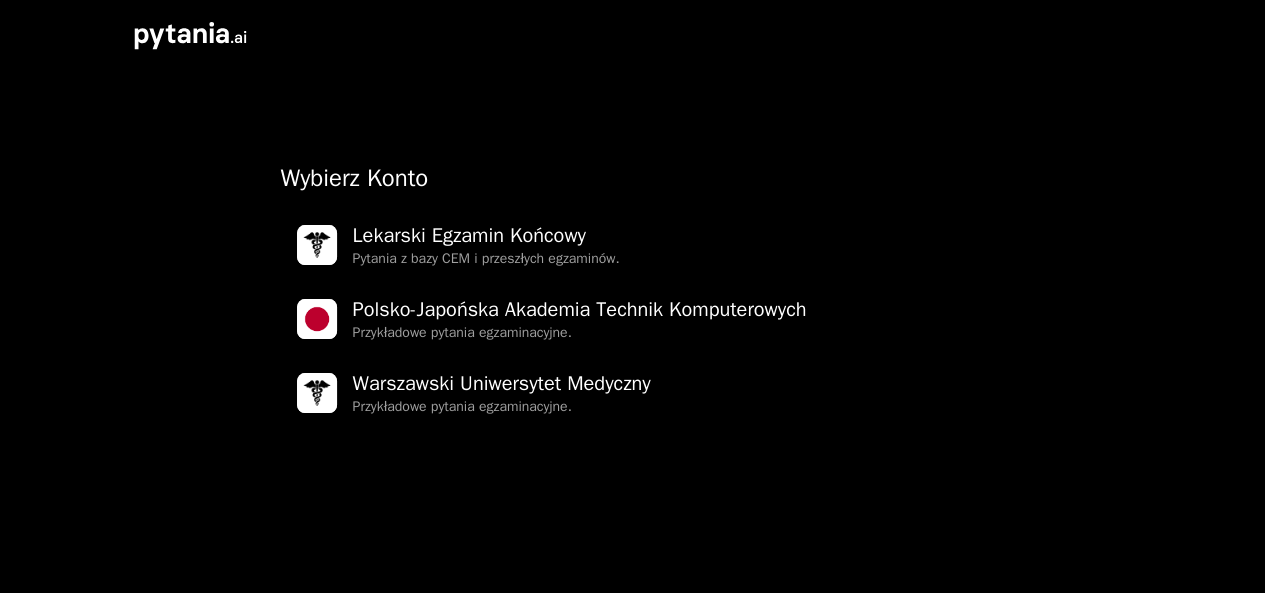click on "Pytania z bazy CEM i przeszłych egzaminów." at bounding box center [486, 259] 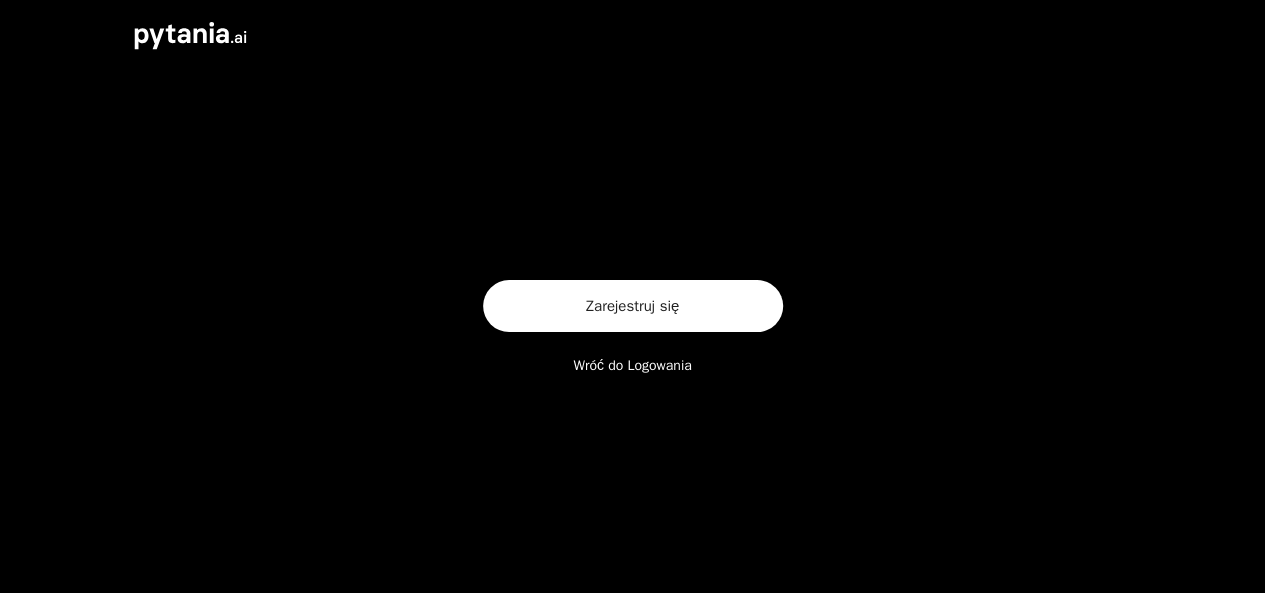 click on "Zarejestruj się" at bounding box center [633, 306] 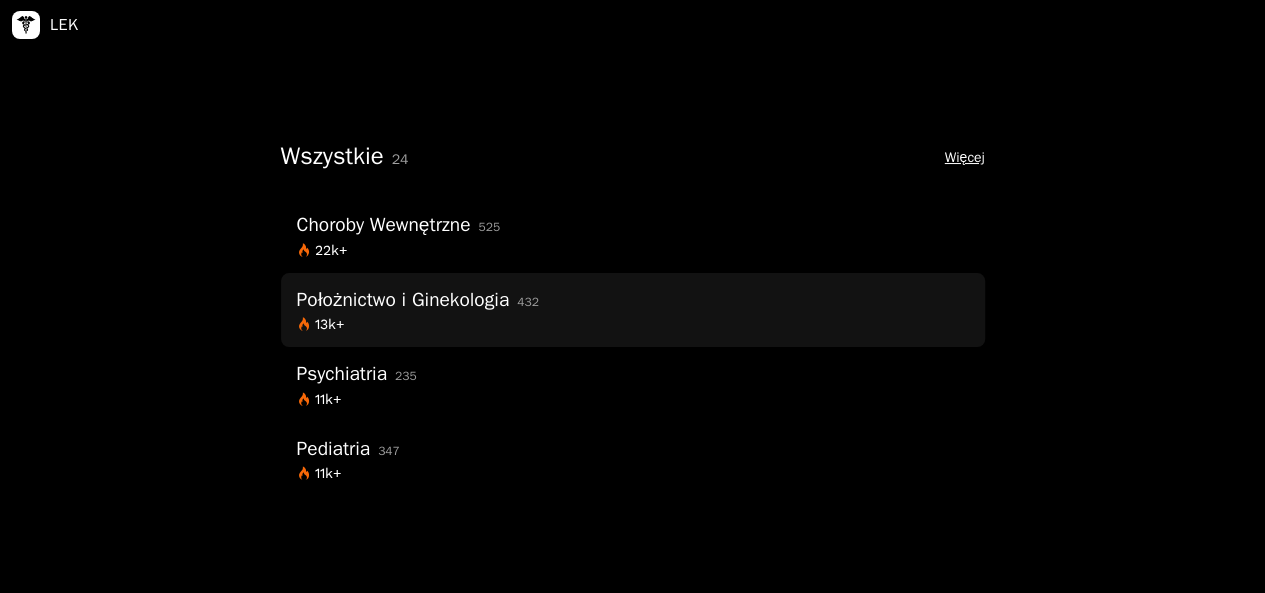 click on "432" at bounding box center [528, 303] 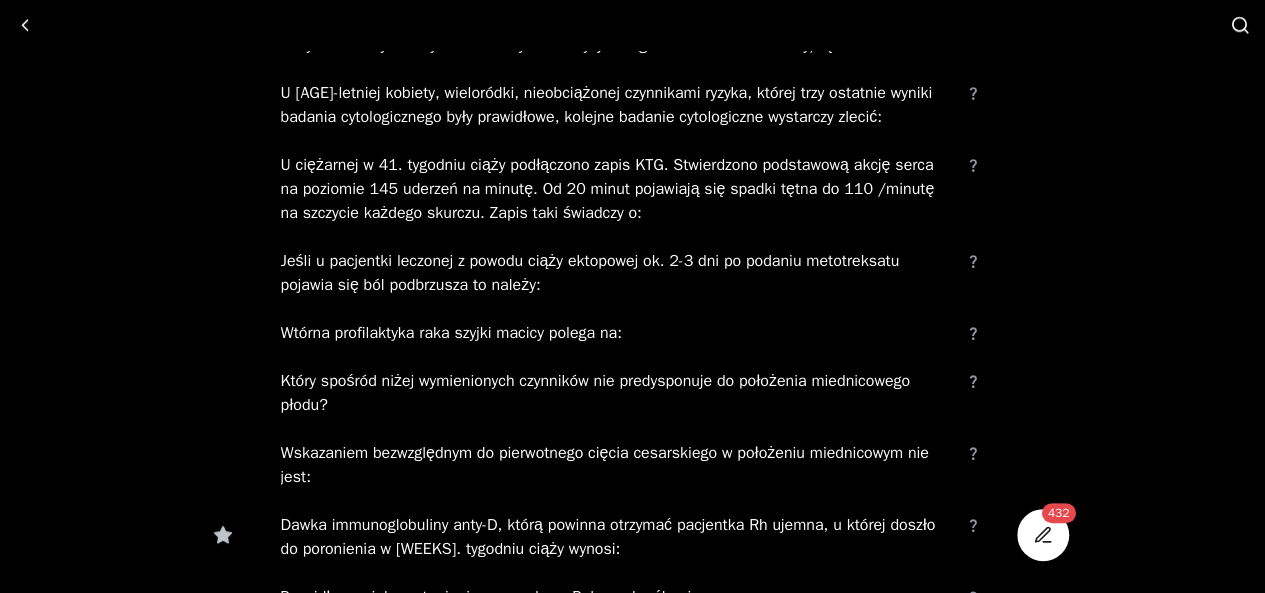 scroll, scrollTop: 1004, scrollLeft: 0, axis: vertical 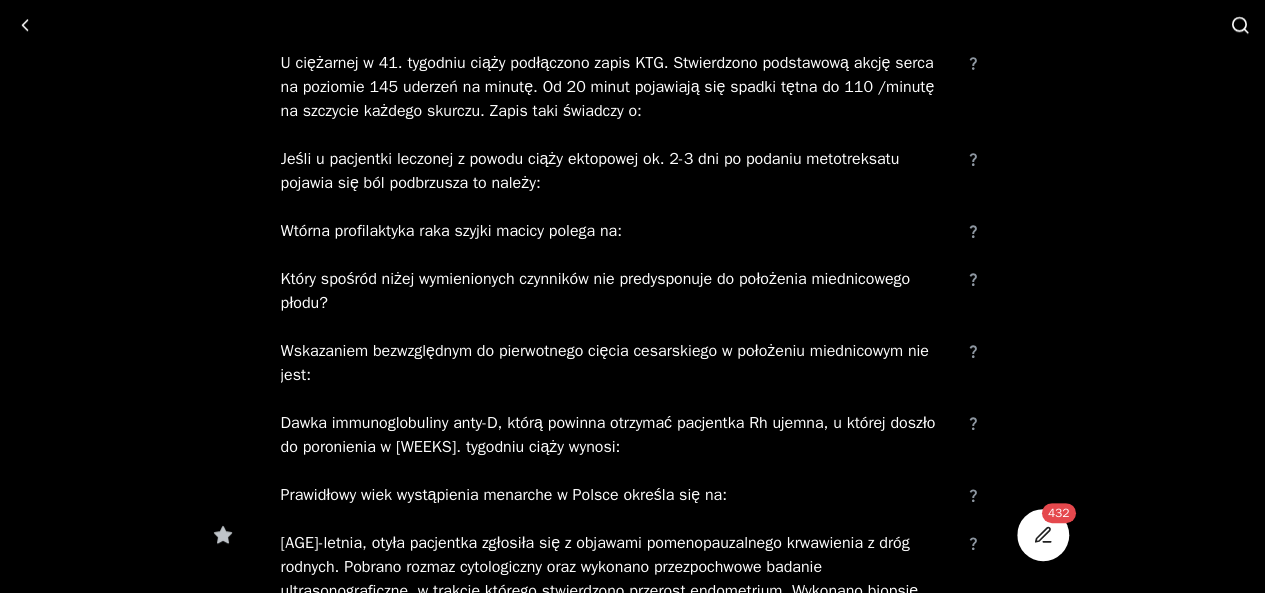 click on "Wskazaniem bezwzględnym do pierwotnego cięcia cesarskiego w położeniu miednicowym nie jest:" at bounding box center [617, 363] 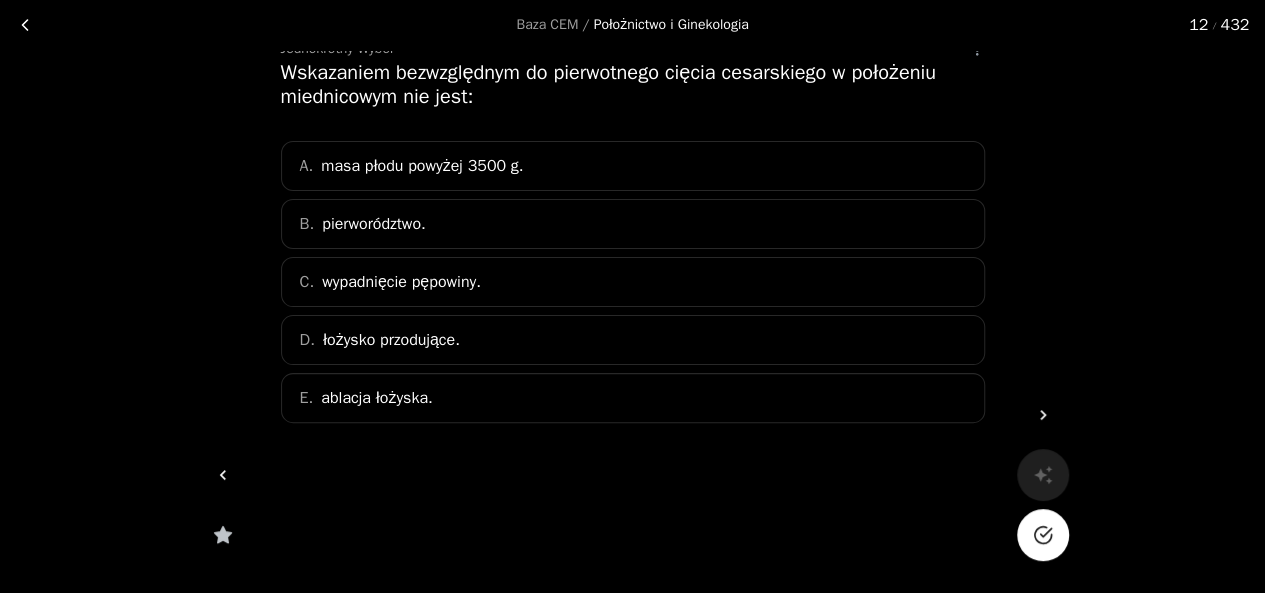 scroll, scrollTop: 97, scrollLeft: 0, axis: vertical 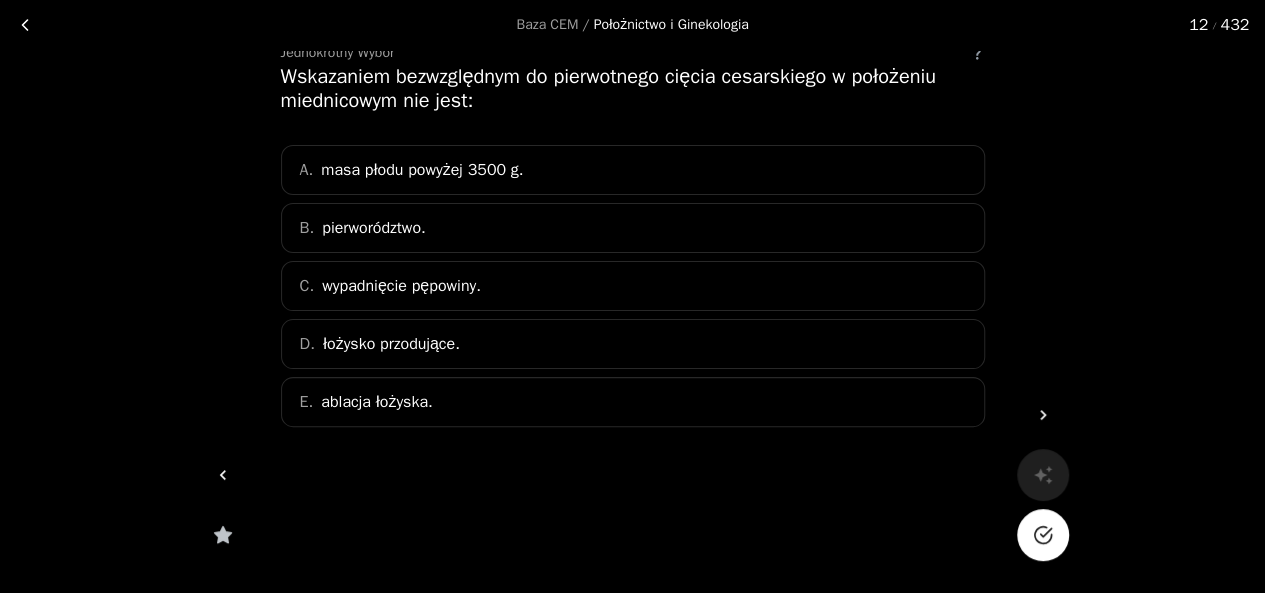 click on "wypadnięcie pępowiny." at bounding box center (374, 228) 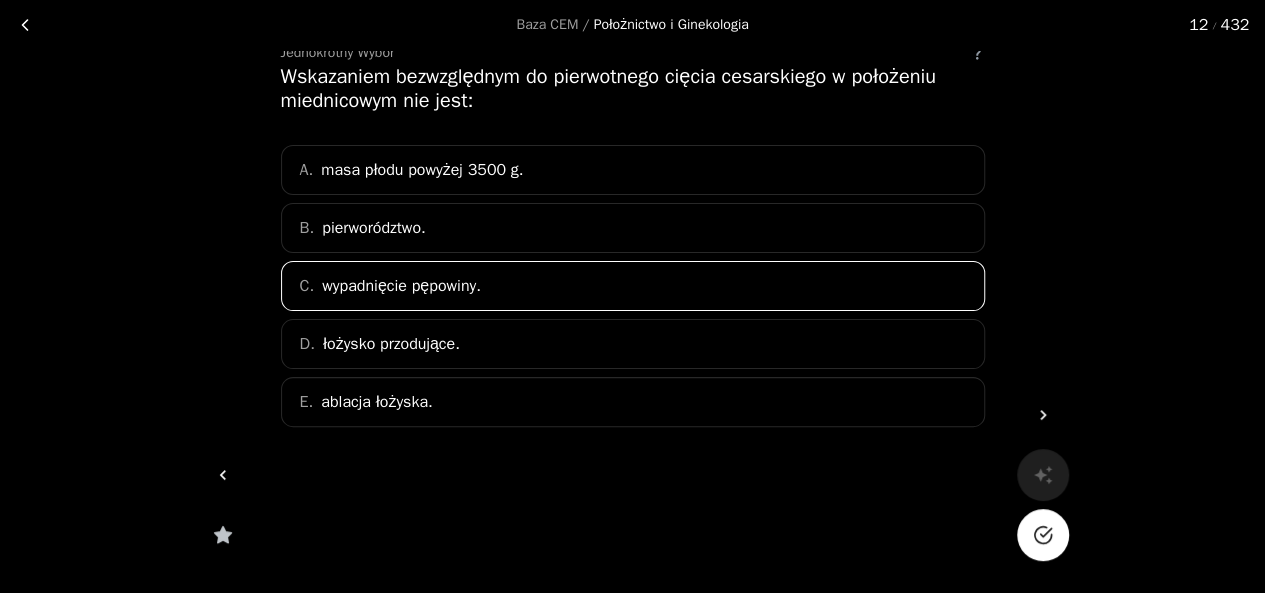 click on "B.   pierworództwo." at bounding box center (633, 228) 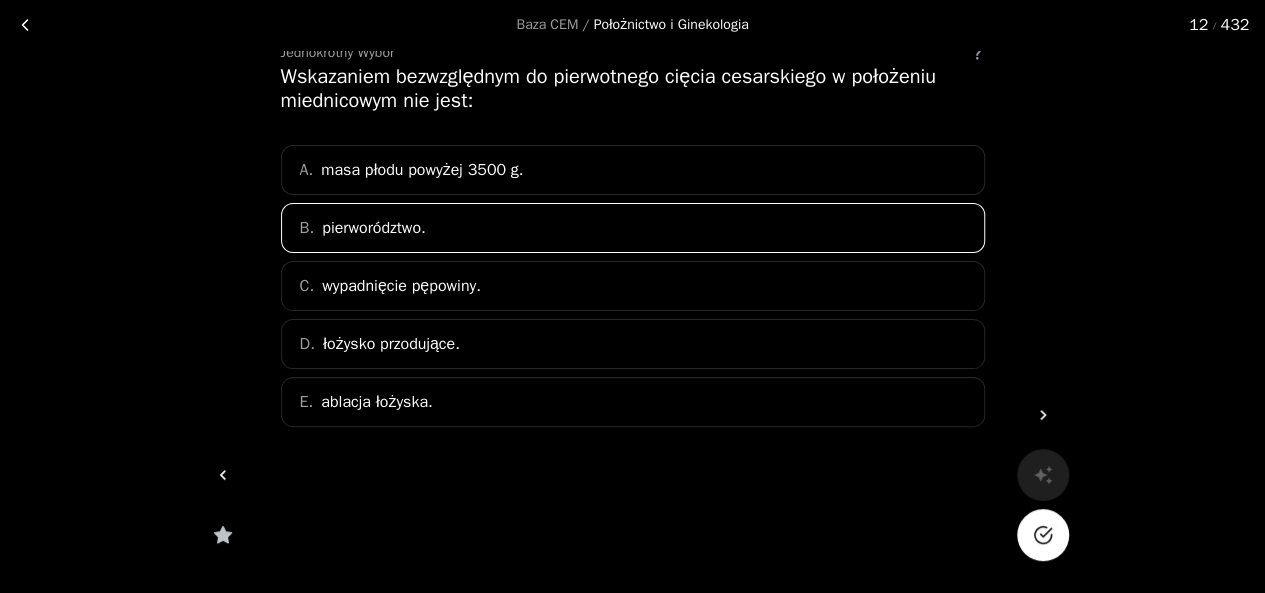click at bounding box center [1043, 535] 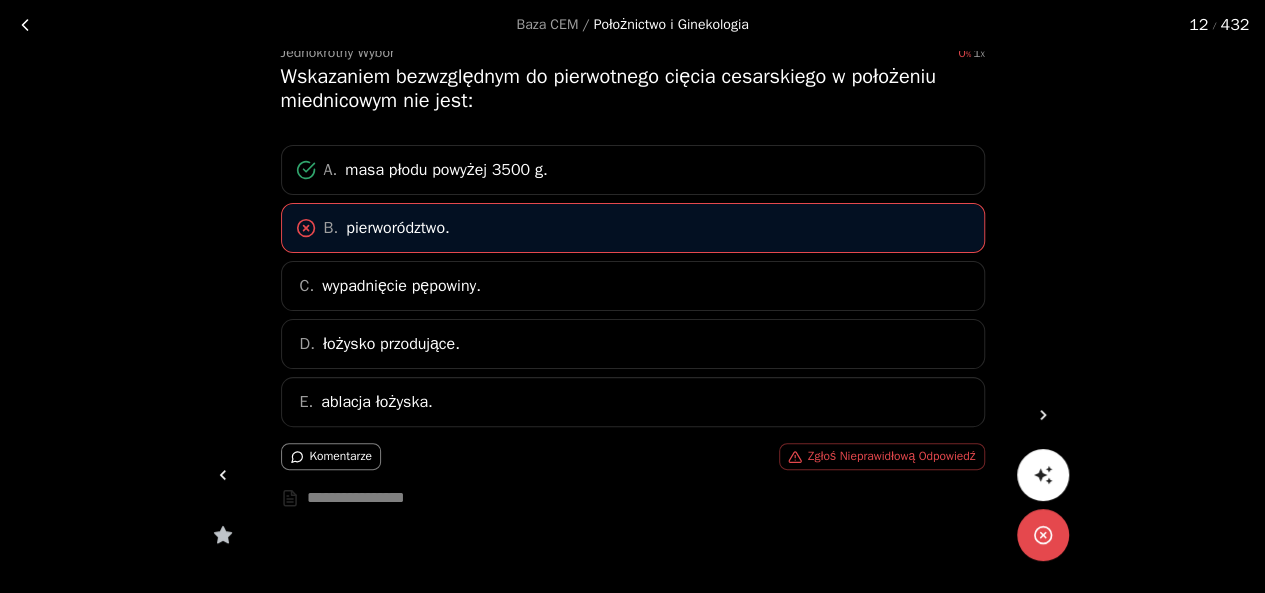 click at bounding box center [223, 475] 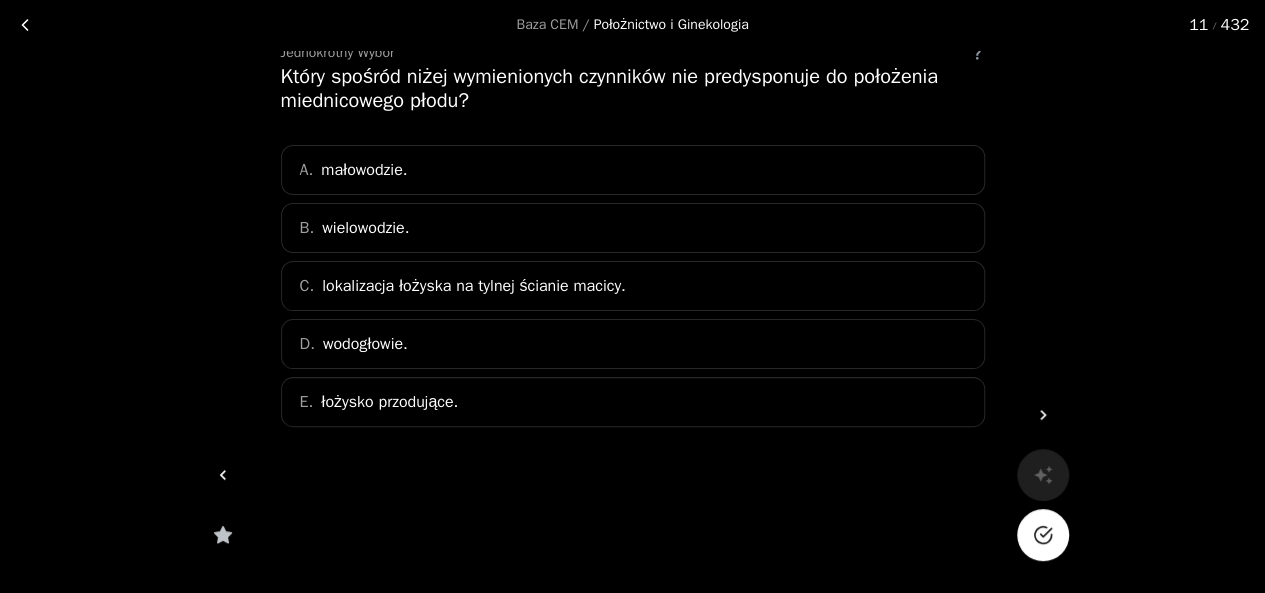 click at bounding box center (25, 25) 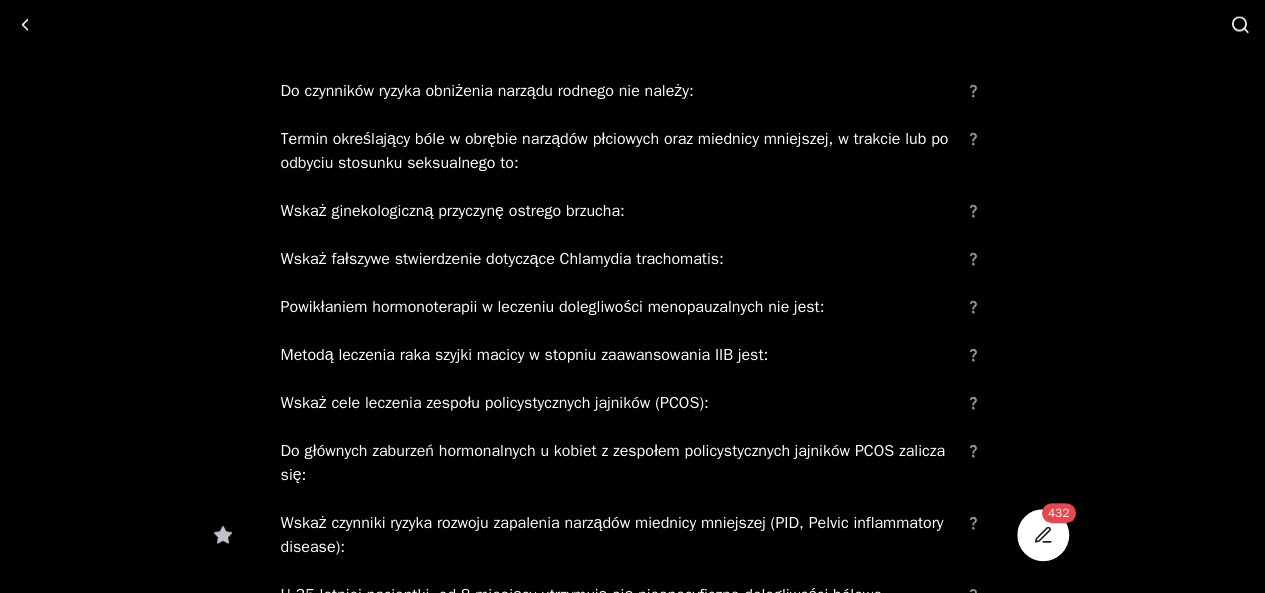 scroll, scrollTop: 25484, scrollLeft: 0, axis: vertical 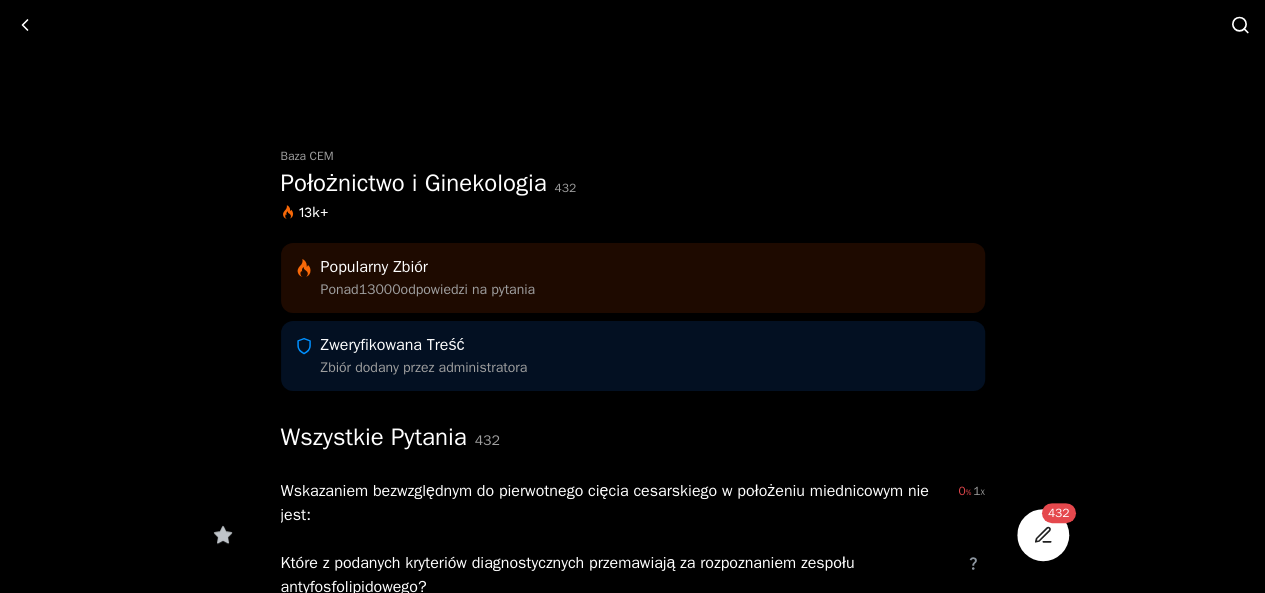 click at bounding box center [1238, 24] 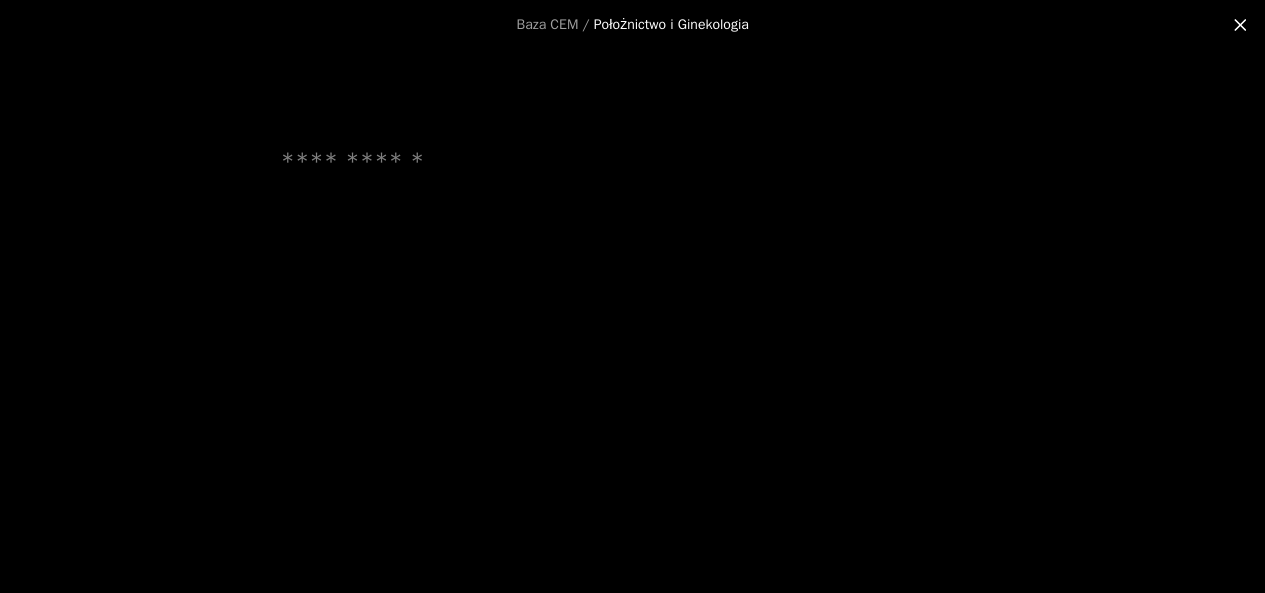 click at bounding box center [633, 162] 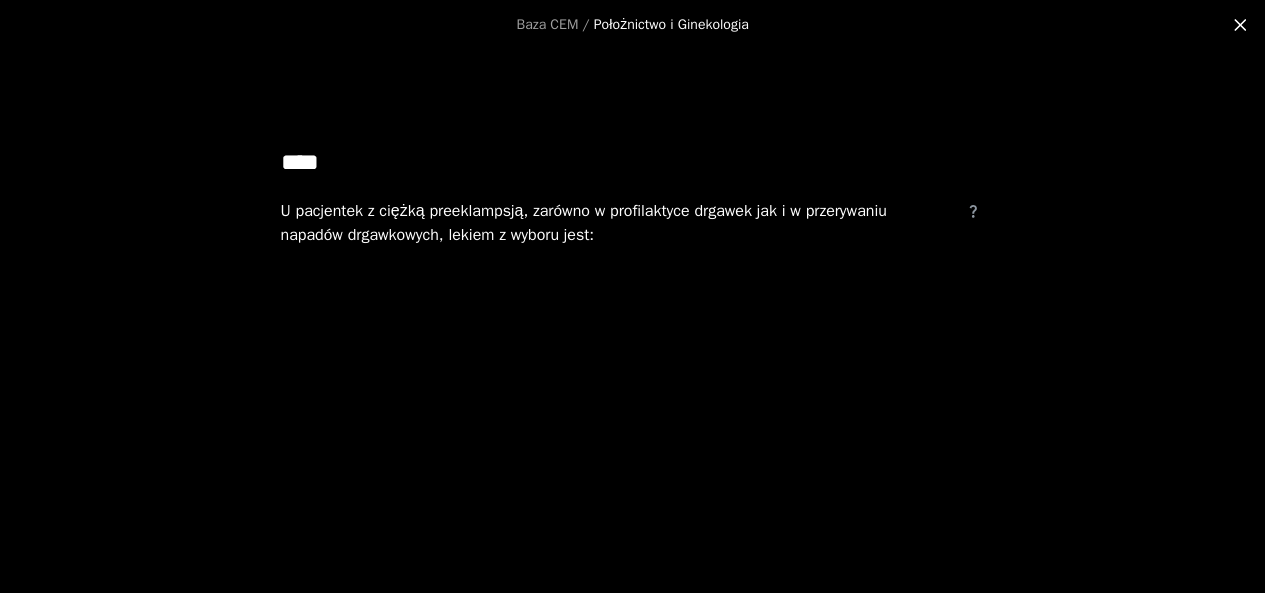 type on "****" 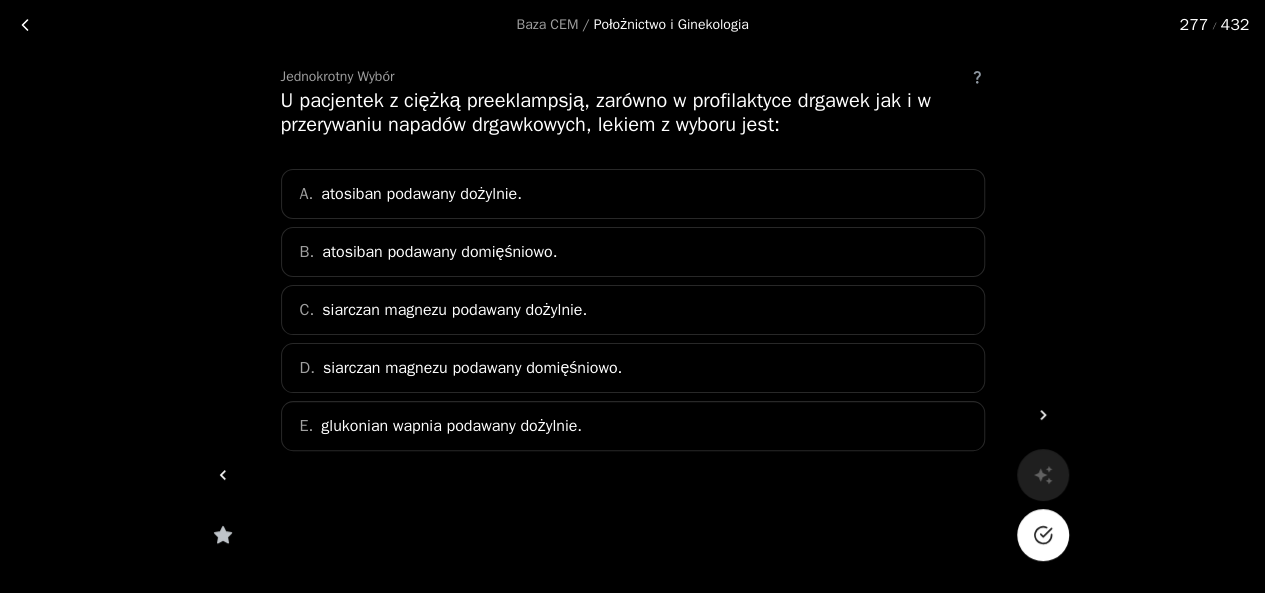 scroll, scrollTop: 76, scrollLeft: 0, axis: vertical 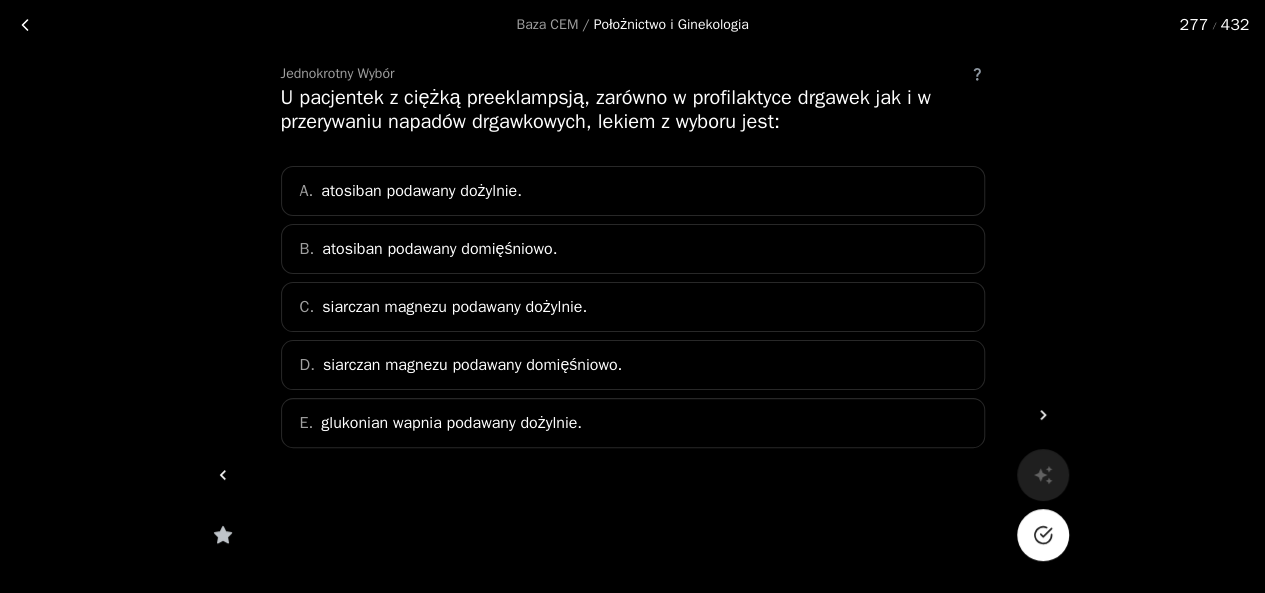 click on "siarczan magnezu podawany dożylnie." at bounding box center [454, 307] 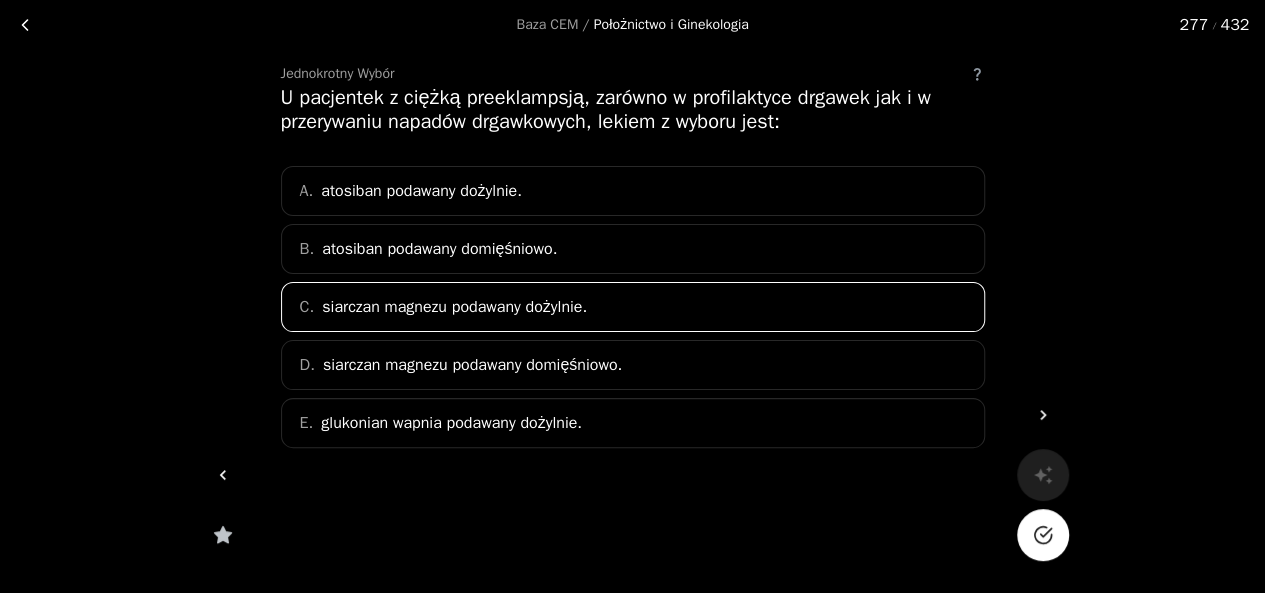 click at bounding box center (1042, 535) 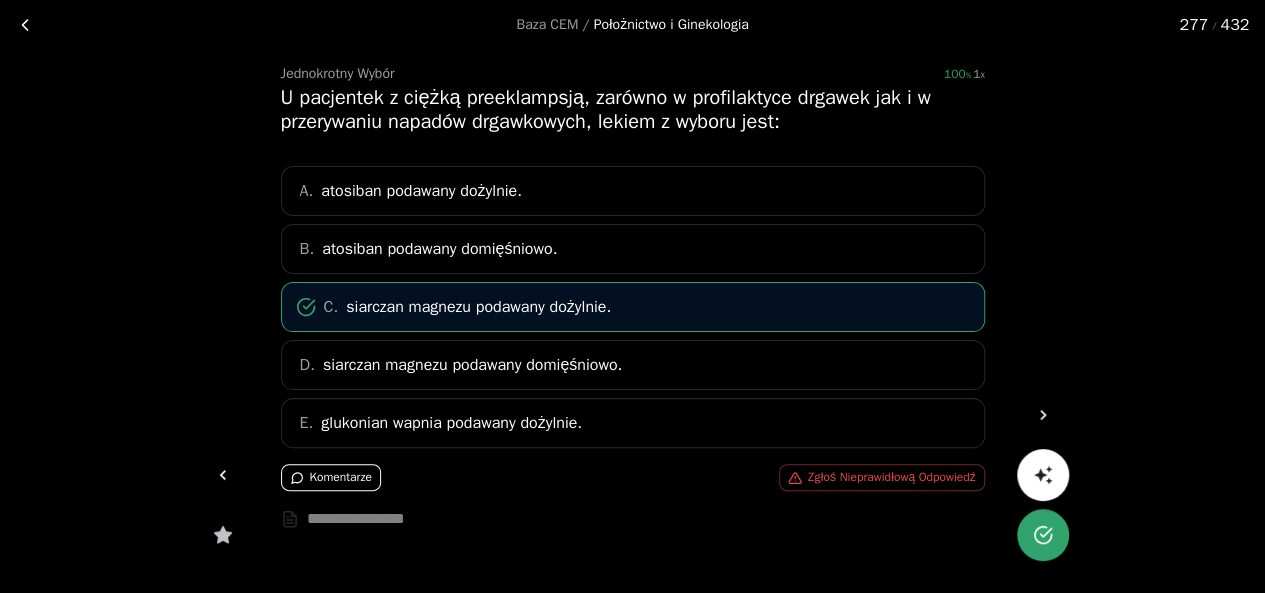 click on "Komentarze" at bounding box center [331, 477] 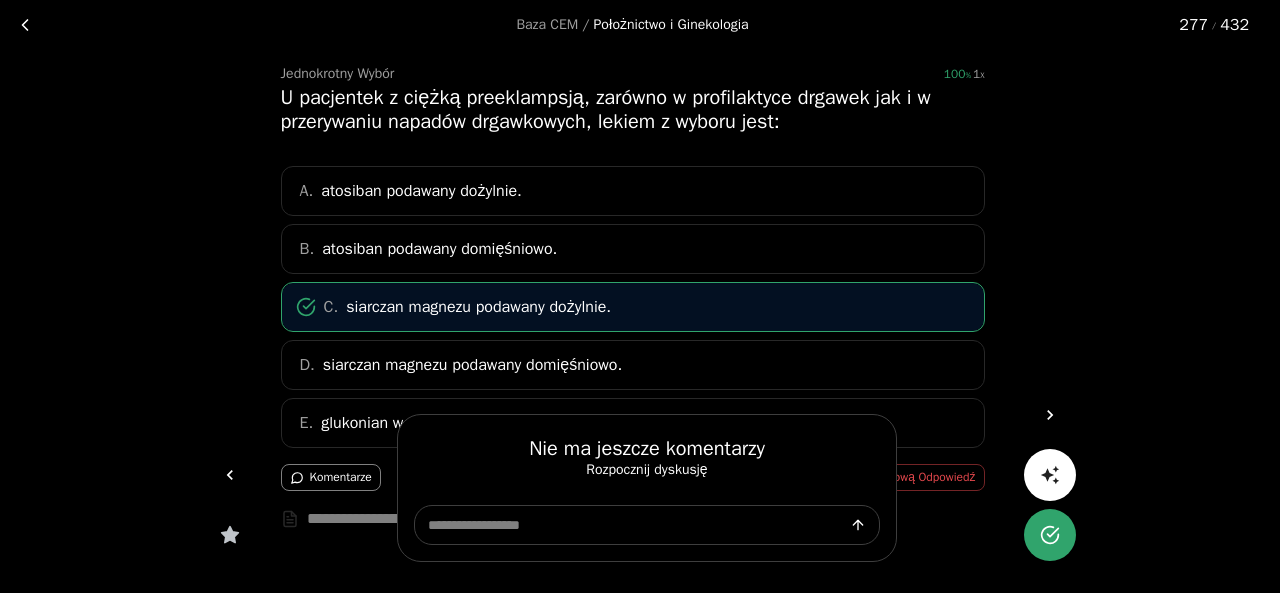 click at bounding box center [640, 296] 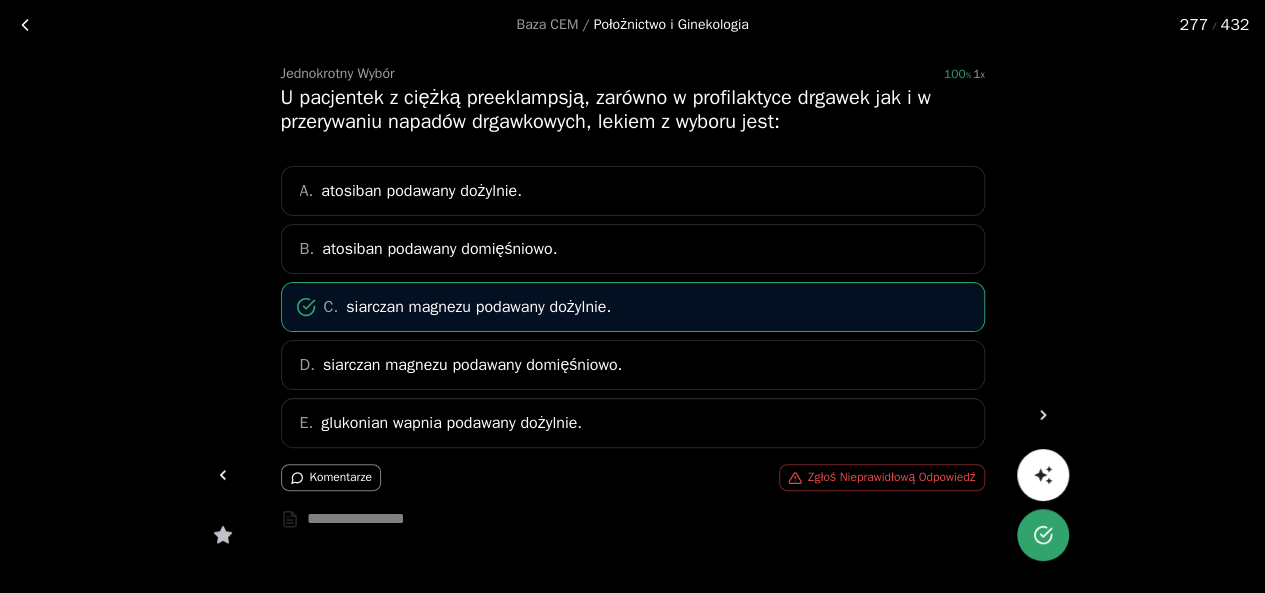 scroll, scrollTop: 72, scrollLeft: 0, axis: vertical 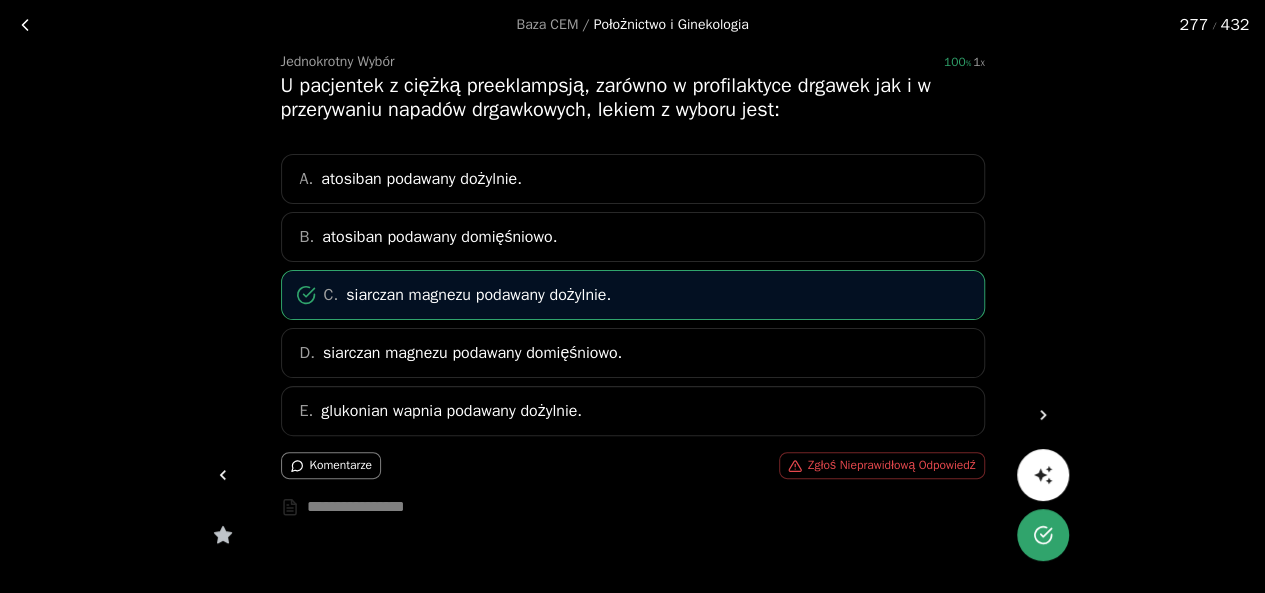 click on "siarczan magnezu podawany domięśniowo." at bounding box center (421, 179) 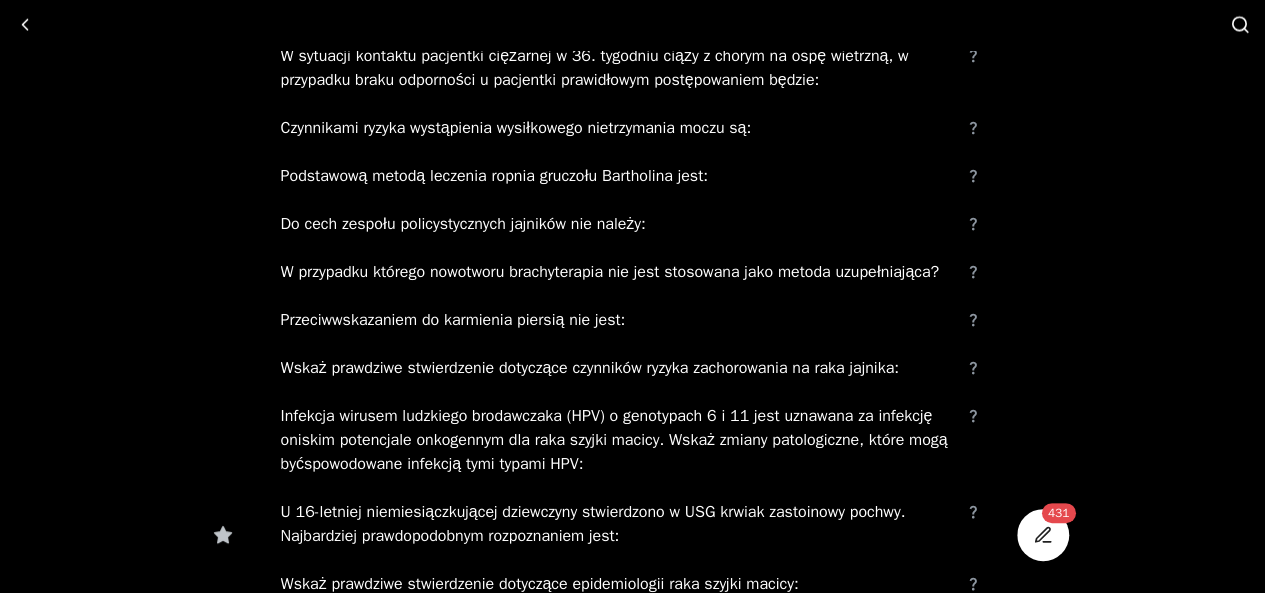 scroll, scrollTop: 0, scrollLeft: 0, axis: both 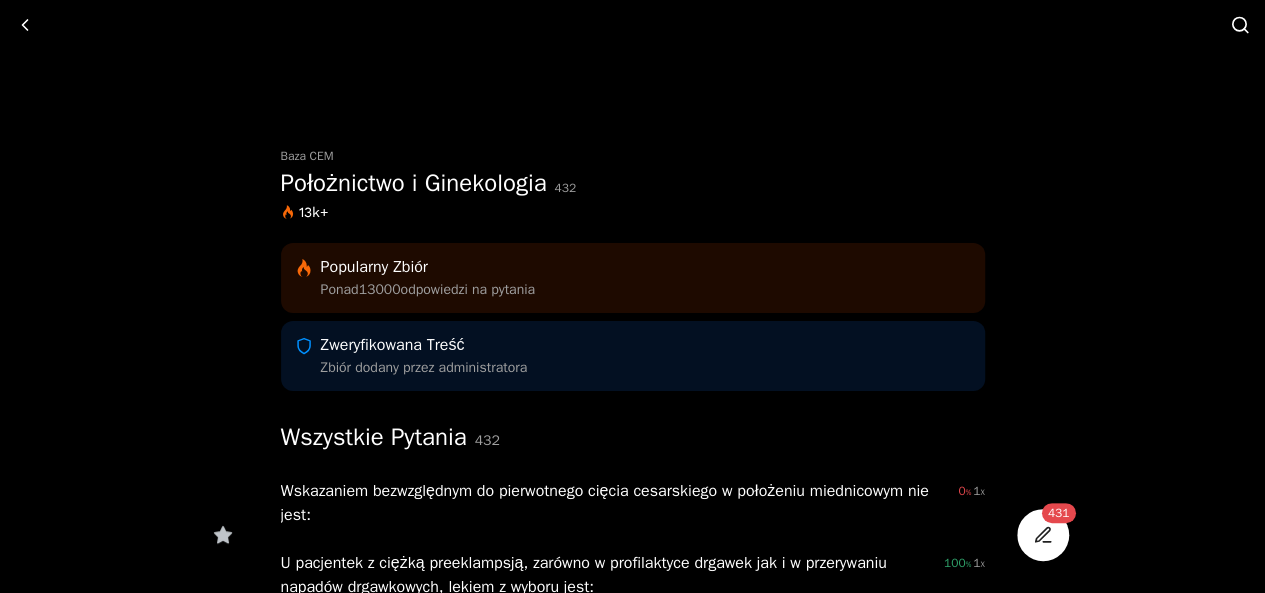 click at bounding box center (1240, 25) 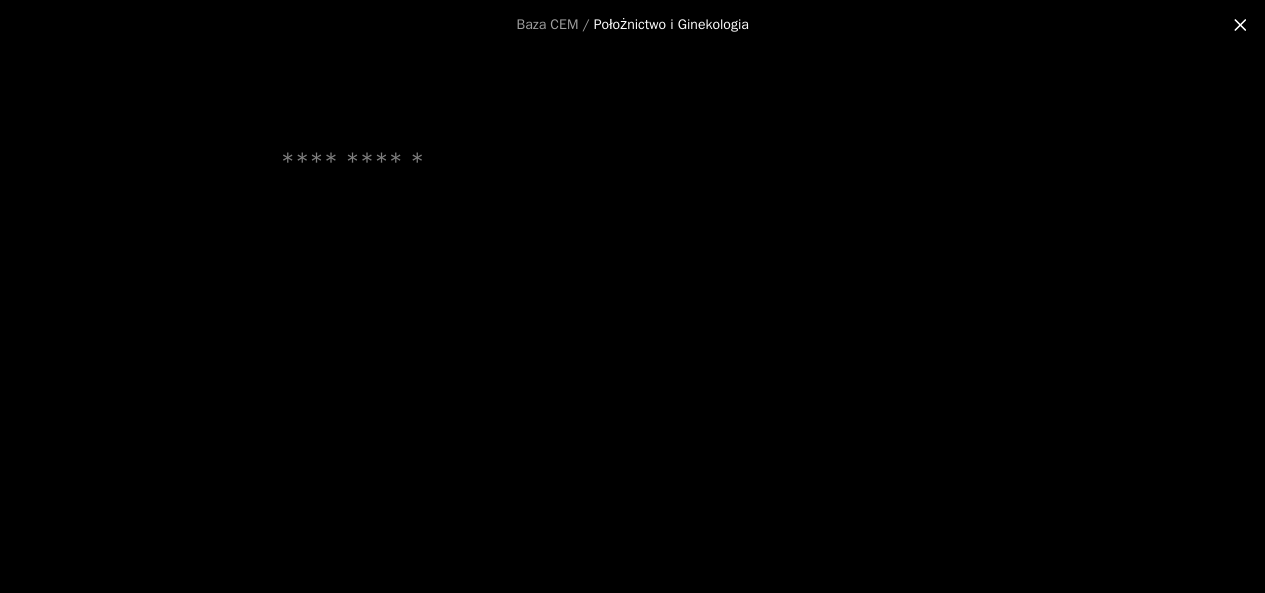 click at bounding box center (633, 194) 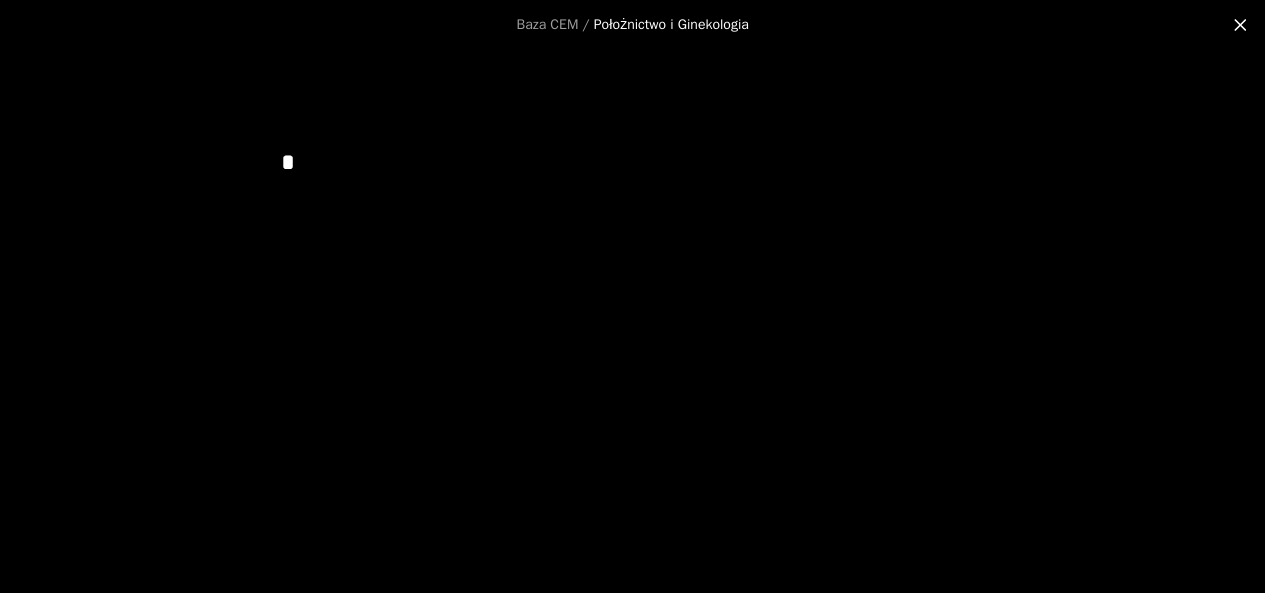 click on "*" at bounding box center [633, 162] 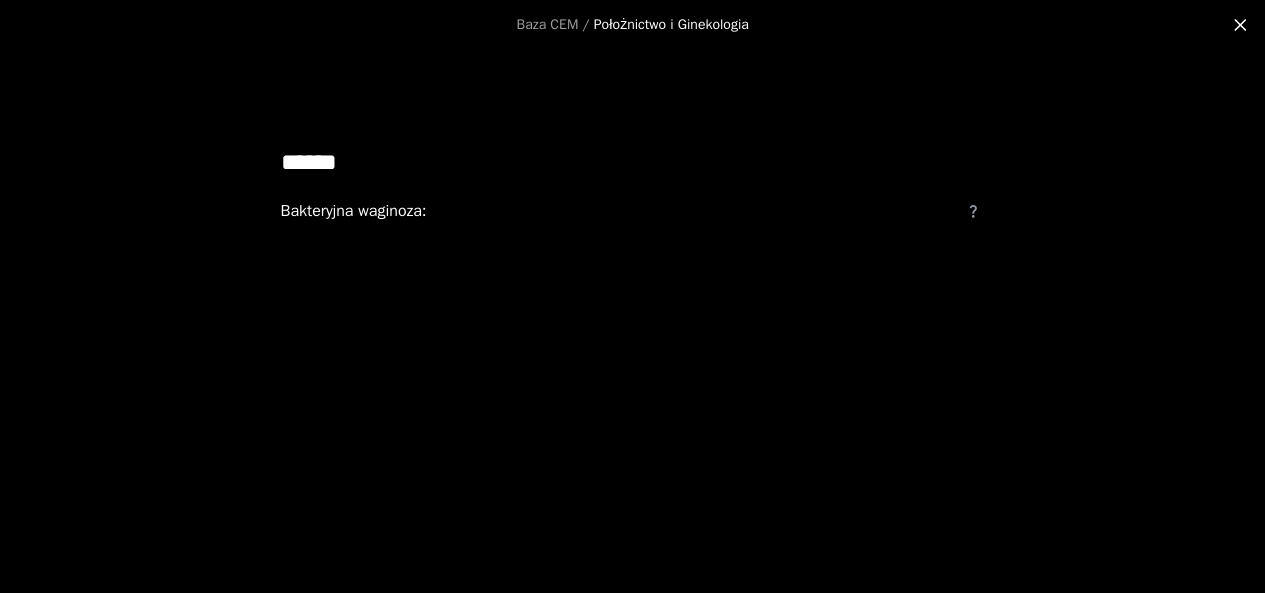type on "******" 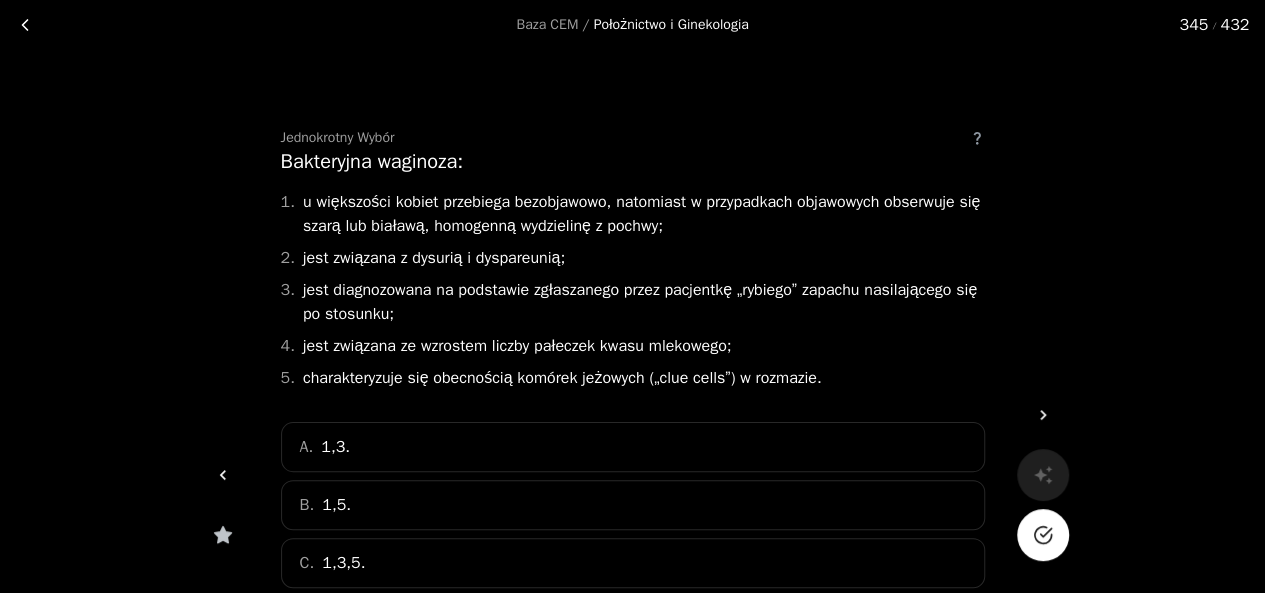 scroll, scrollTop: 24, scrollLeft: 0, axis: vertical 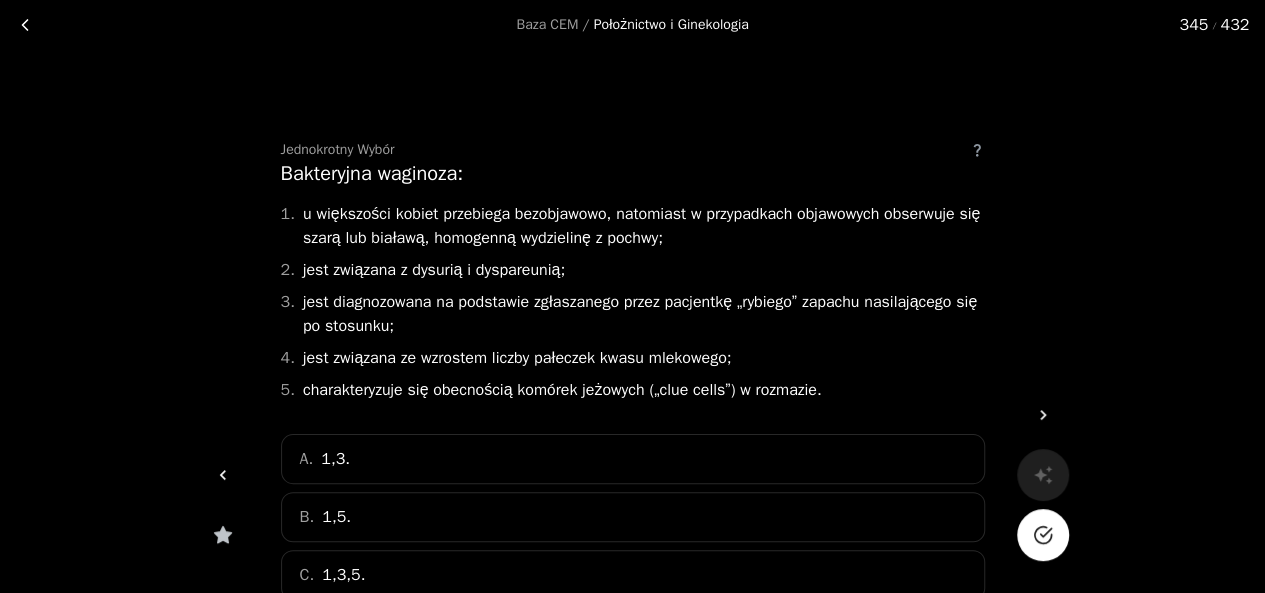 click at bounding box center (25, 25) 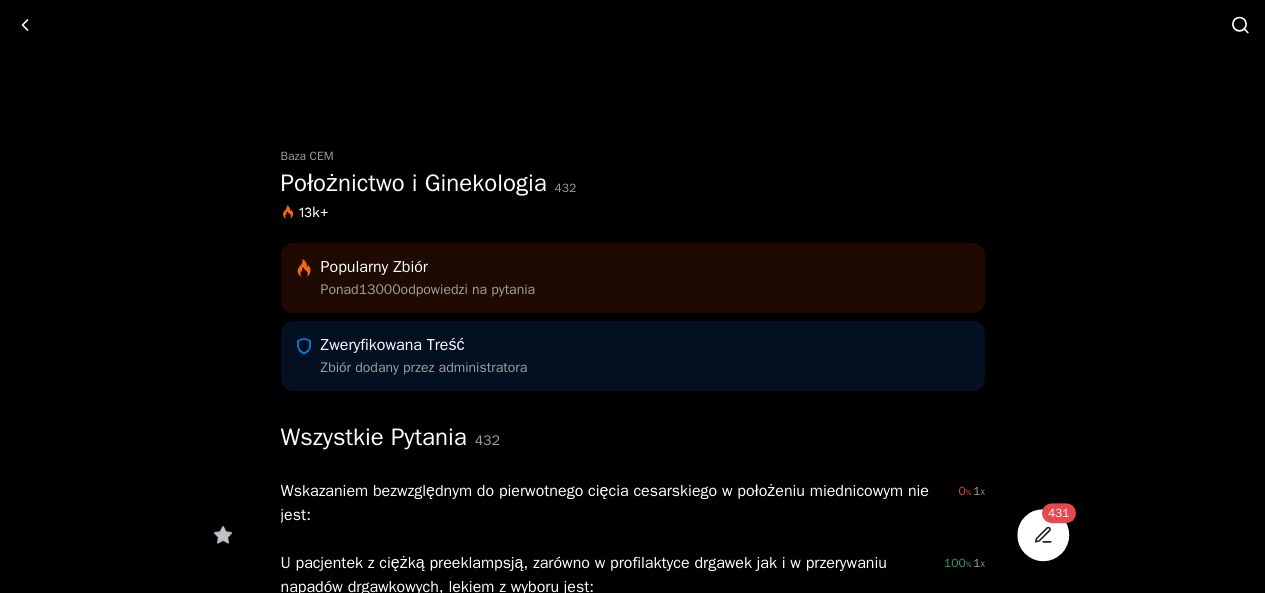 click at bounding box center [1240, 25] 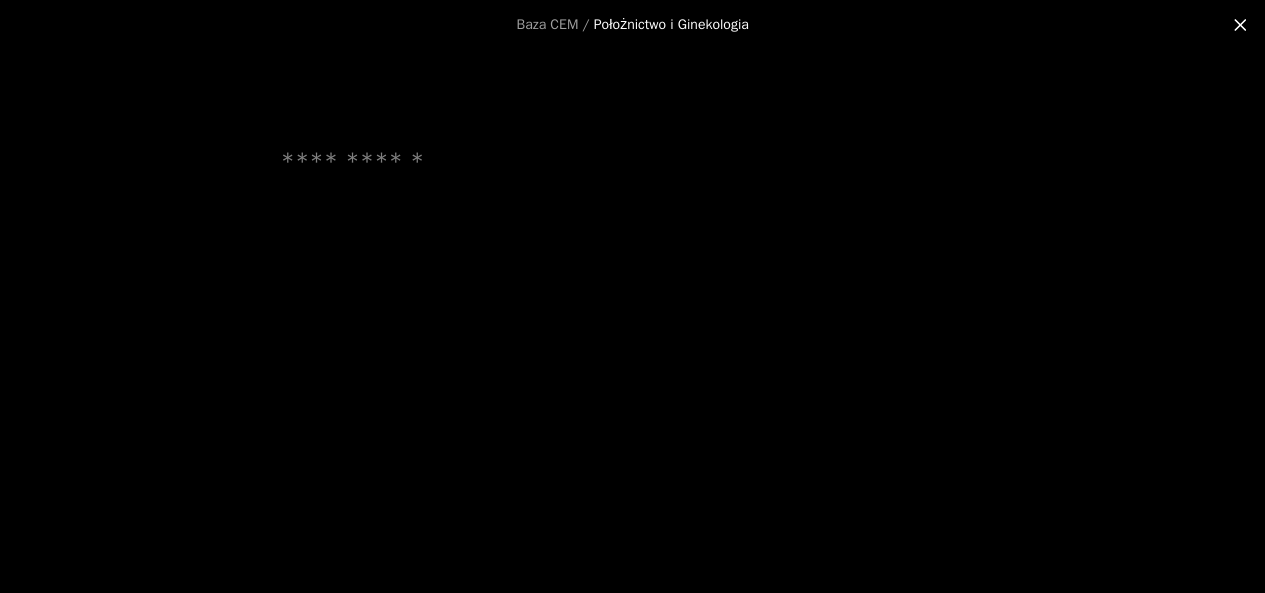 click at bounding box center [633, 162] 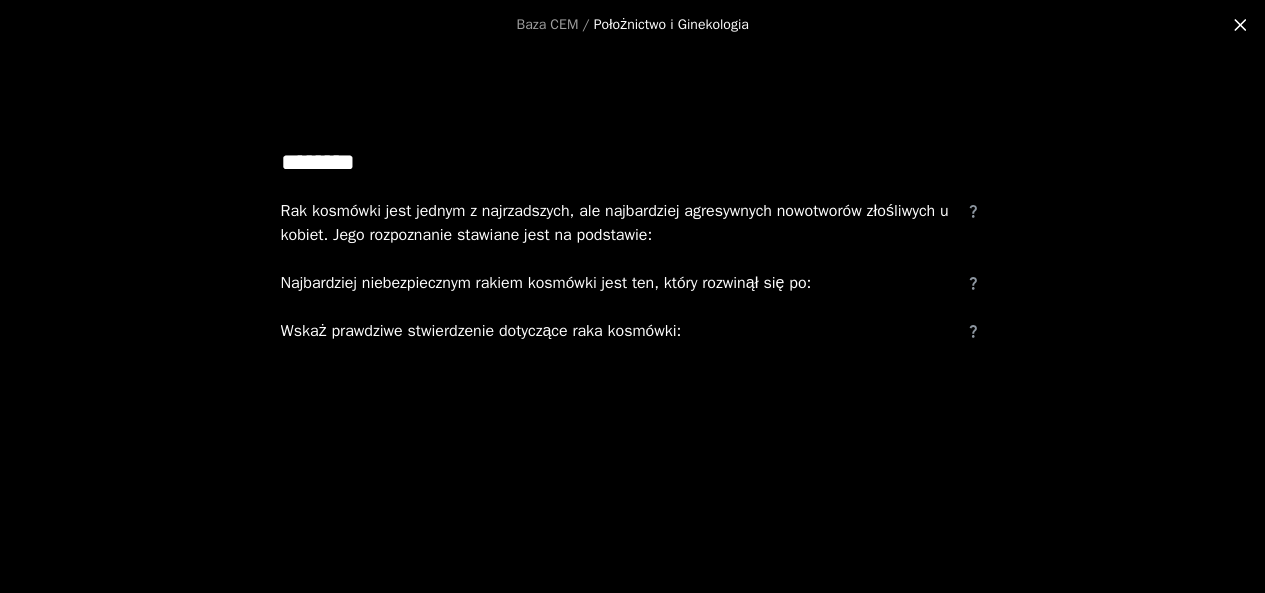 type on "********" 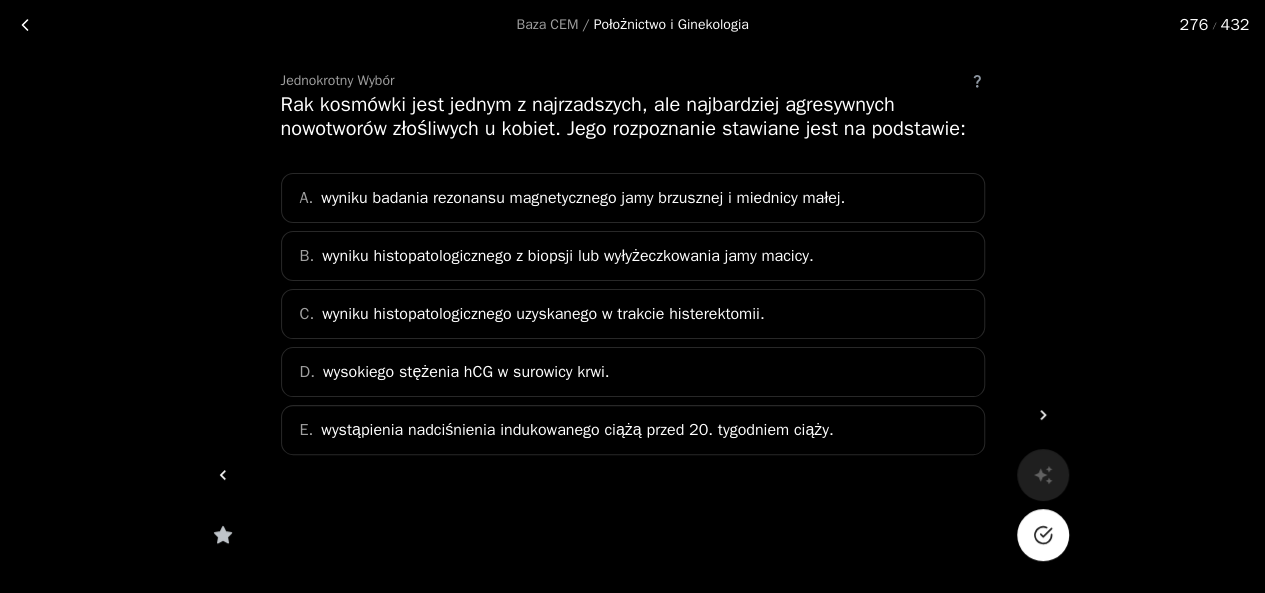 scroll, scrollTop: 121, scrollLeft: 0, axis: vertical 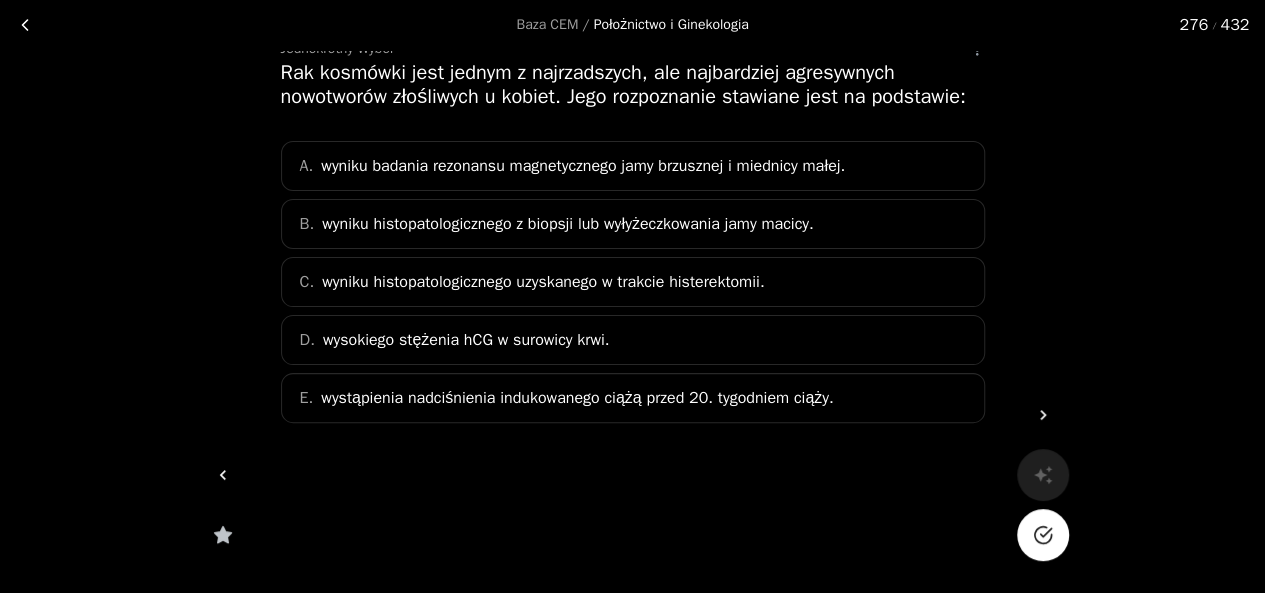 click on "wyniku histopatologicznego uzyskanego w trakcie histerektomii." at bounding box center (633, 282) 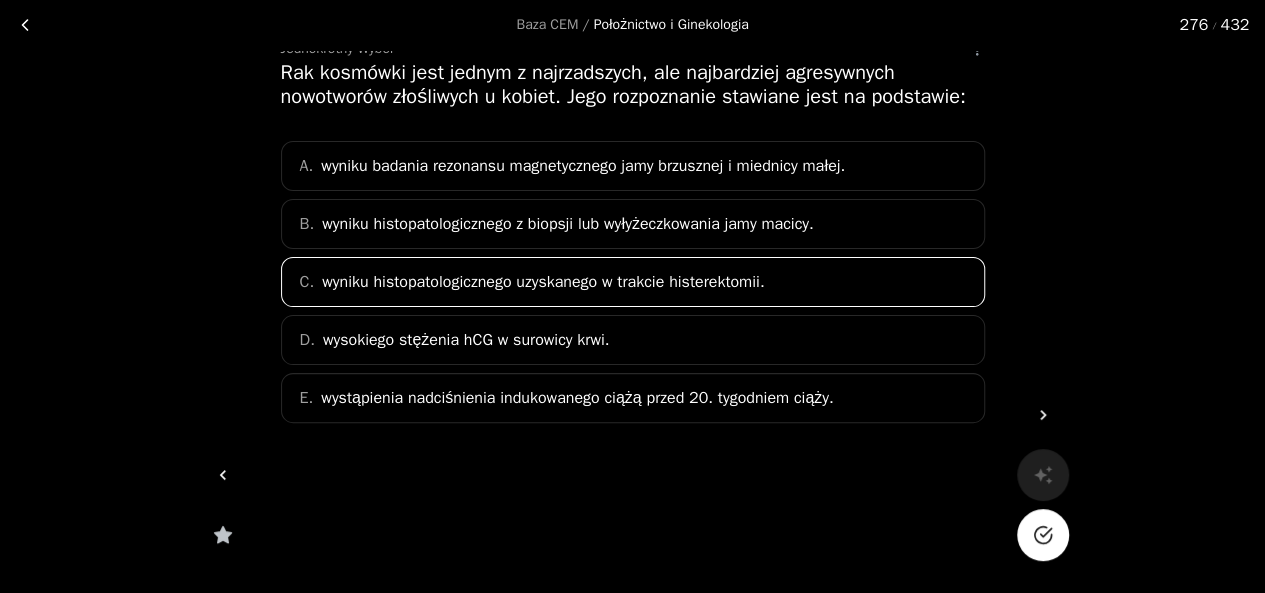 click on "wysokiego stężenia hCG w surowicy krwi." at bounding box center [466, 340] 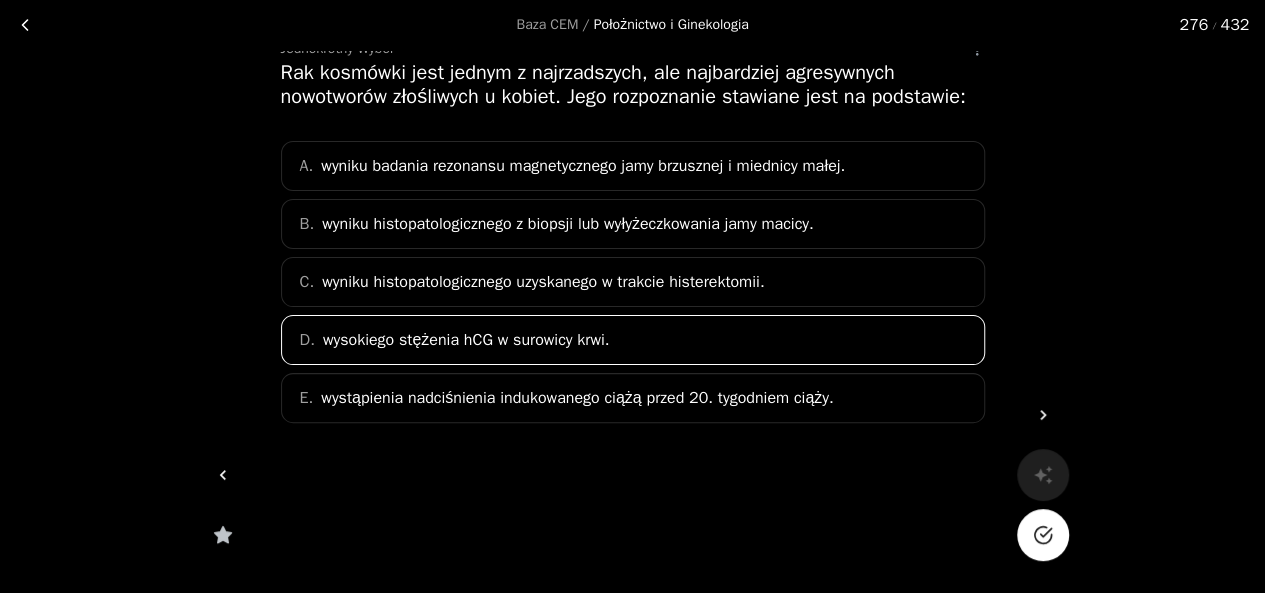 click on "wyniku histopatologicznego uzyskanego w trakcie histerektomii." at bounding box center [633, 282] 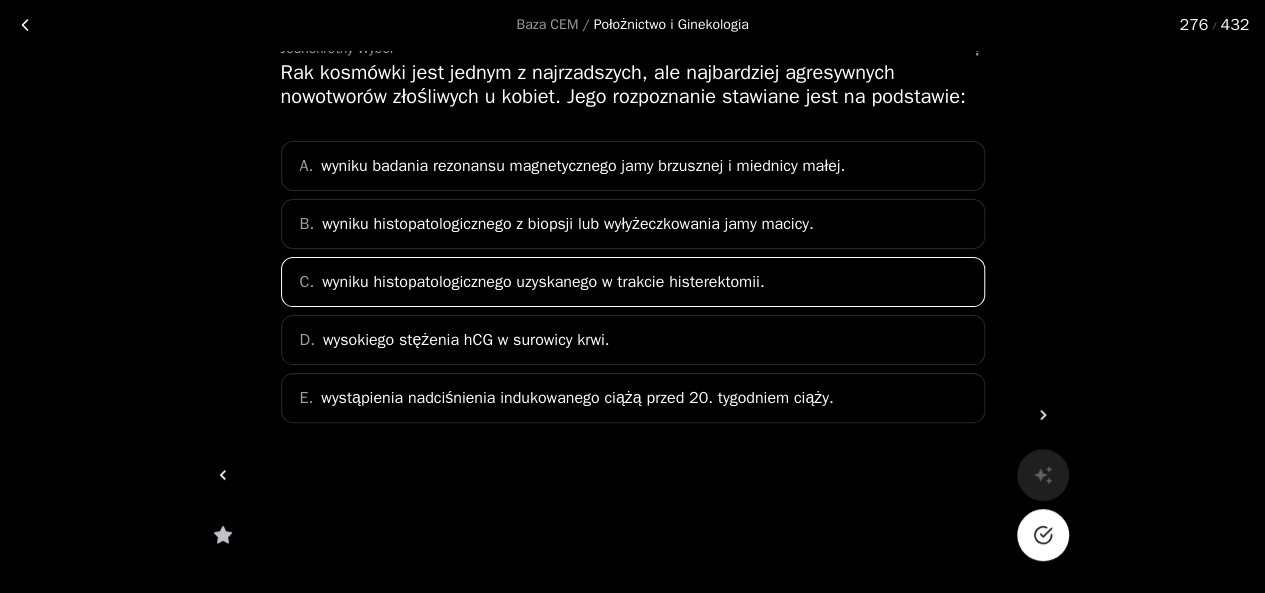 click on "wyniku histopatologicznego z biopsji lub wyłyżeczkowania jamy macicy." at bounding box center (583, 166) 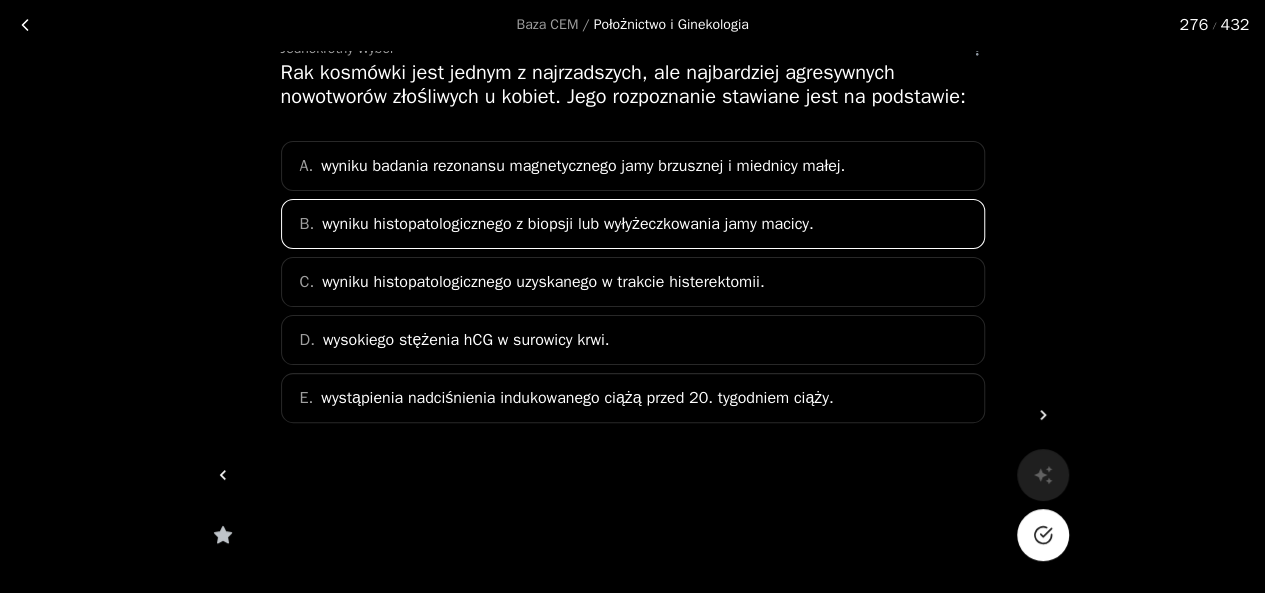 click on "wysokiego stężenia hCG w surowicy krwi." at bounding box center (466, 340) 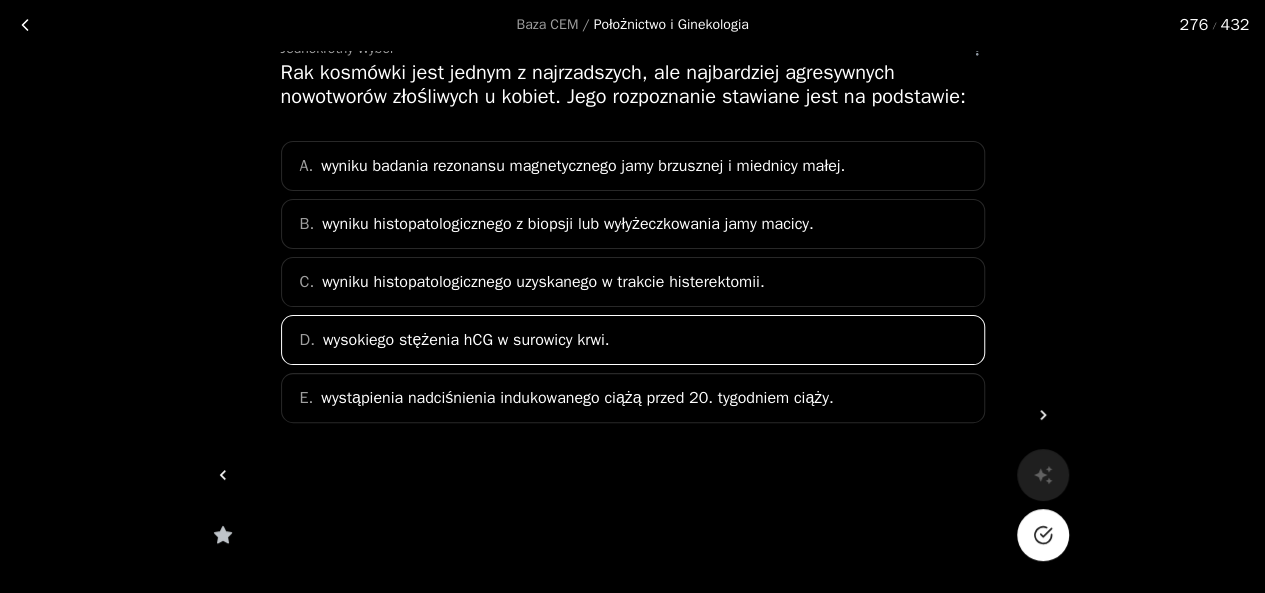 click at bounding box center (1043, 535) 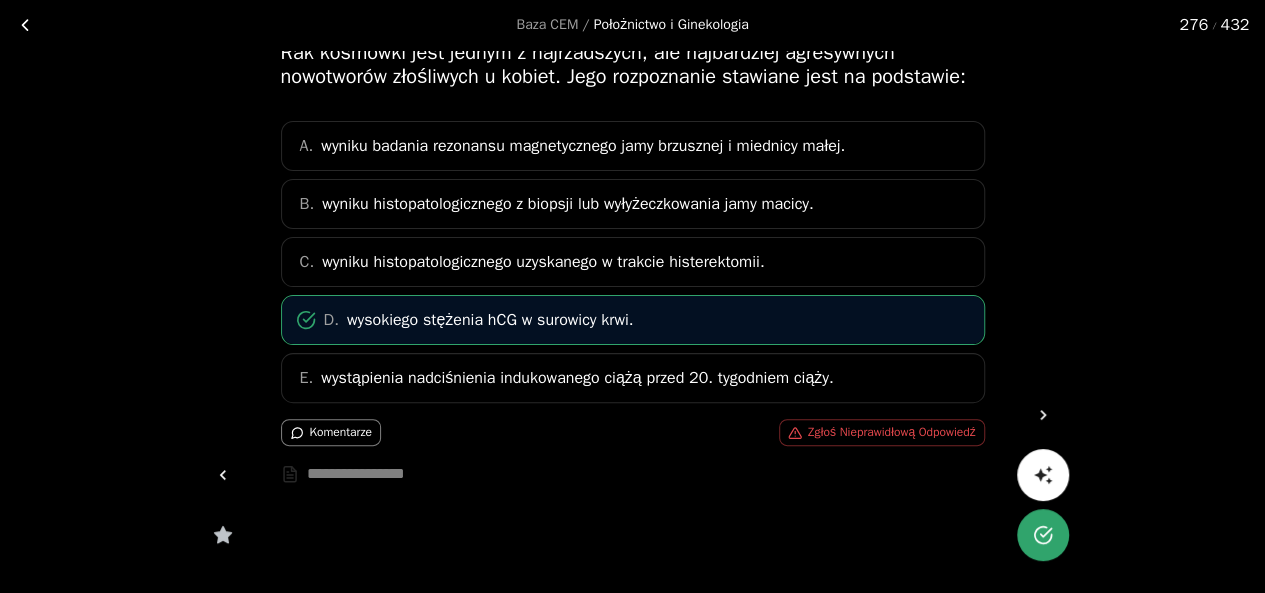 click on "wyniku histopatologicznego z biopsji lub wyłyżeczkowania jamy macicy." at bounding box center [583, 146] 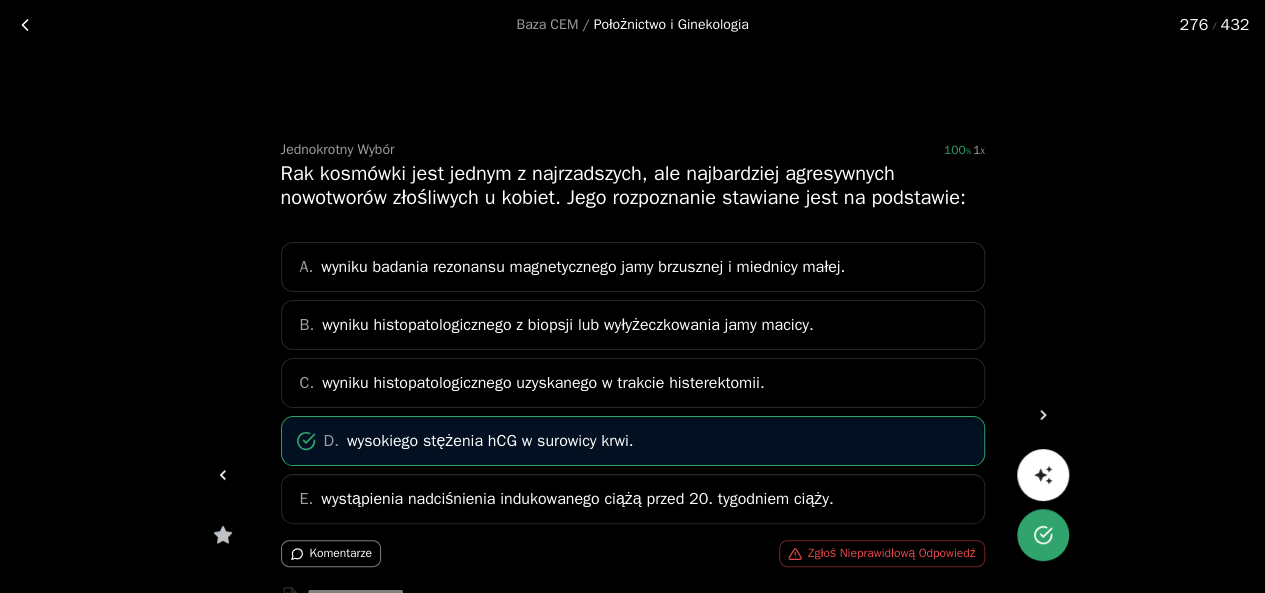 click at bounding box center (25, 25) 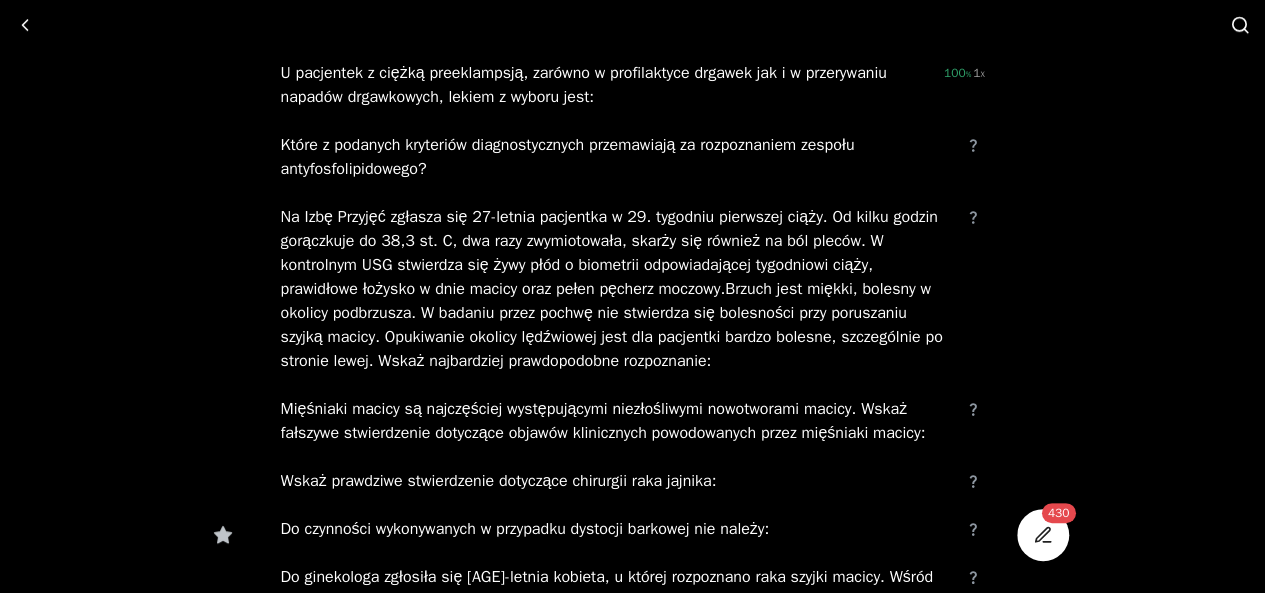 scroll, scrollTop: 494, scrollLeft: 0, axis: vertical 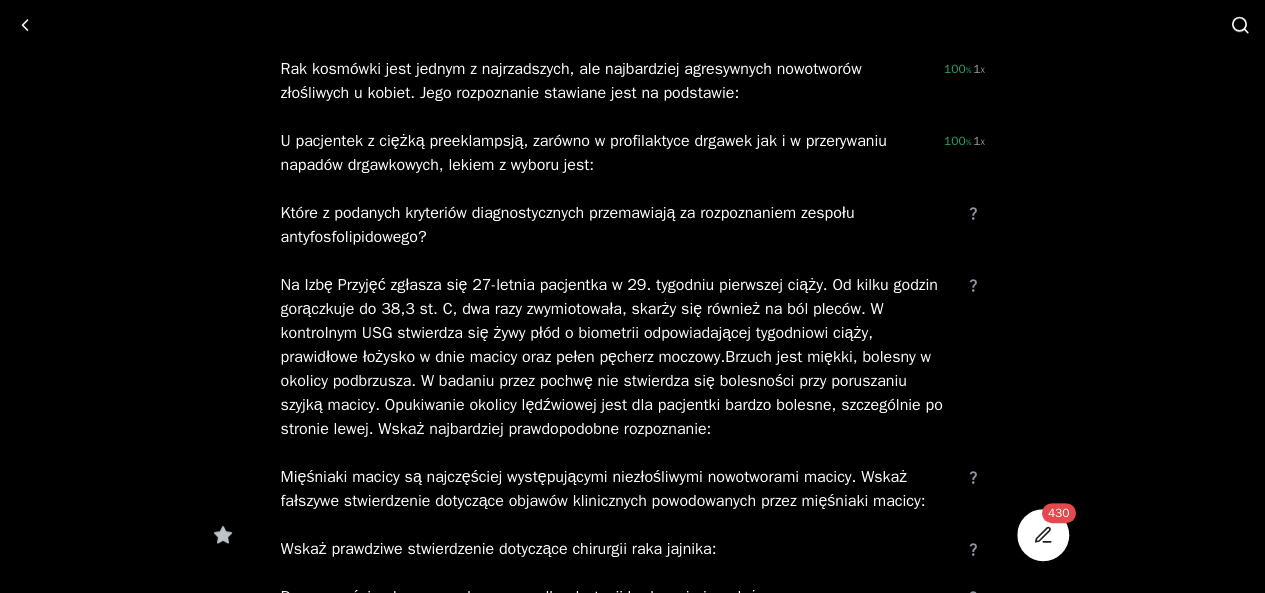 click on "U pacjentek z ciężką preeklampsją, zarówno w profilaktyce drgawek jak i w przerywaniu napadów drgawkowych, lekiem z wyboru jest:" at bounding box center (604, 153) 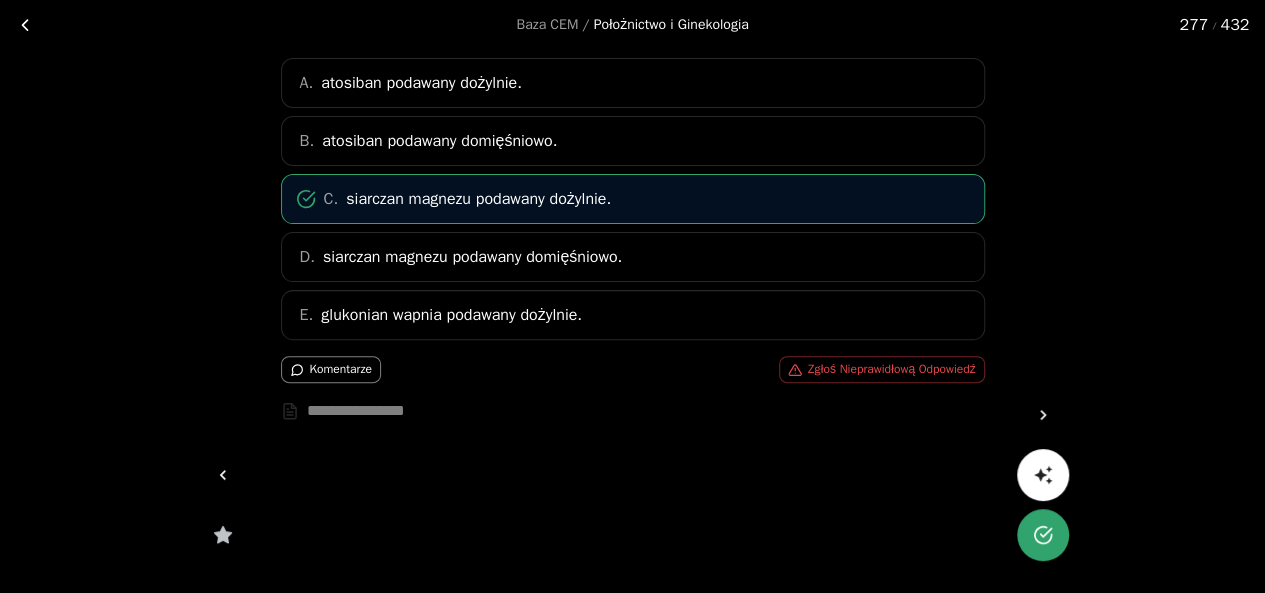 scroll, scrollTop: 180, scrollLeft: 0, axis: vertical 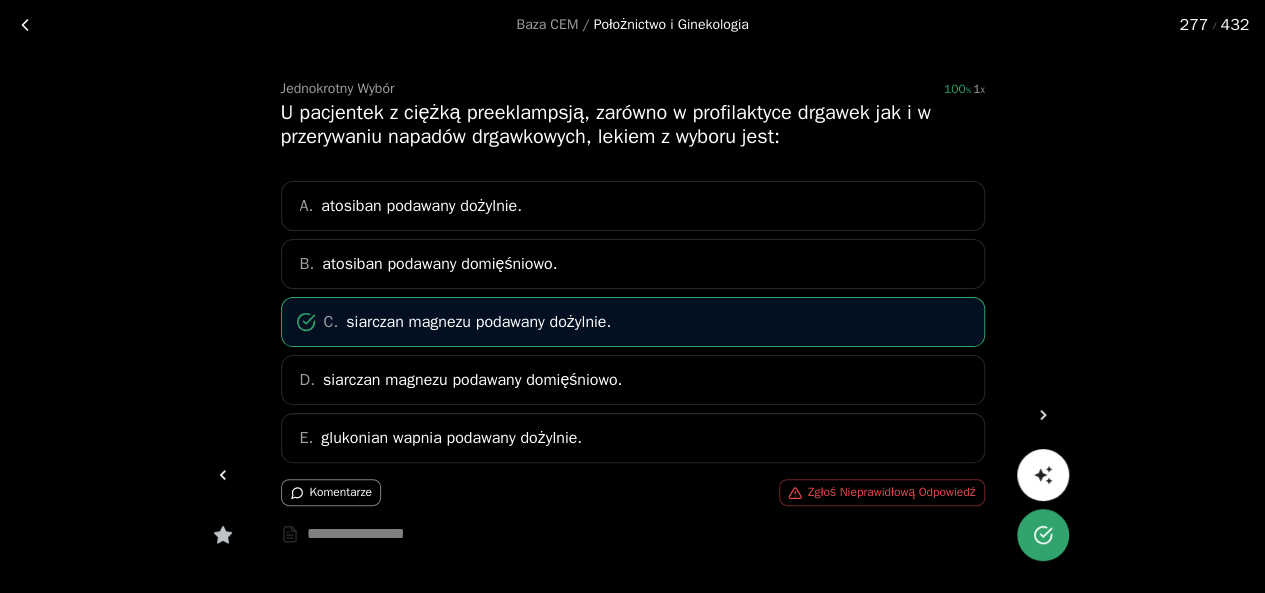 click at bounding box center [25, 25] 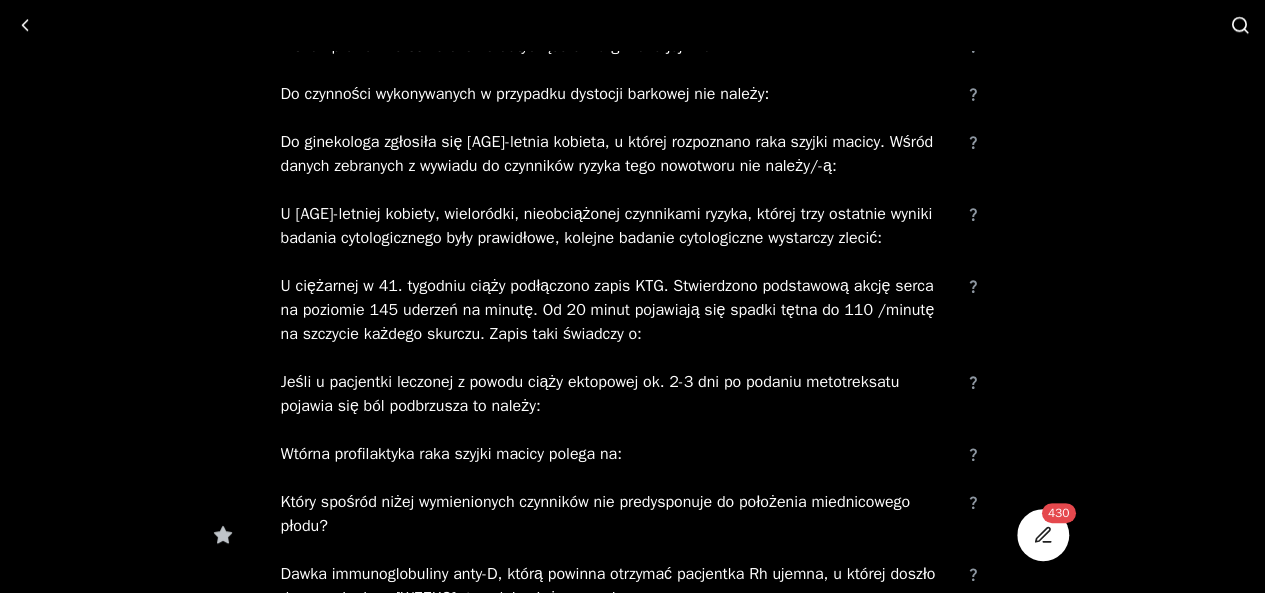 scroll, scrollTop: 0, scrollLeft: 0, axis: both 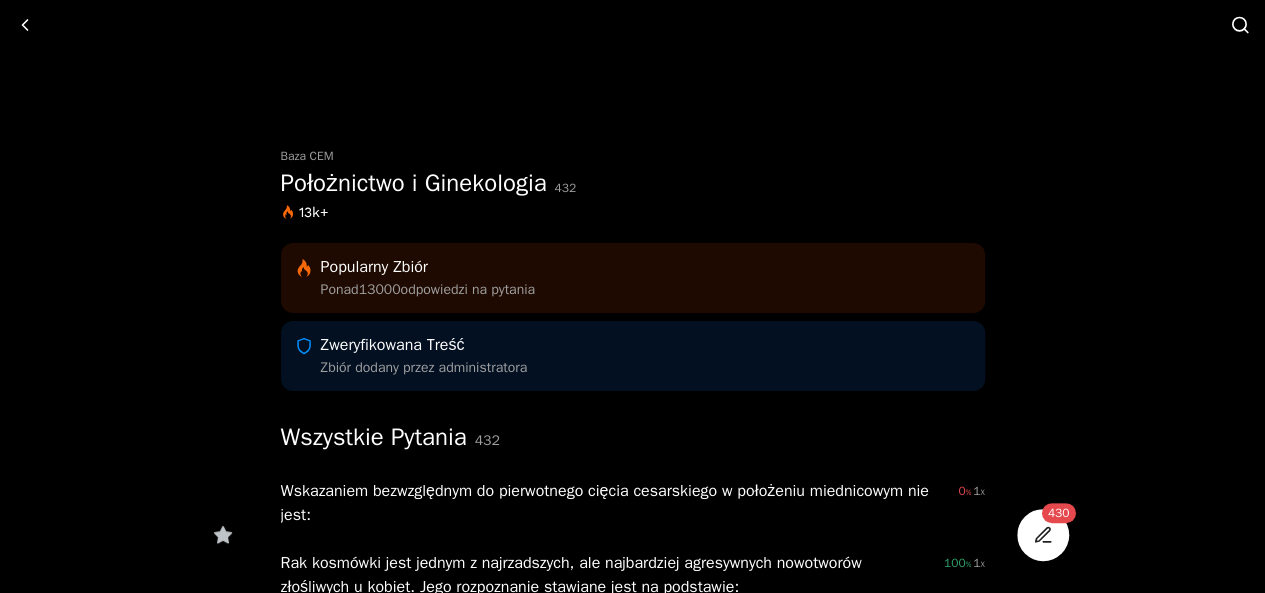 click at bounding box center (1240, 25) 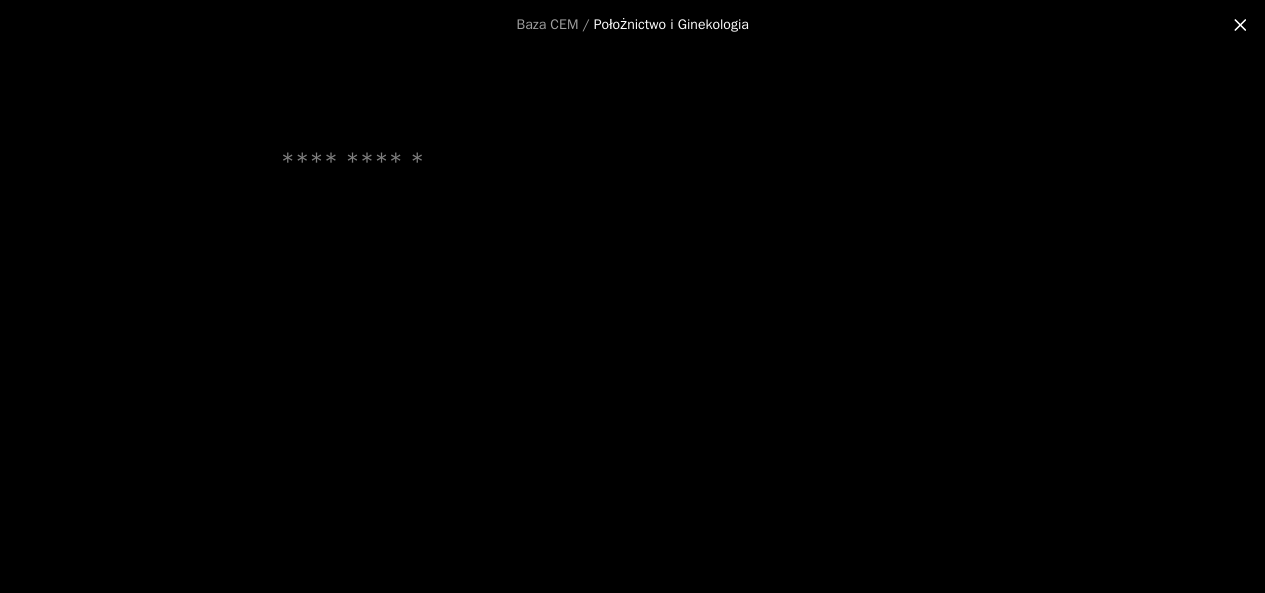 click at bounding box center [633, 162] 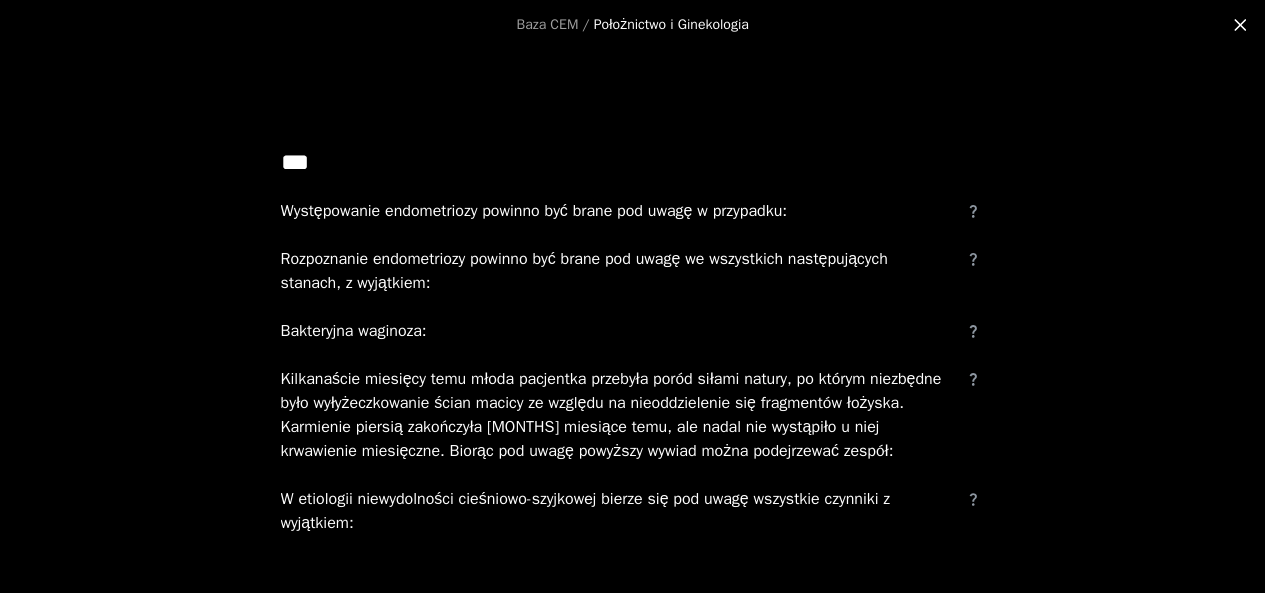 type on "***" 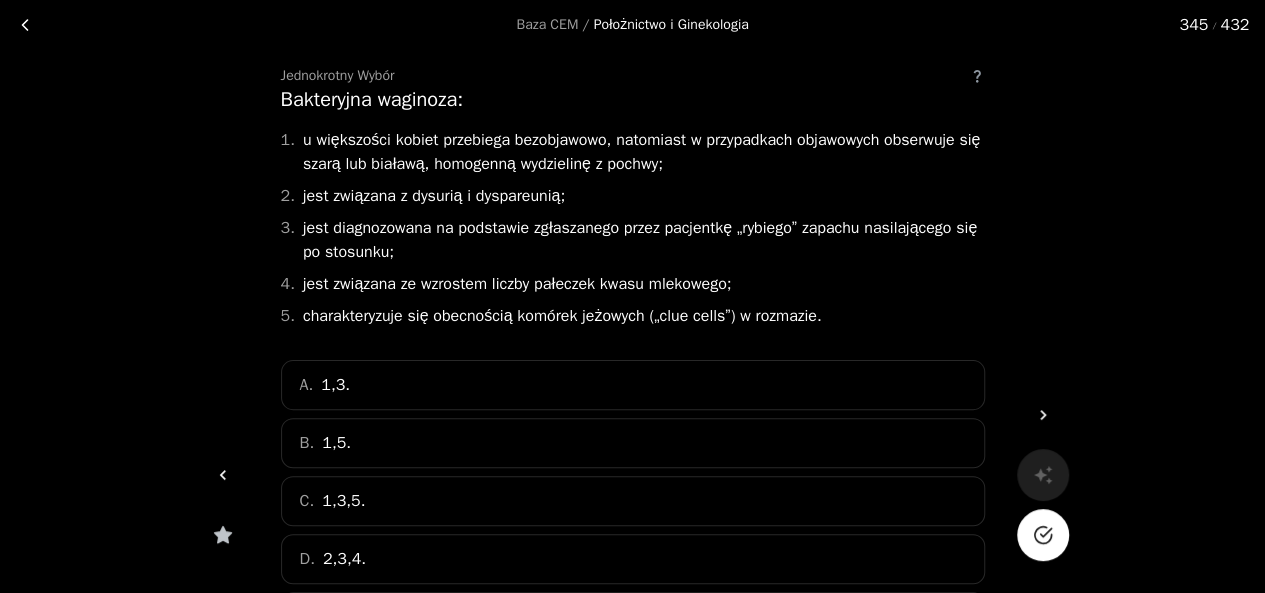 scroll, scrollTop: 90, scrollLeft: 0, axis: vertical 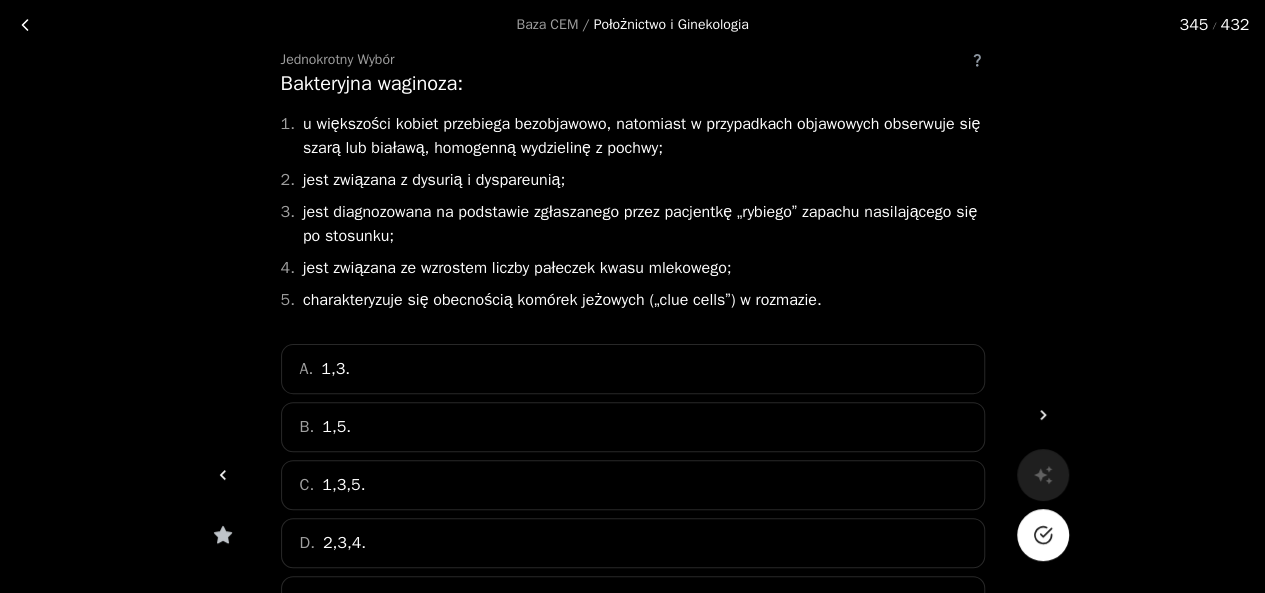 click at bounding box center [25, 25] 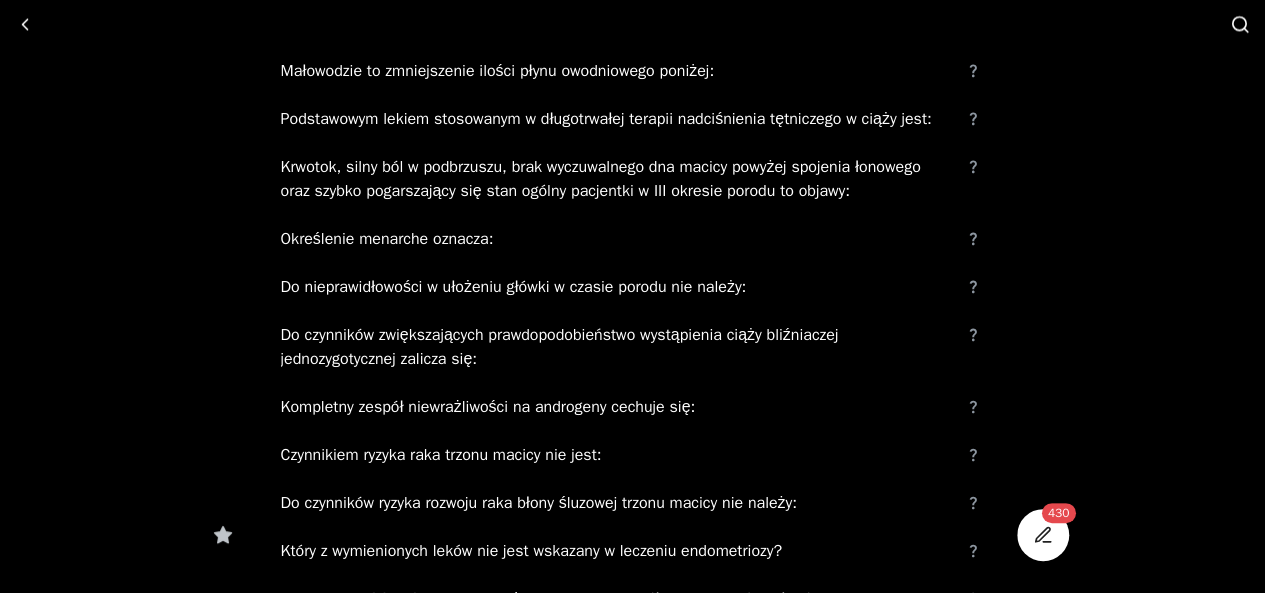 scroll, scrollTop: 2014, scrollLeft: 0, axis: vertical 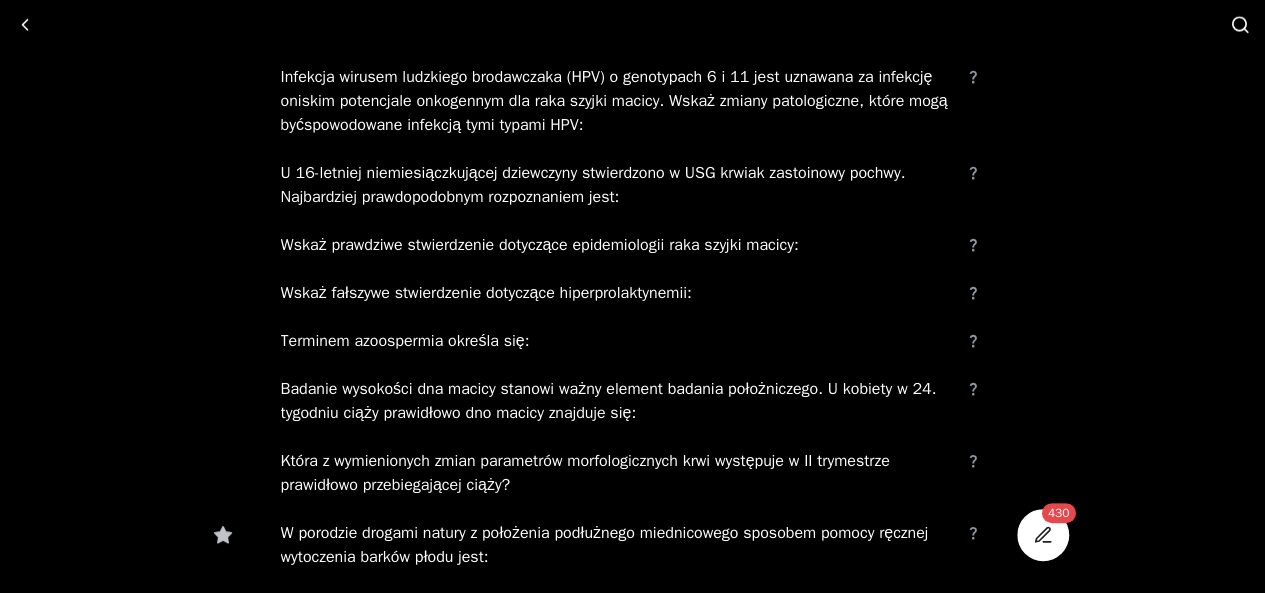 click on "Terminem azoospermia określa się:" at bounding box center [617, 341] 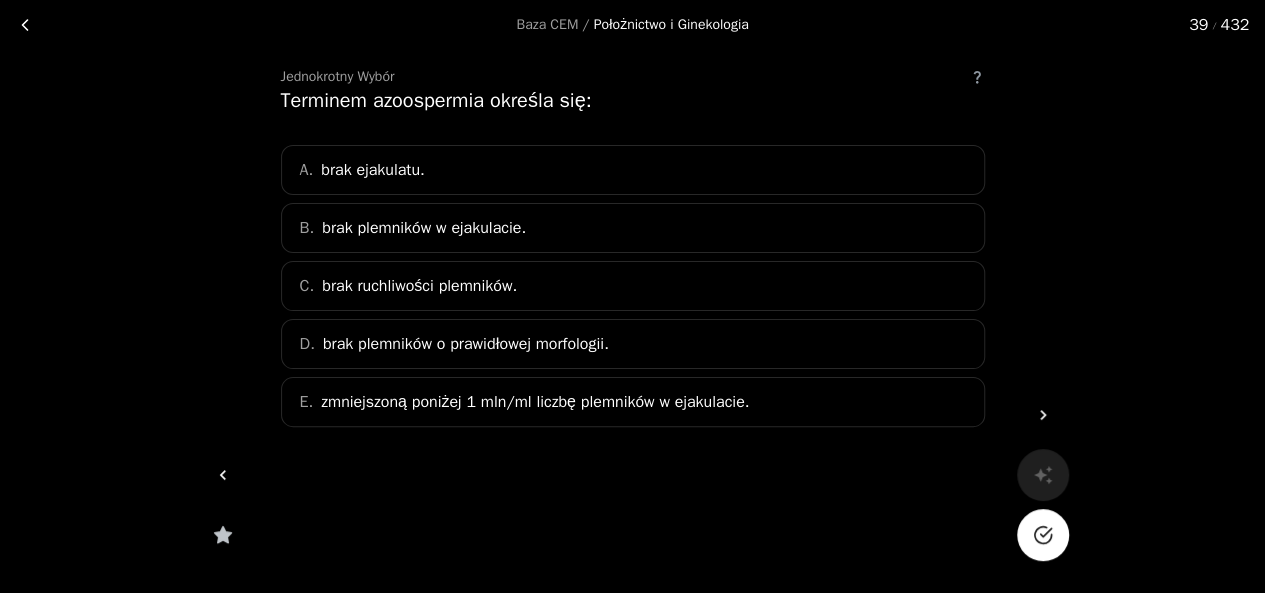 click on "brak plemników w ejakulacie." at bounding box center (633, 228) 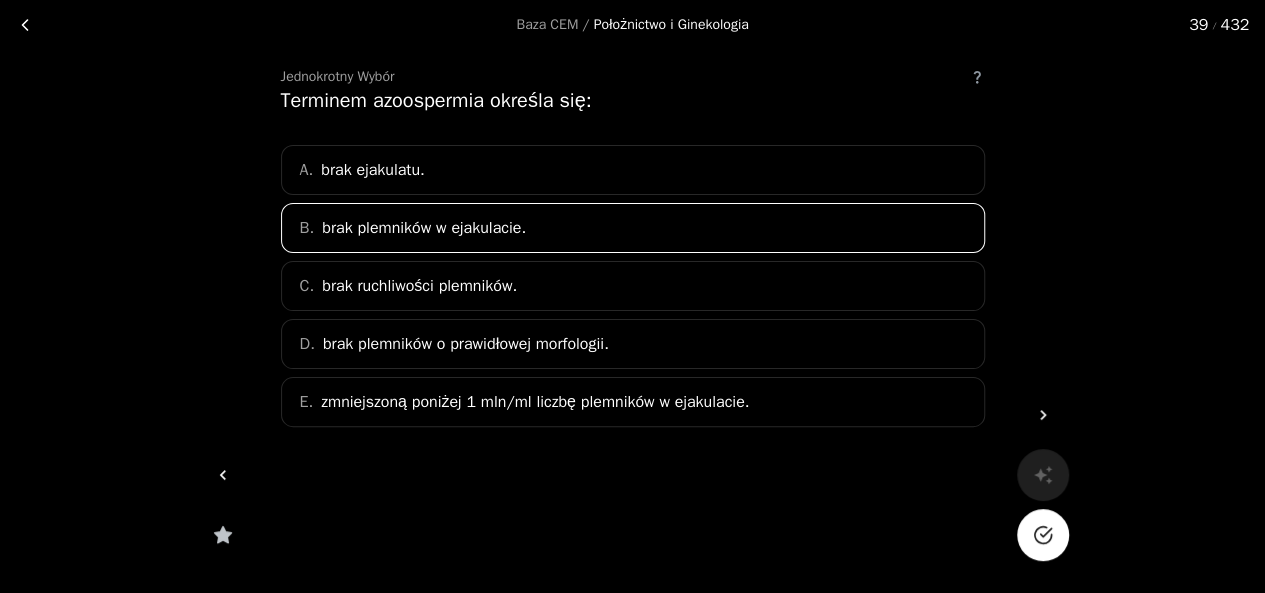 click at bounding box center [1042, 535] 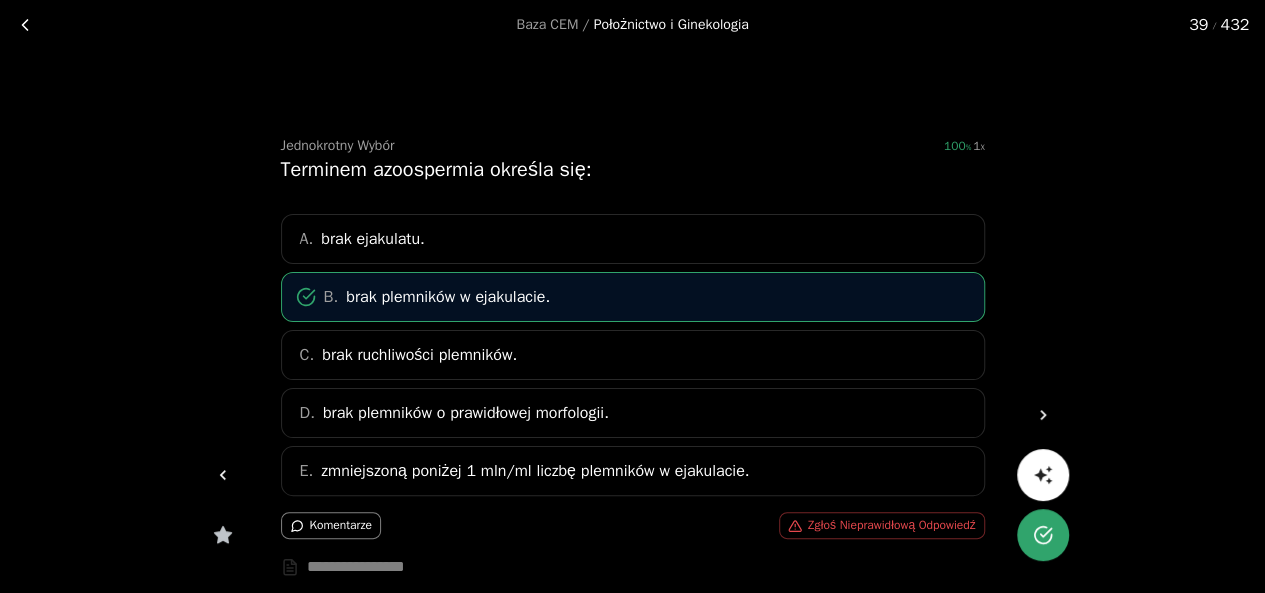 scroll, scrollTop: 0, scrollLeft: 0, axis: both 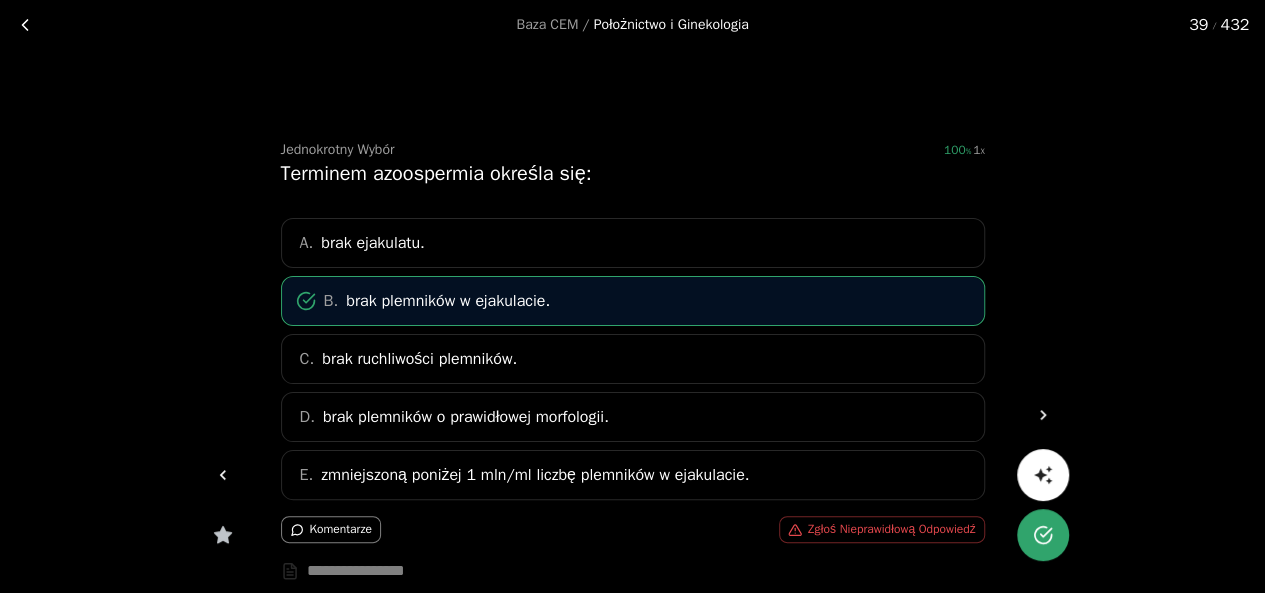 click at bounding box center (25, 25) 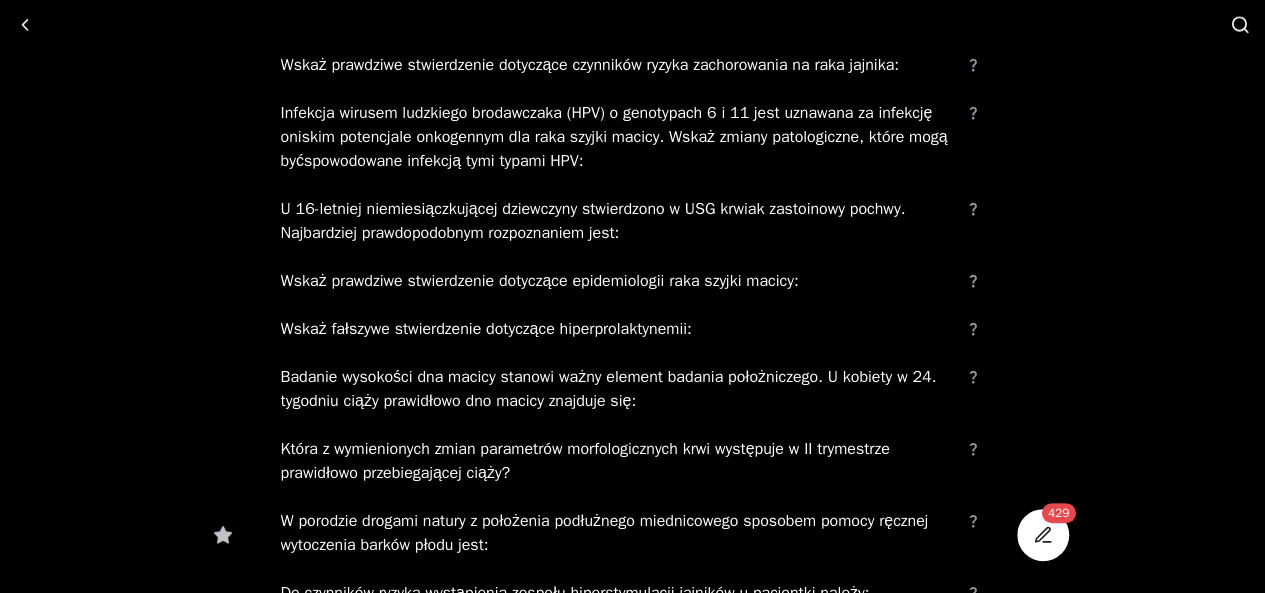 scroll, scrollTop: 3184, scrollLeft: 0, axis: vertical 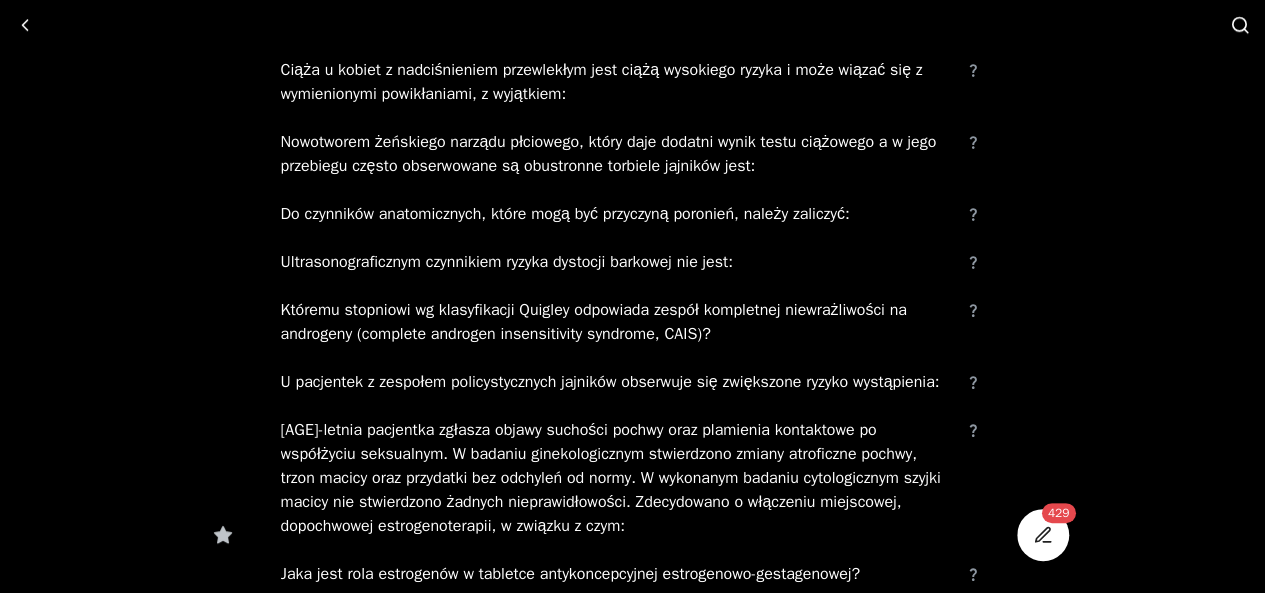 click at bounding box center [1238, 24] 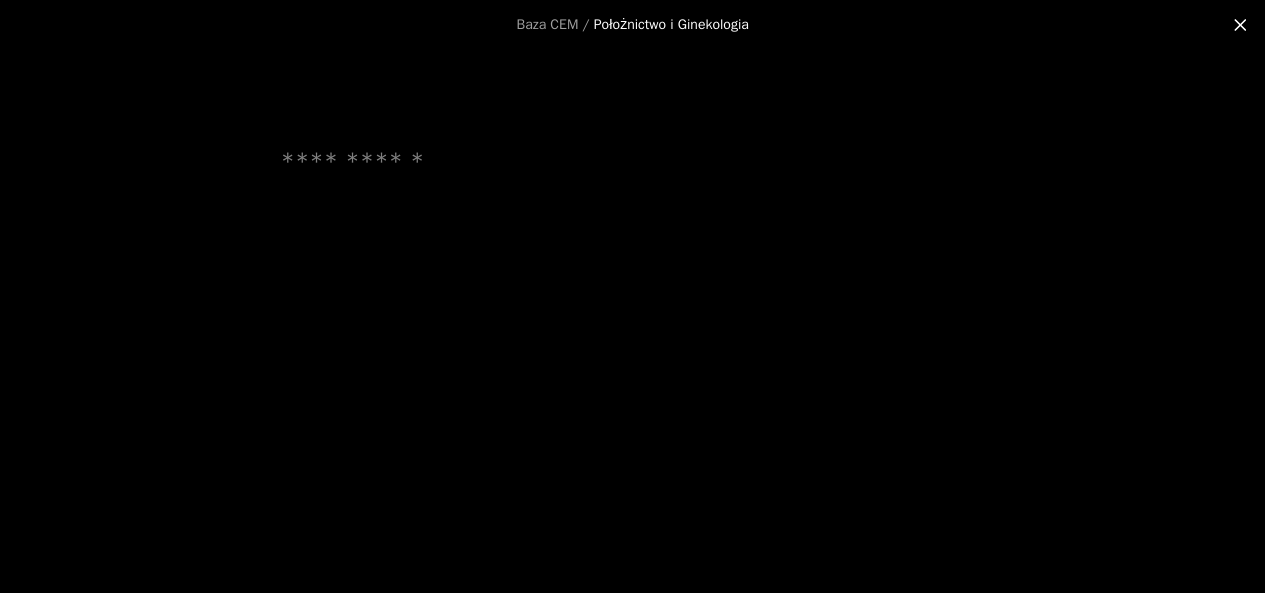 click at bounding box center (633, 194) 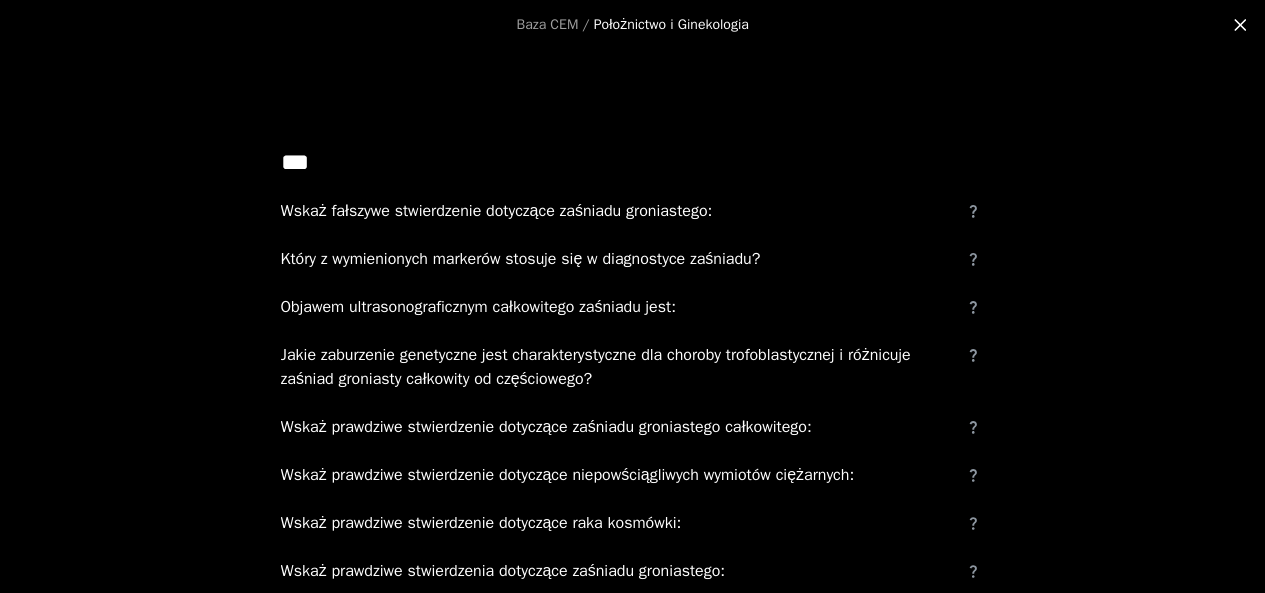 type on "***" 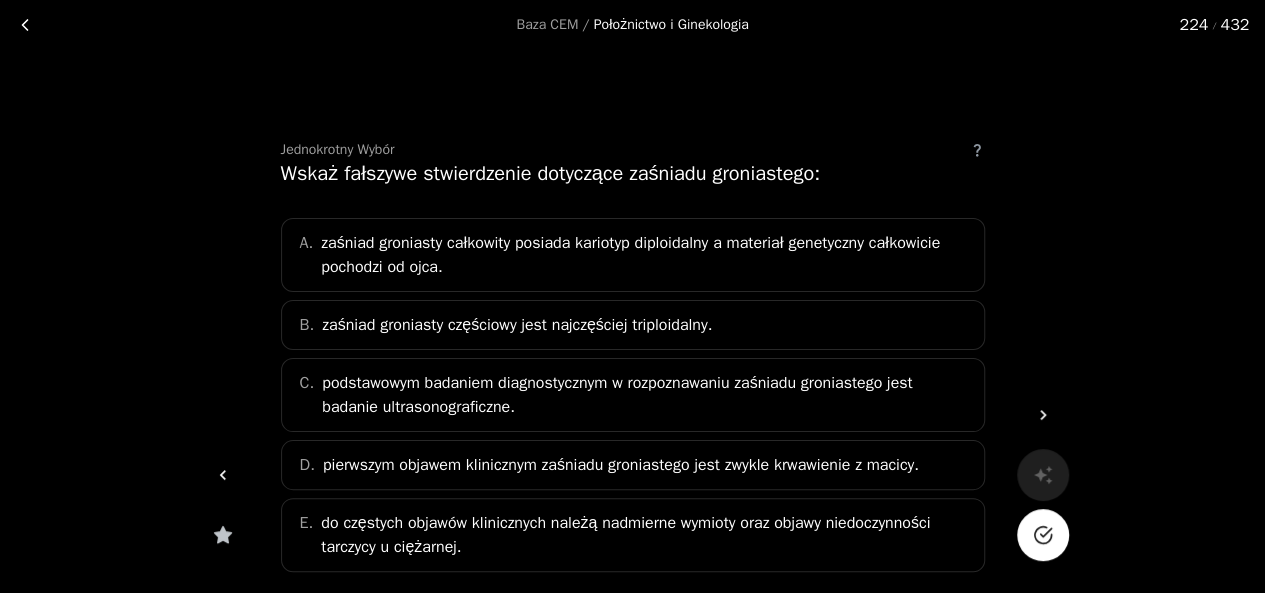 click at bounding box center (25, 25) 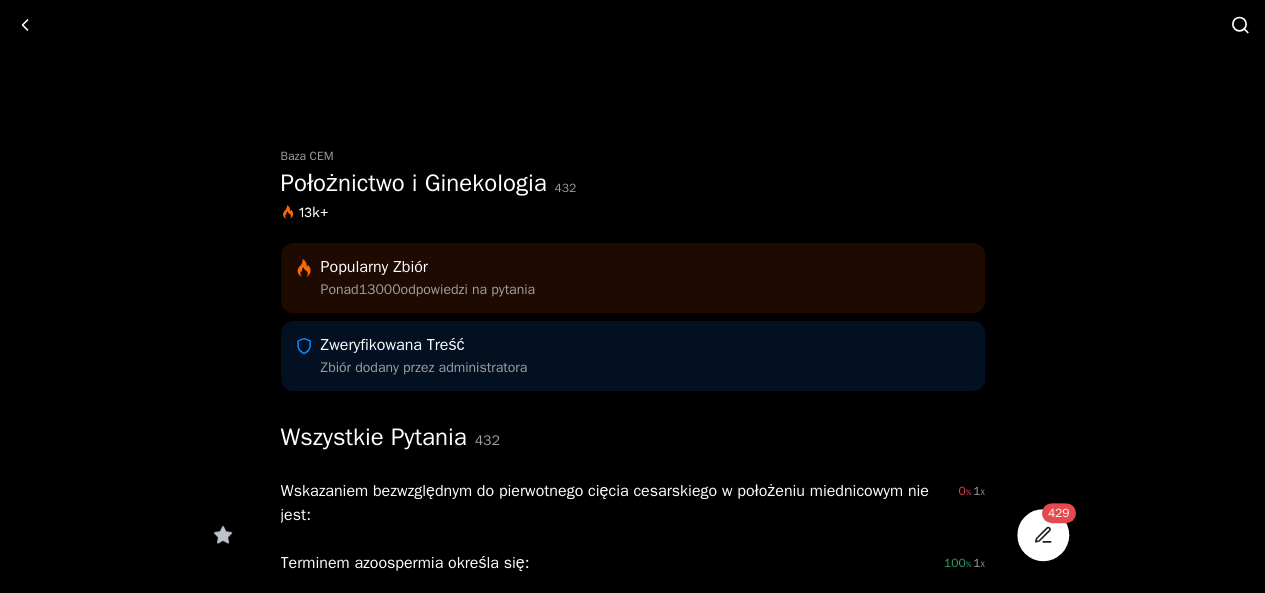 click at bounding box center [1238, 24] 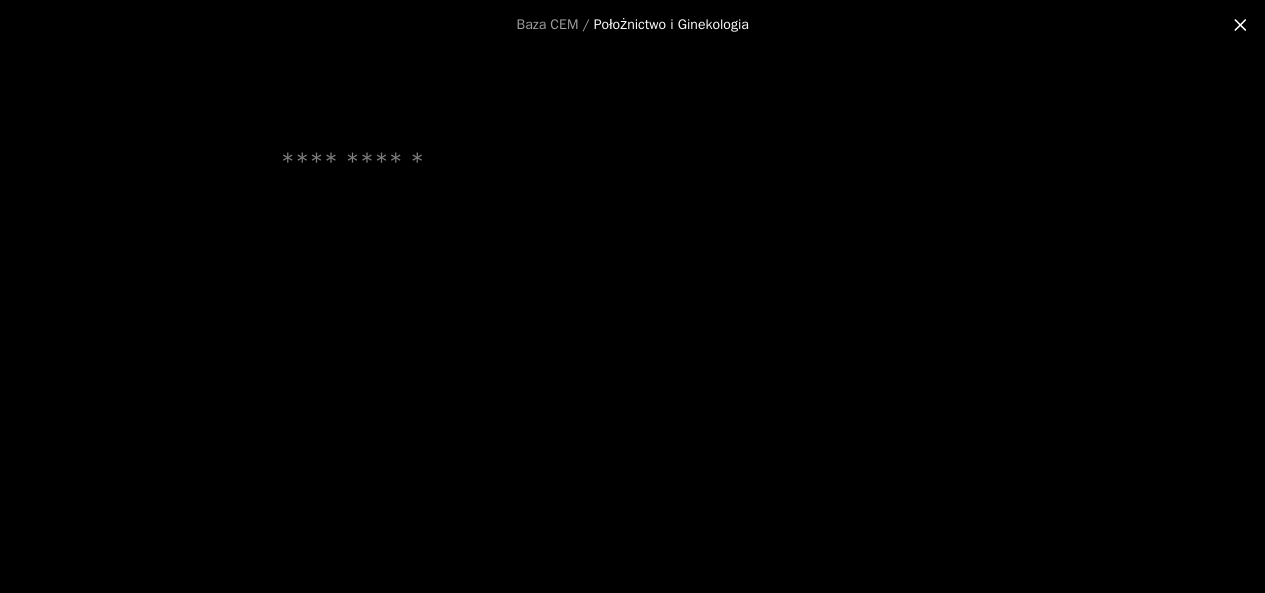 click at bounding box center (633, 162) 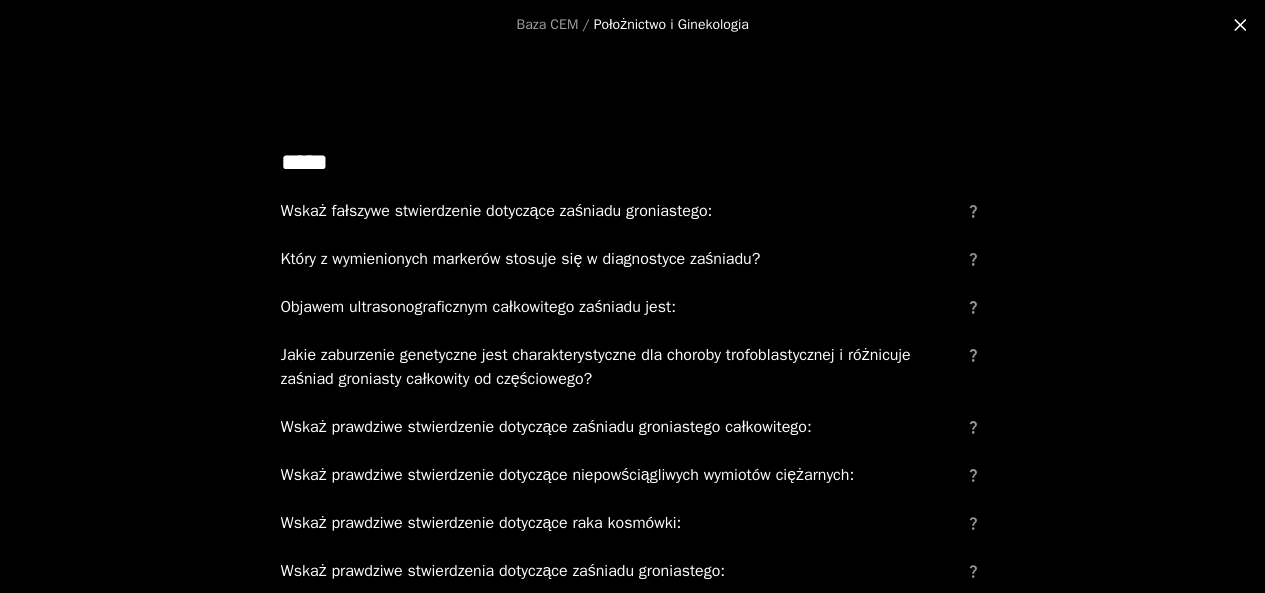 type on "*****" 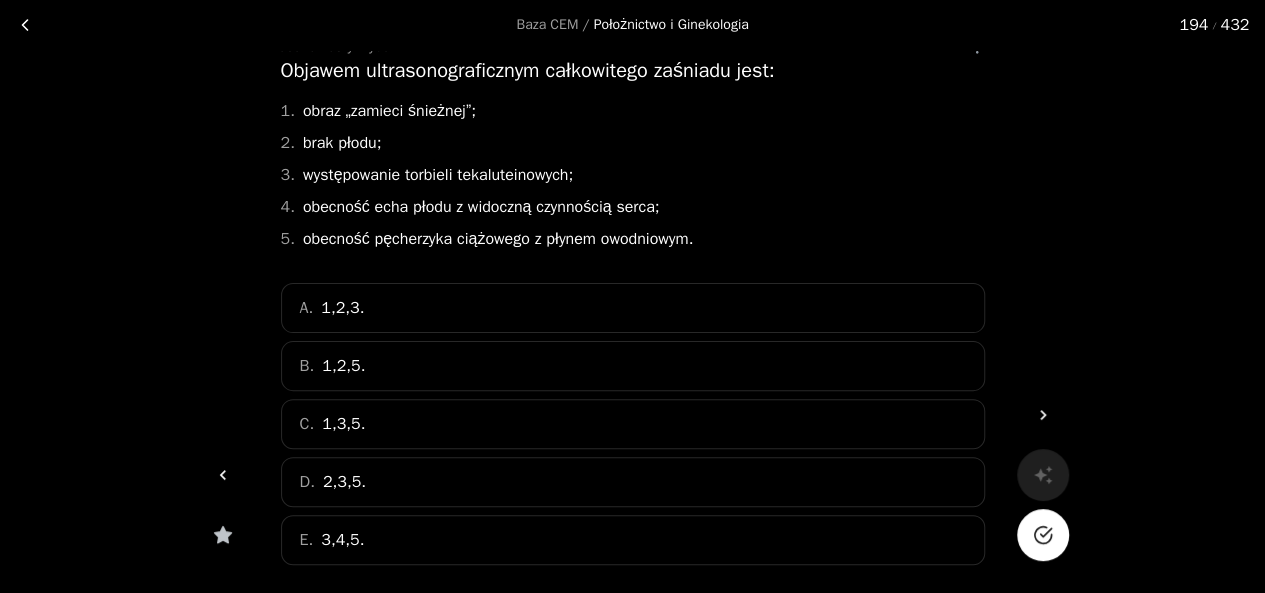 scroll, scrollTop: 102, scrollLeft: 0, axis: vertical 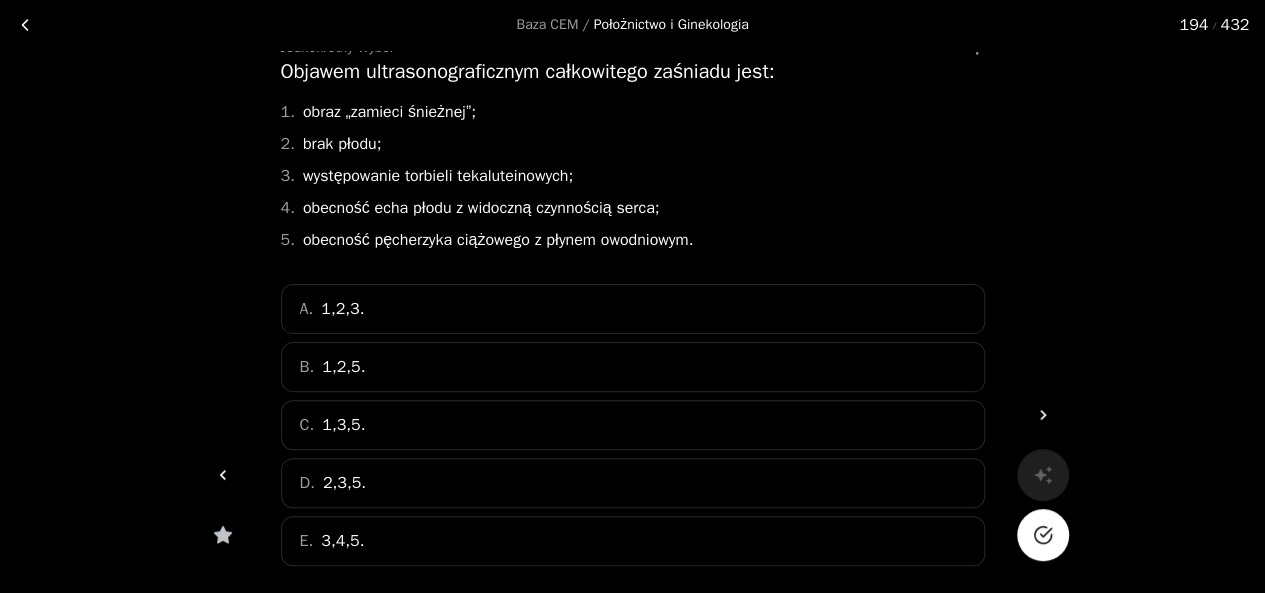 click on "C.   1,3,5." at bounding box center [633, 425] 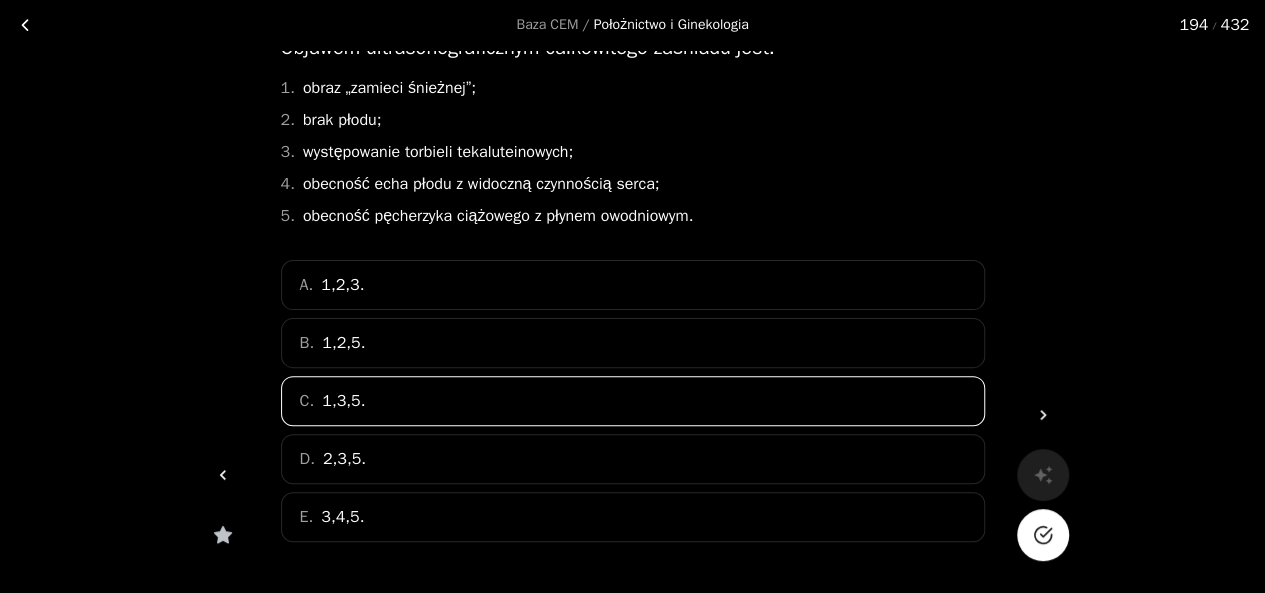 scroll, scrollTop: 128, scrollLeft: 0, axis: vertical 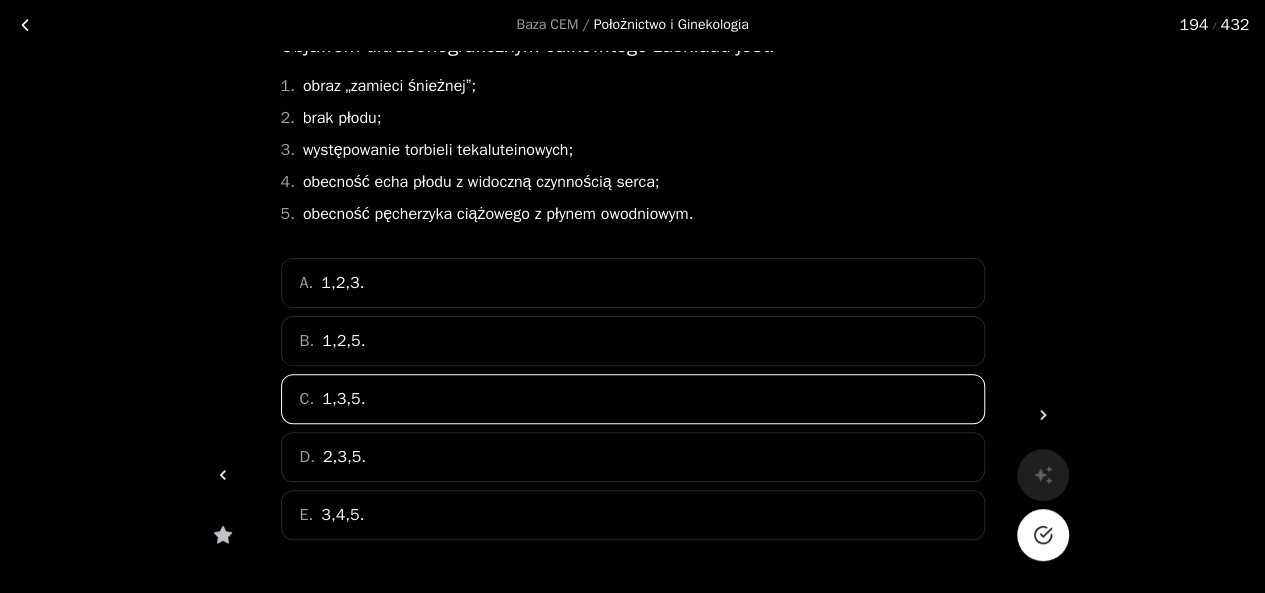 click at bounding box center (1043, 535) 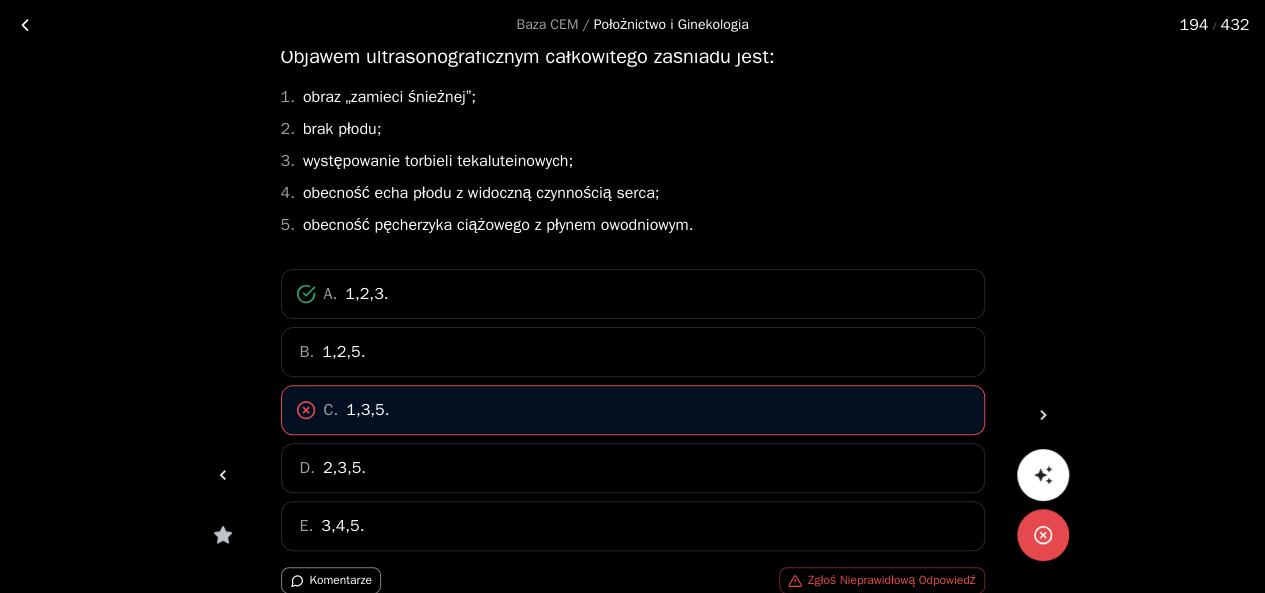 scroll, scrollTop: 114, scrollLeft: 0, axis: vertical 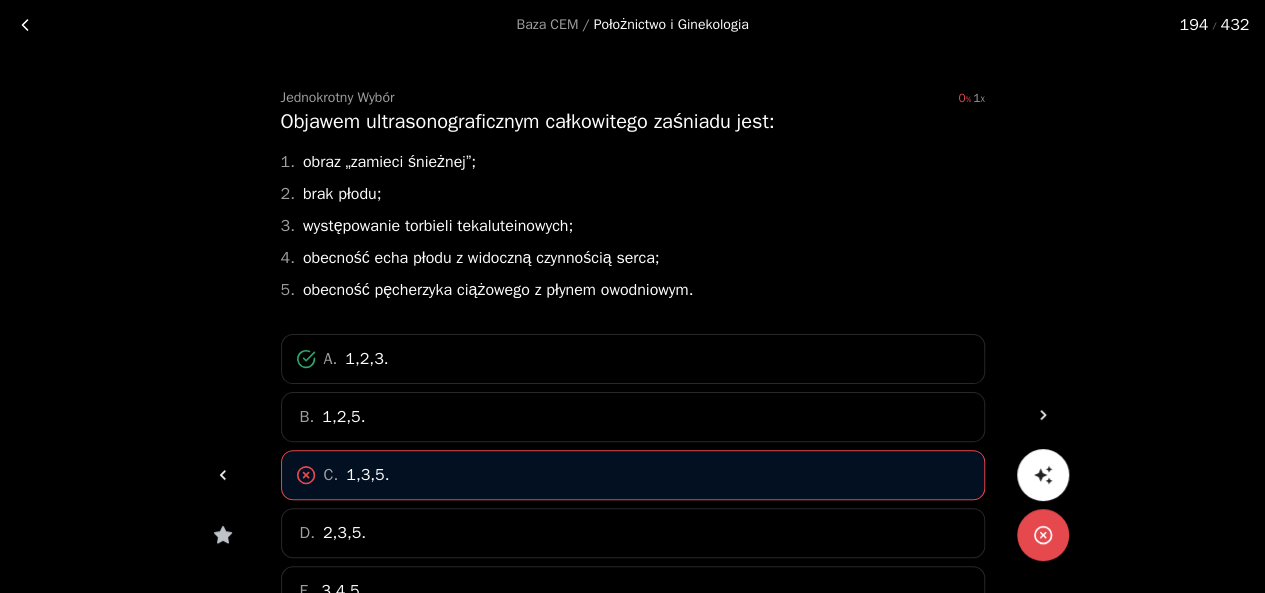 click at bounding box center (25, 25) 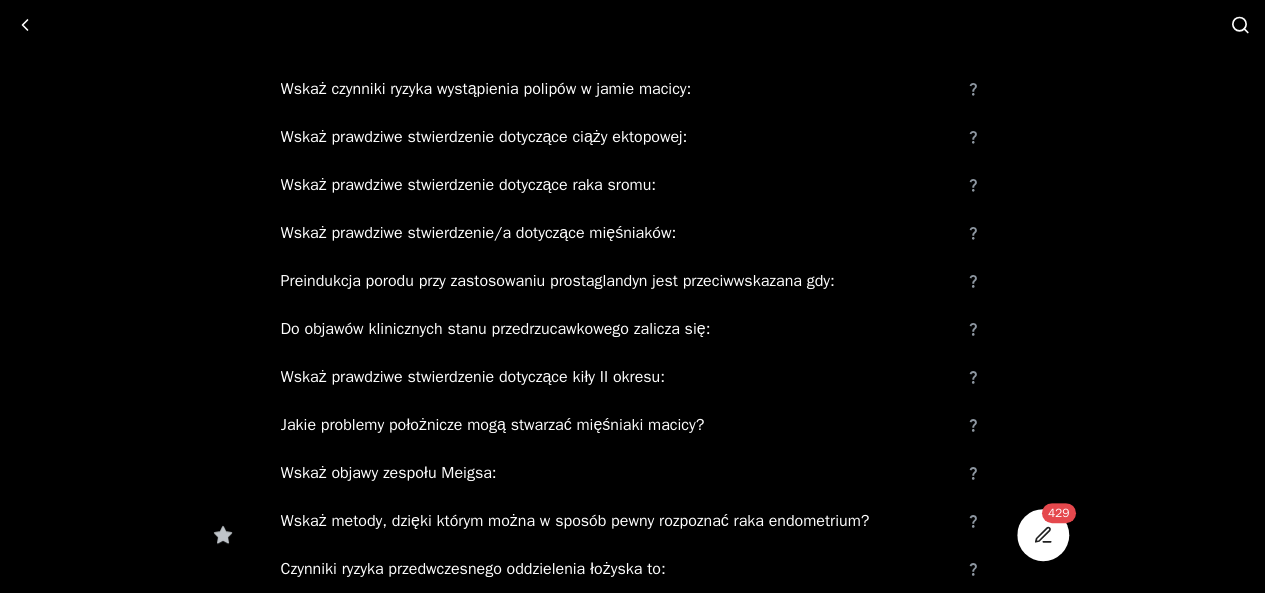 scroll, scrollTop: 11376, scrollLeft: 0, axis: vertical 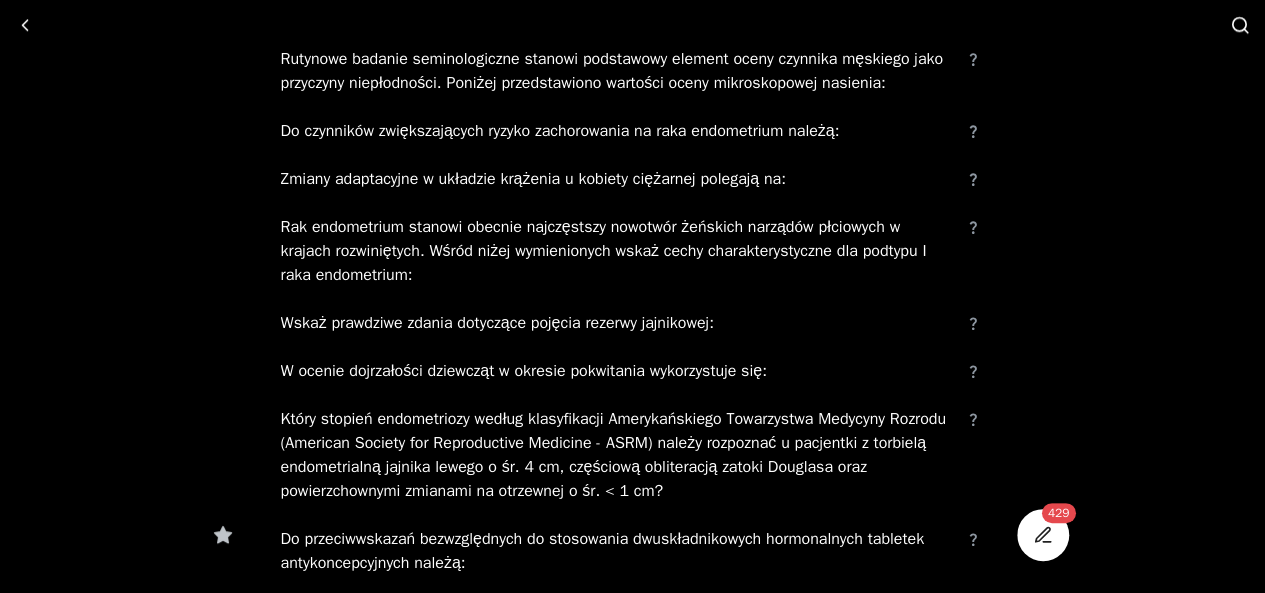 click at bounding box center (1240, 25) 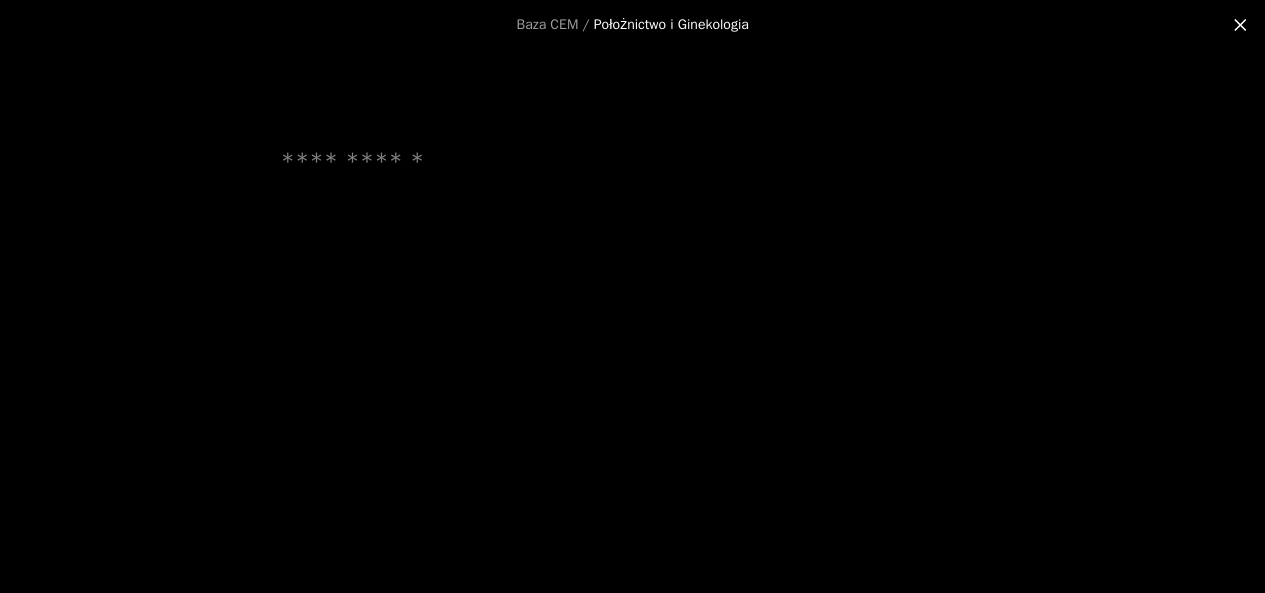 click at bounding box center [633, 162] 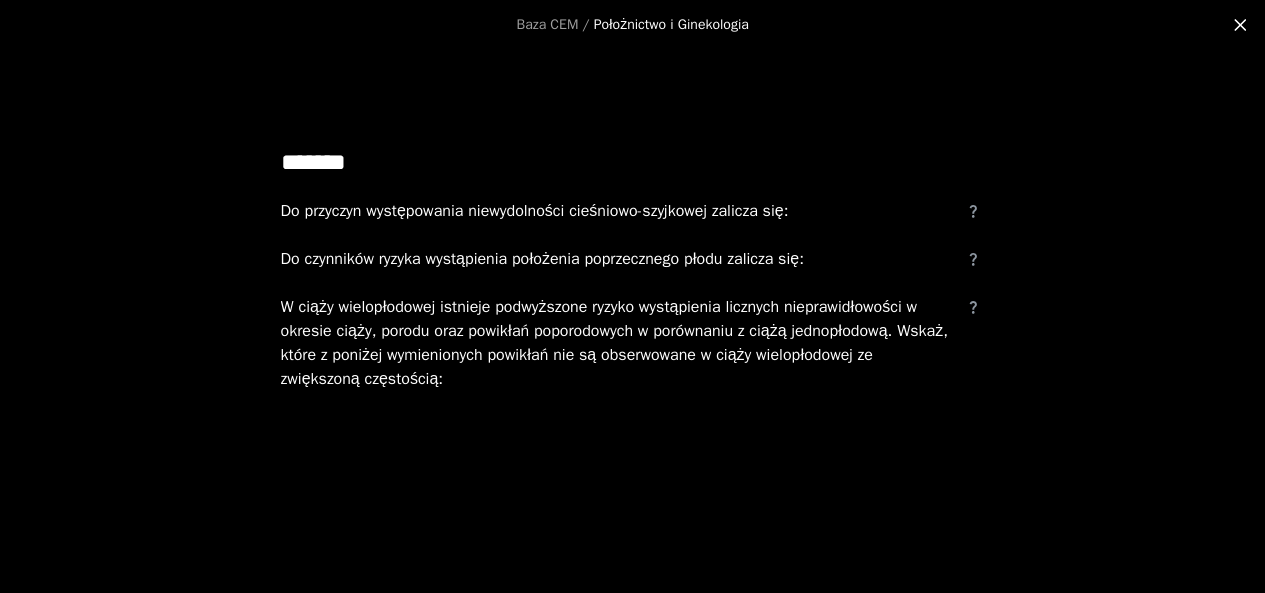 type on "*******" 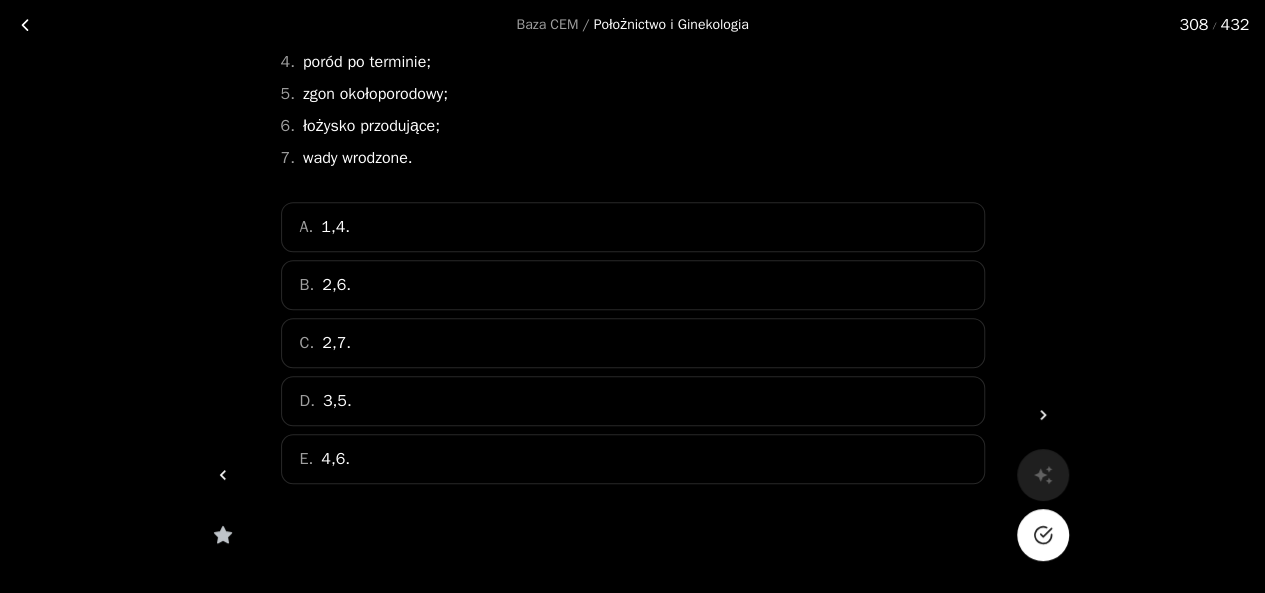 scroll, scrollTop: 334, scrollLeft: 0, axis: vertical 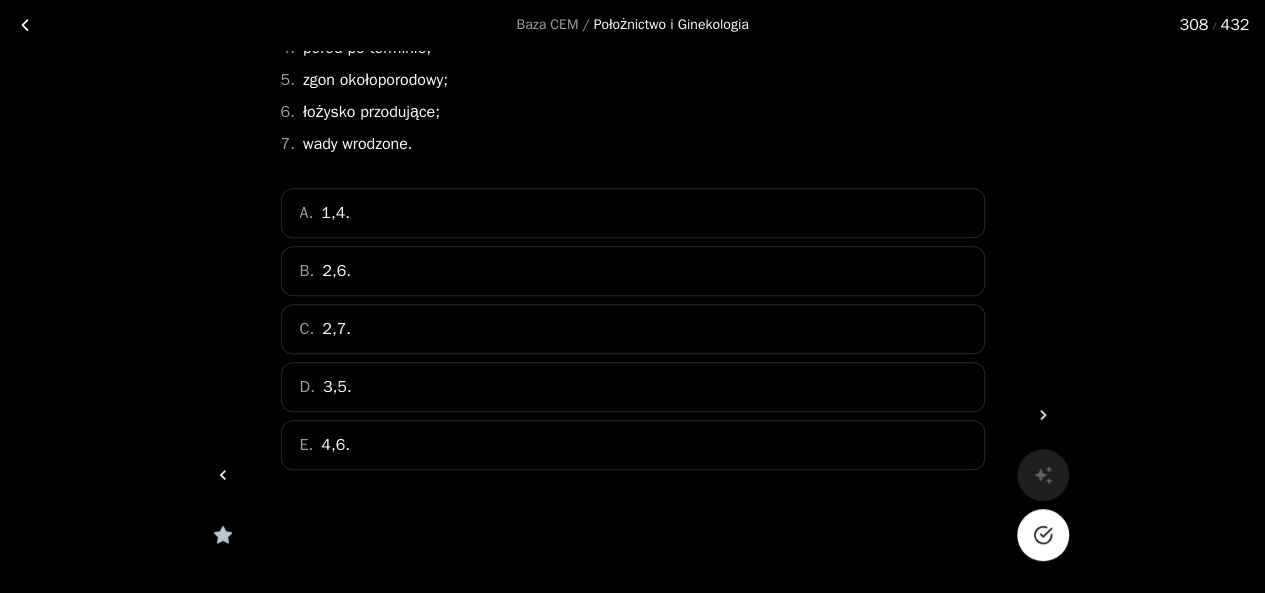 click on "D.   3,5." at bounding box center [633, 387] 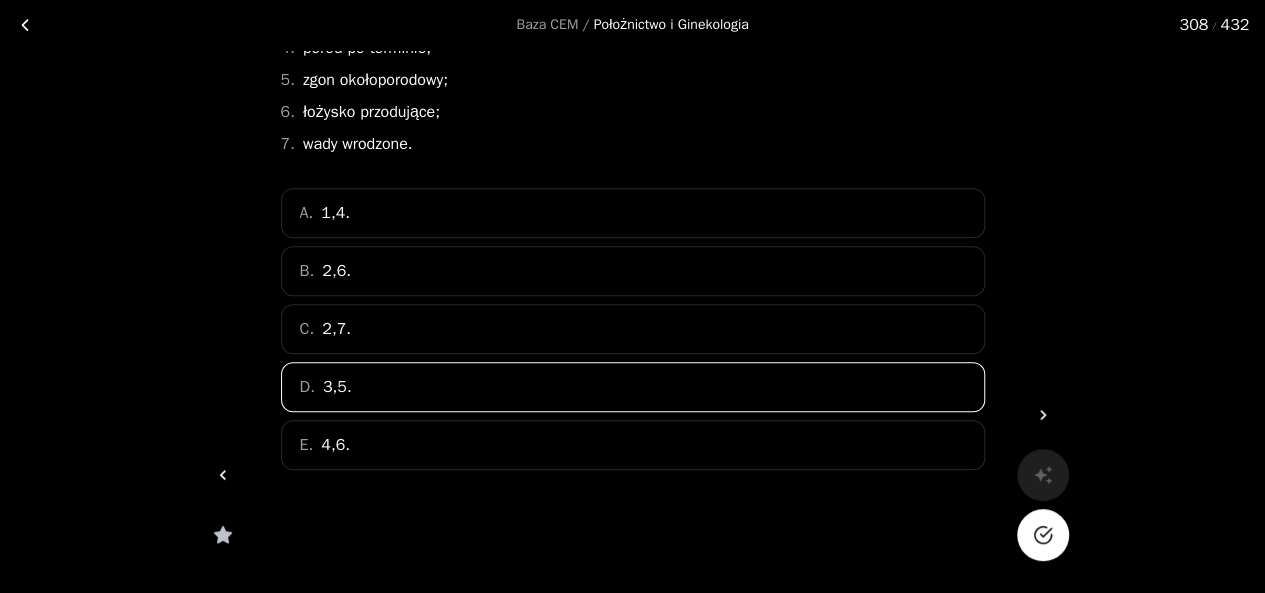 click at bounding box center (1043, 535) 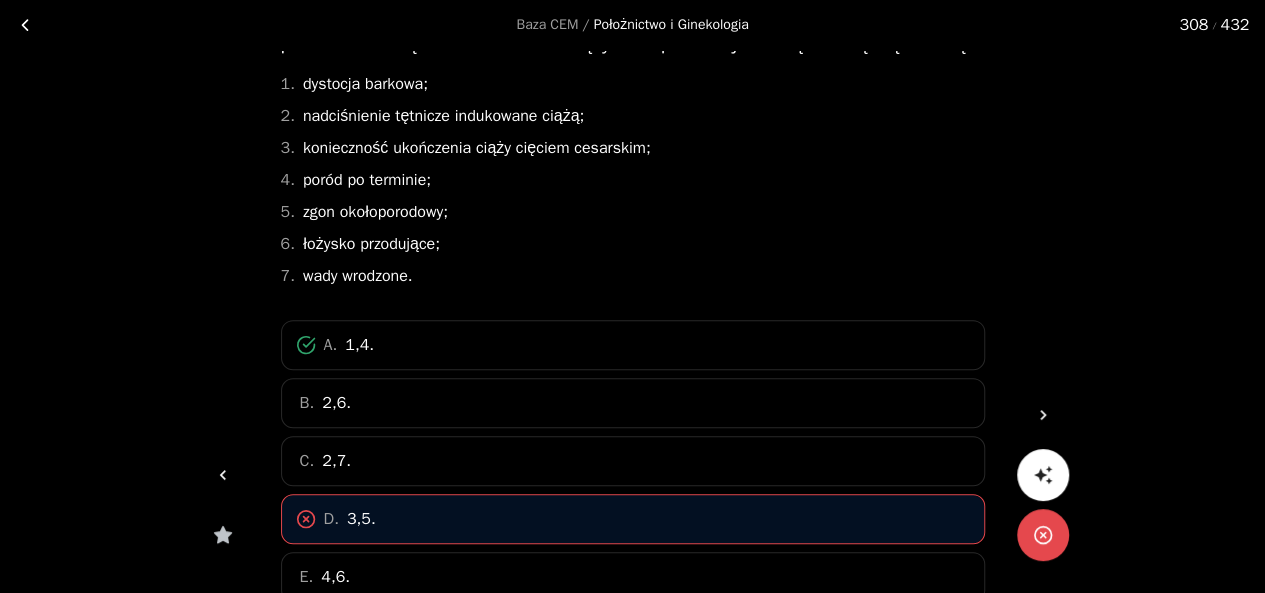 scroll, scrollTop: 185, scrollLeft: 0, axis: vertical 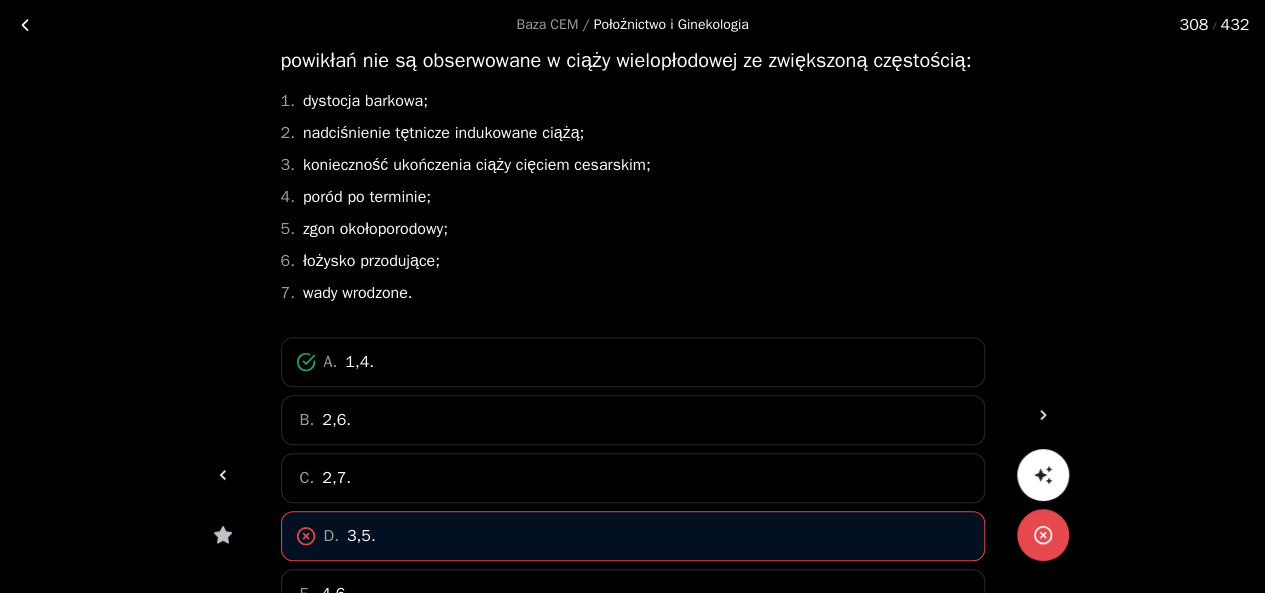 click at bounding box center (25, 25) 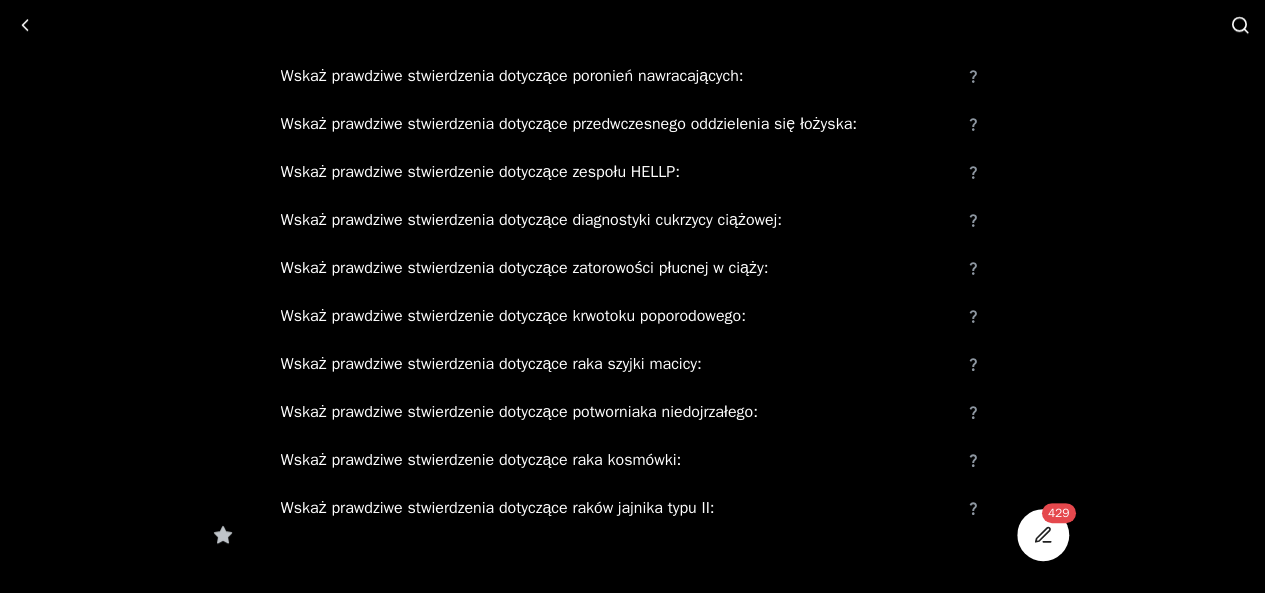 scroll, scrollTop: 27618, scrollLeft: 0, axis: vertical 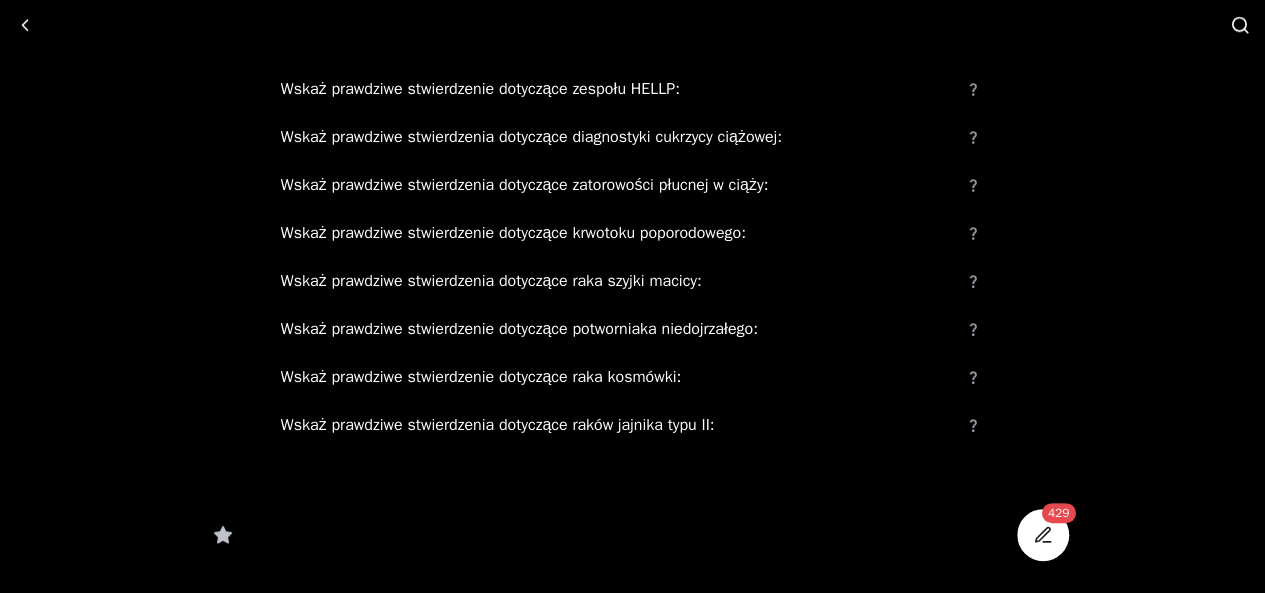 click on "Wskaż prawdziwe stwierdzenie dotyczące raka kosmówki:" at bounding box center (617, 377) 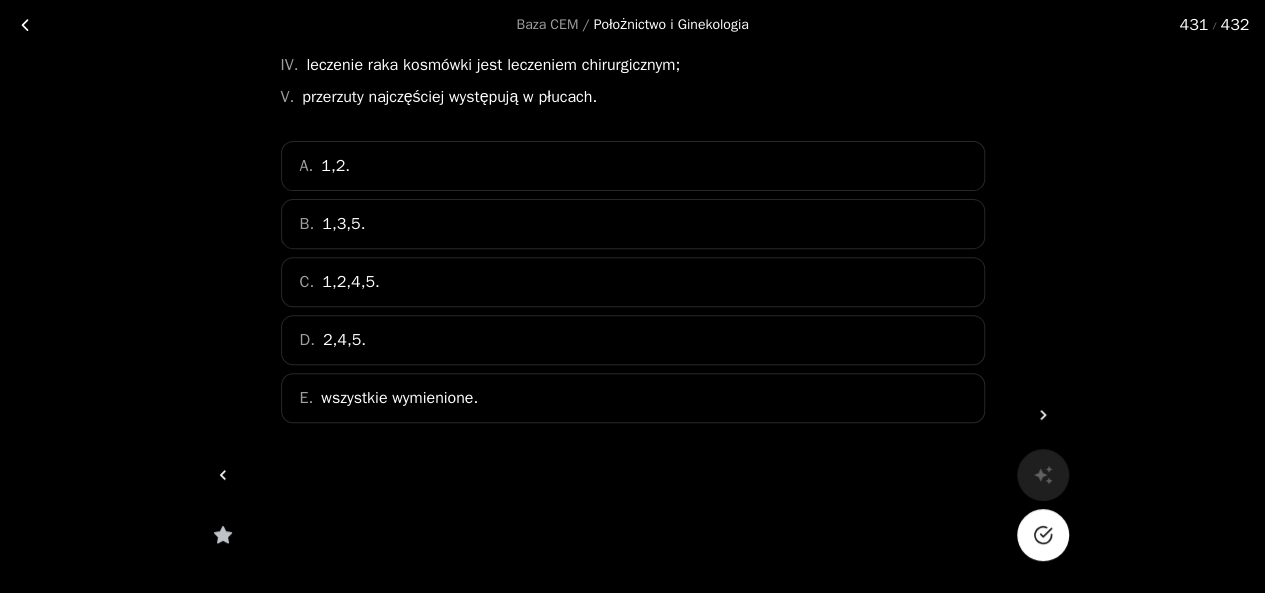 scroll, scrollTop: 241, scrollLeft: 0, axis: vertical 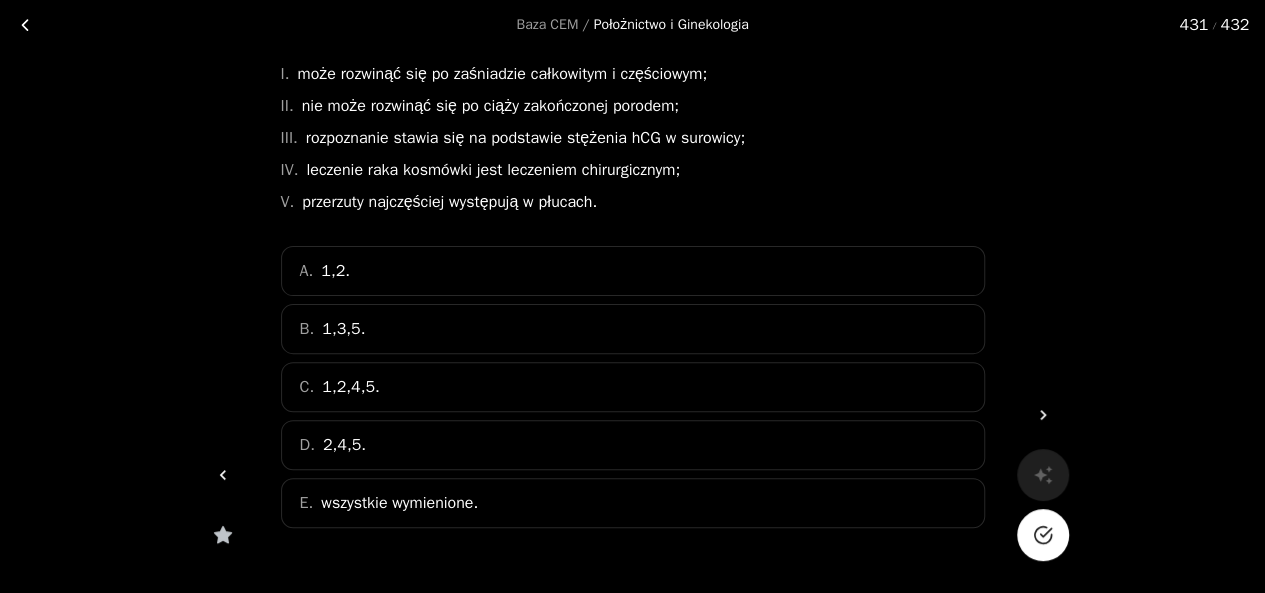 click at bounding box center (25, 25) 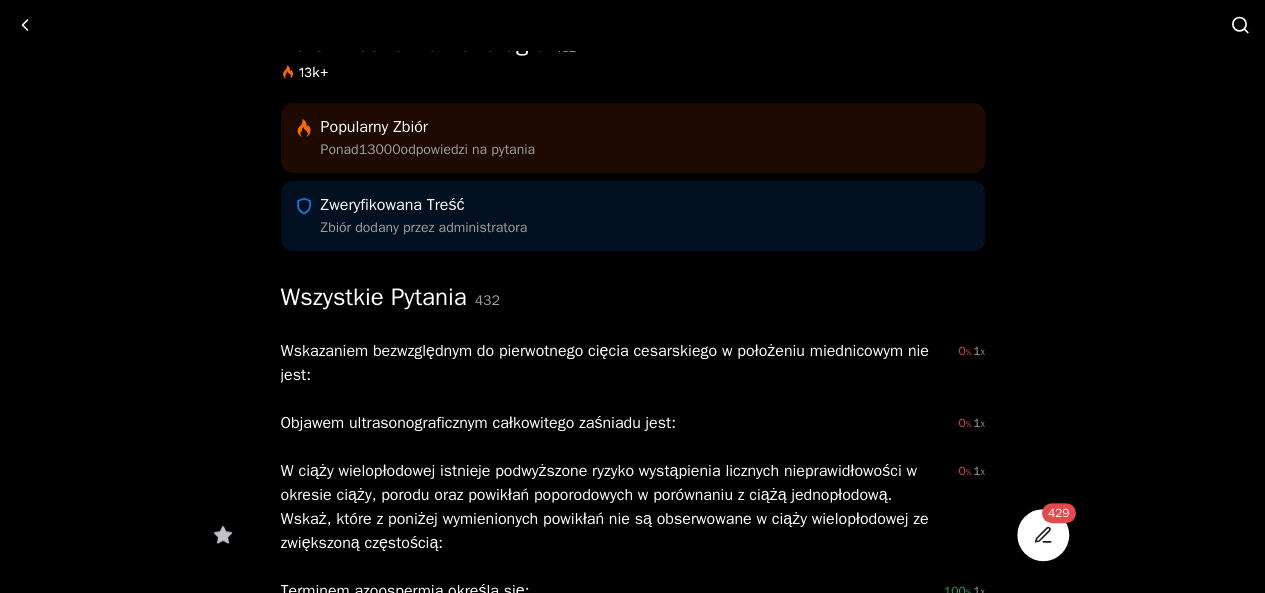 click at bounding box center [1240, 25] 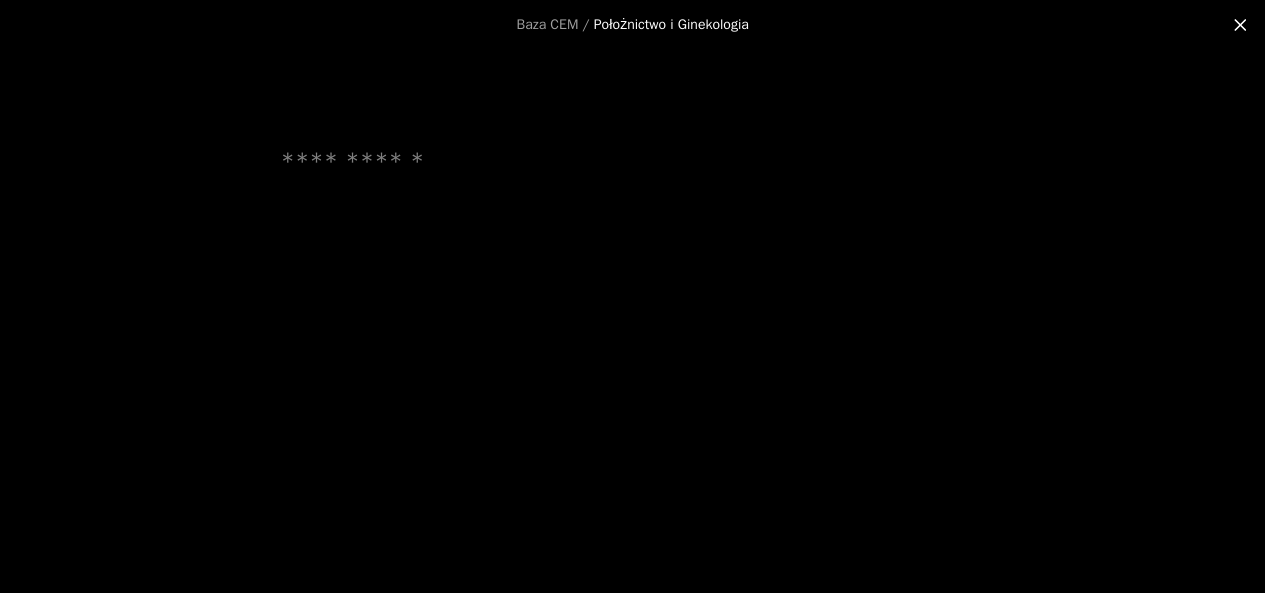 click at bounding box center (633, 162) 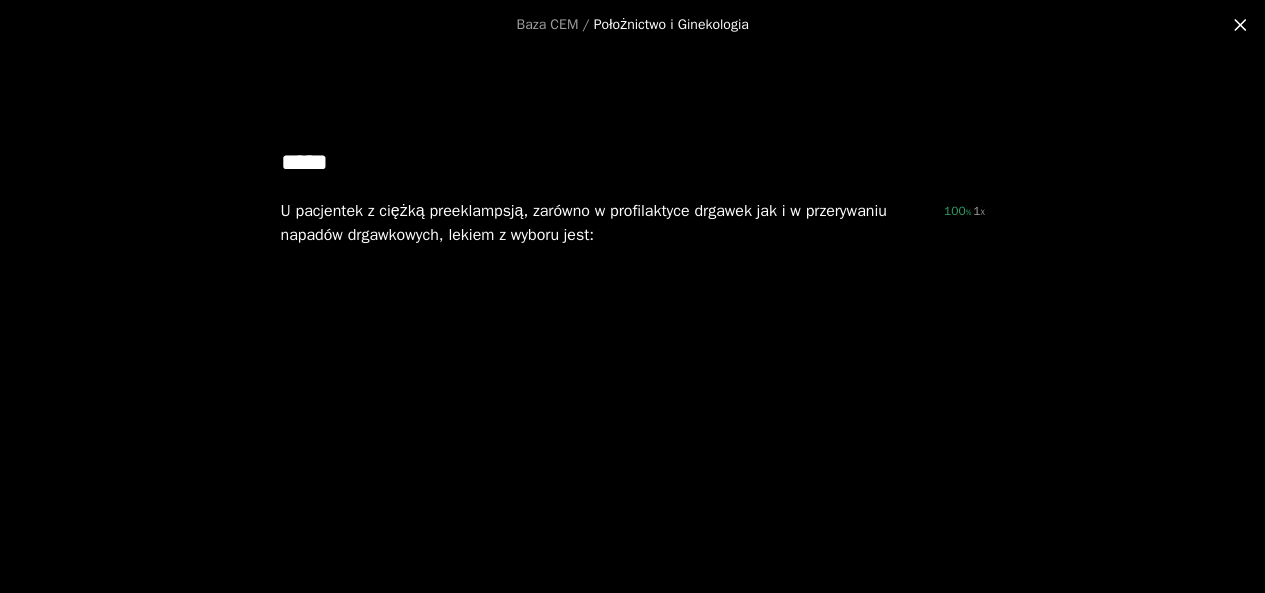 type on "*****" 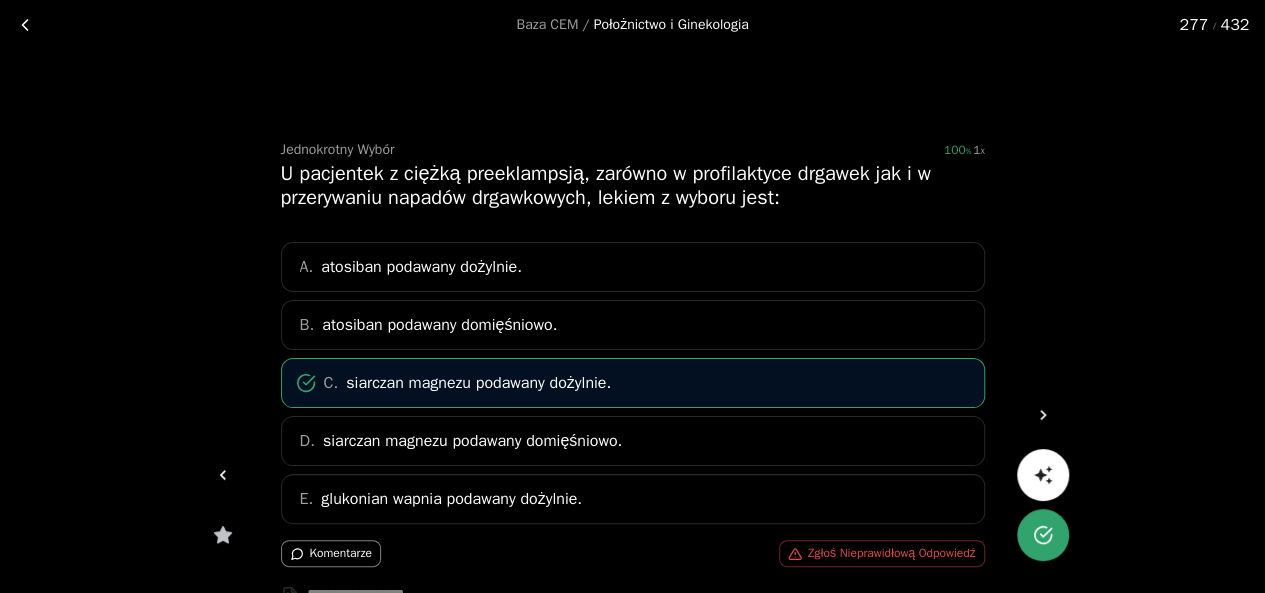drag, startPoint x: 278, startPoint y: 166, endPoint x: 776, endPoint y: 495, distance: 596.8626 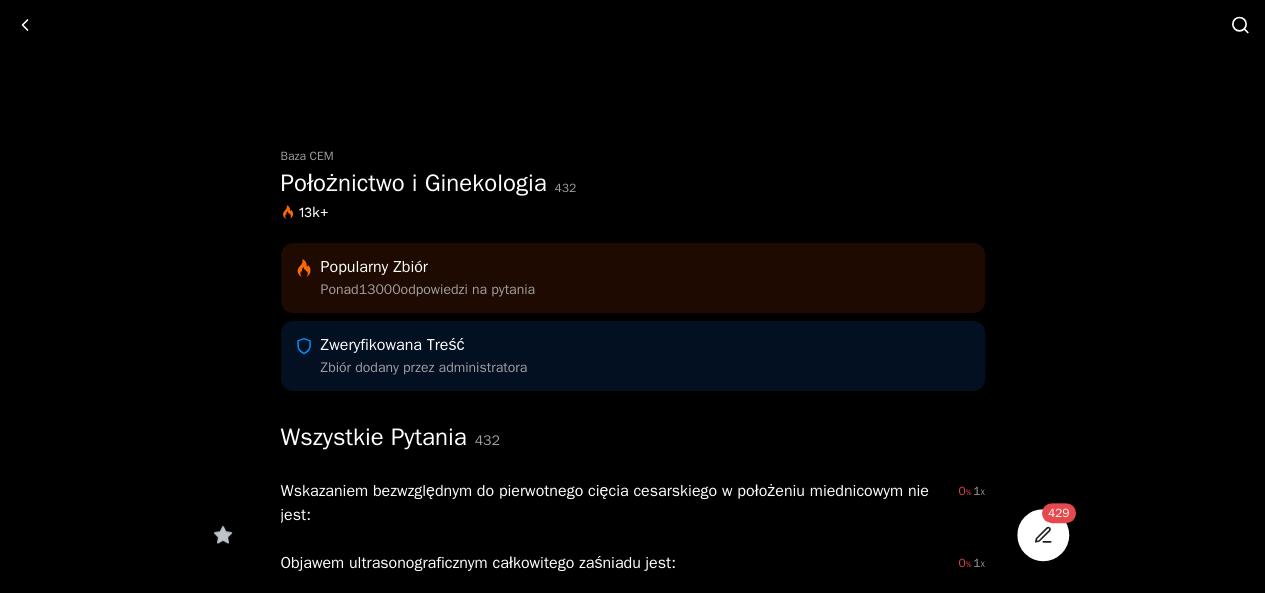 click at bounding box center (1240, 25) 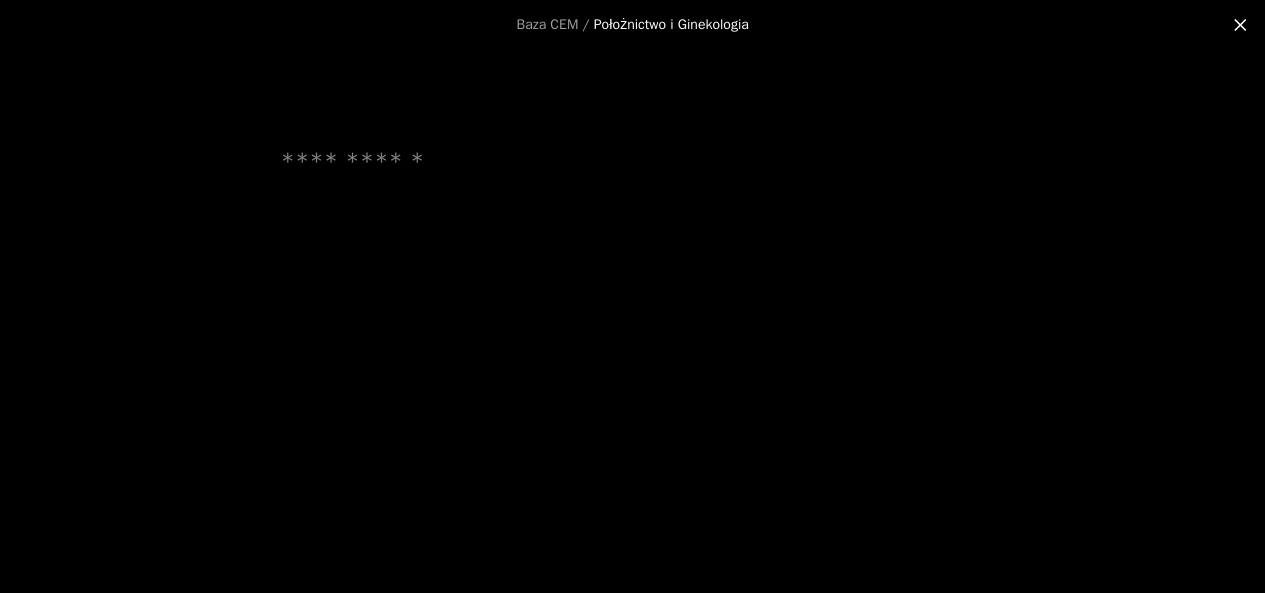 click at bounding box center [633, 162] 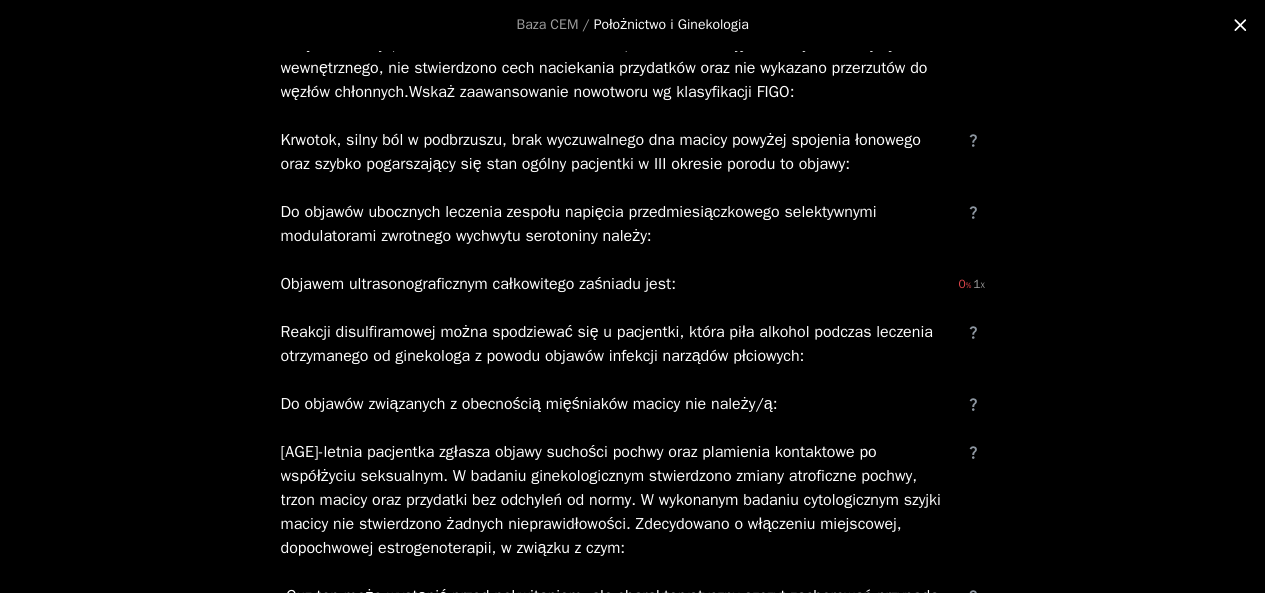 scroll, scrollTop: 0, scrollLeft: 0, axis: both 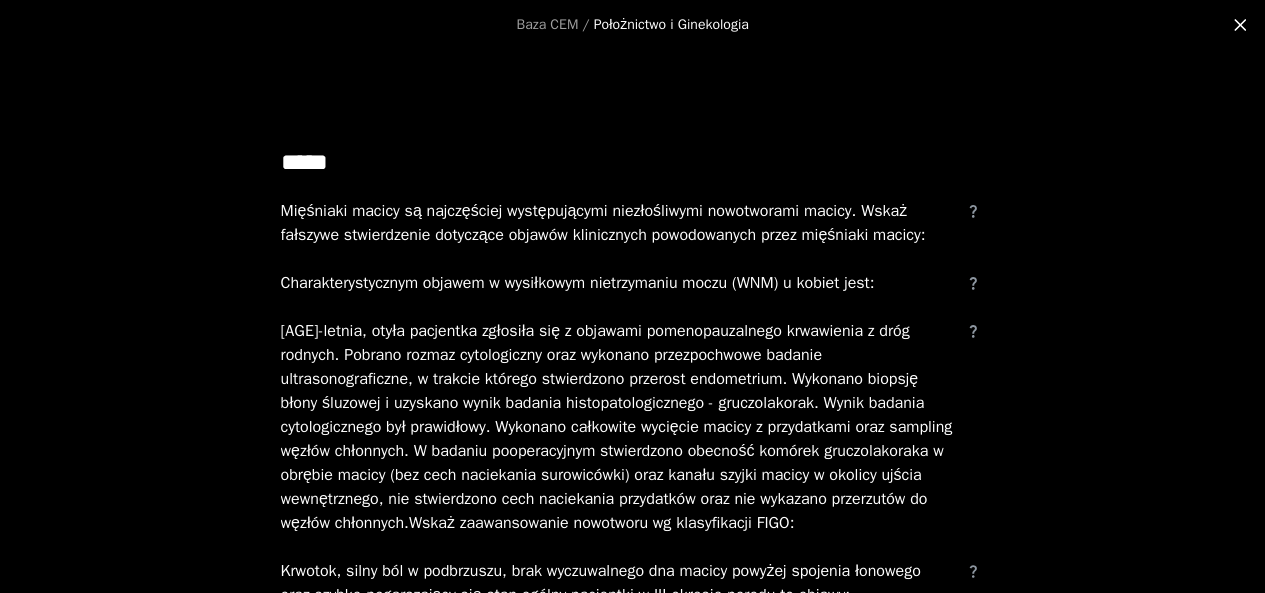 type on "*****" 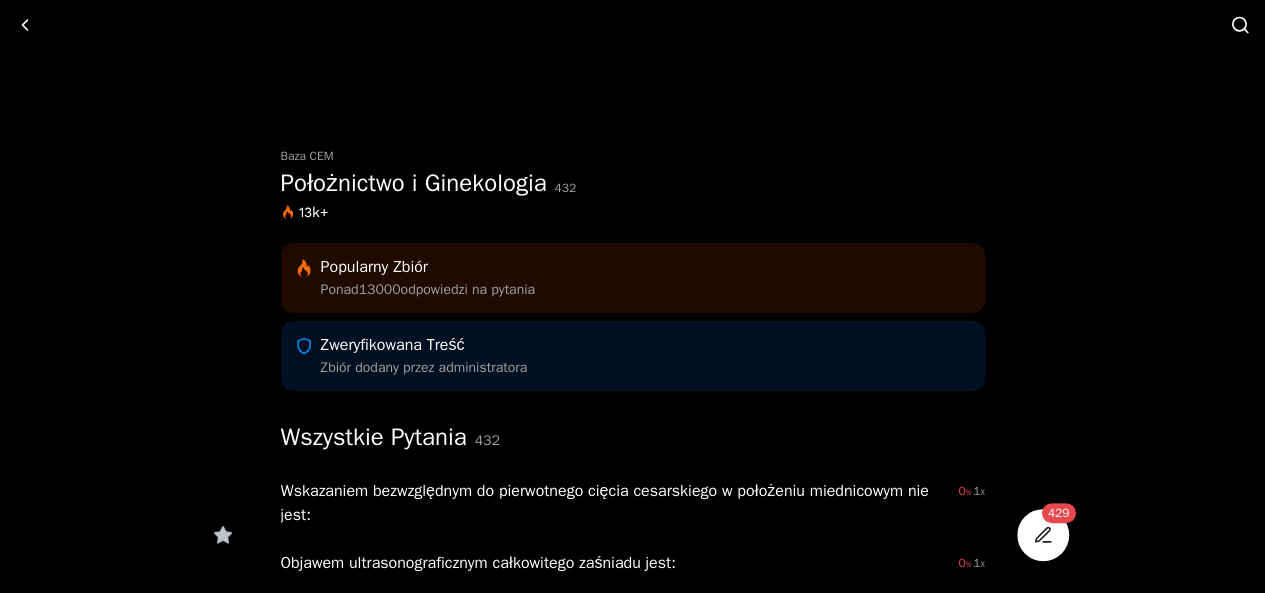 click at bounding box center [1238, 24] 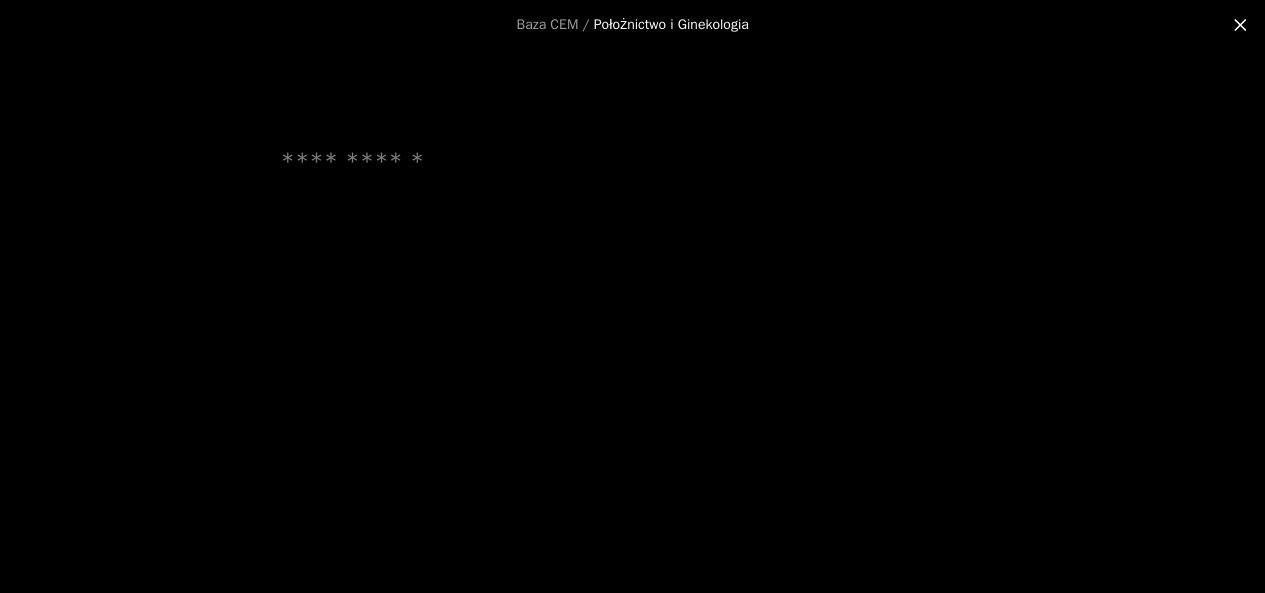 click at bounding box center (633, 162) 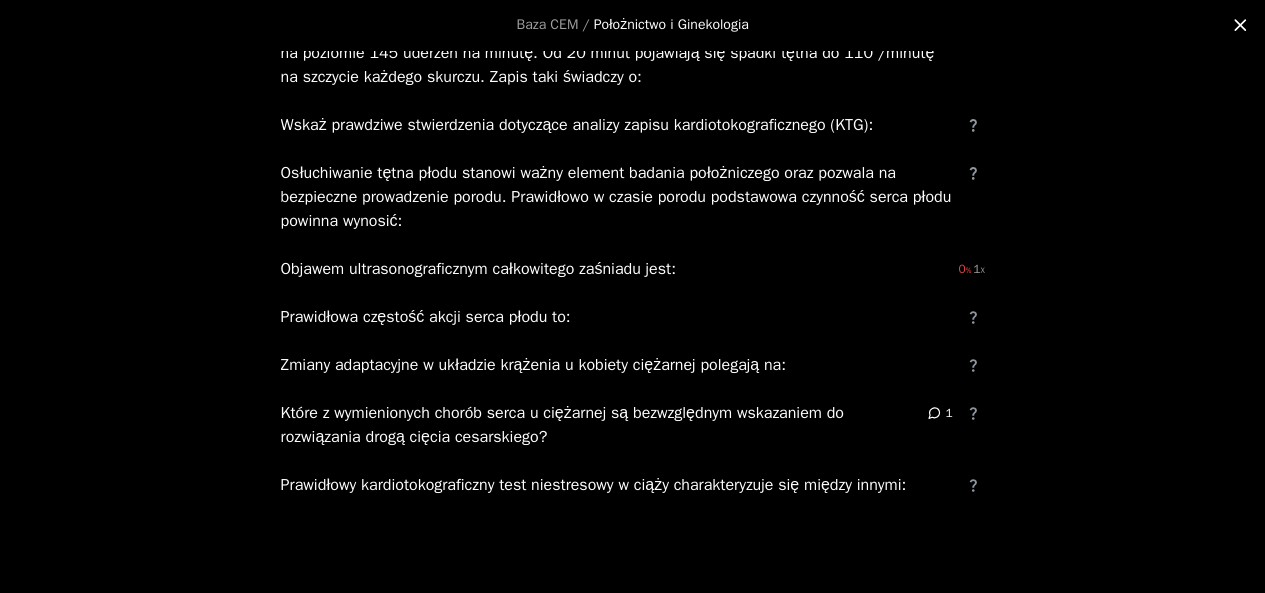 scroll, scrollTop: 242, scrollLeft: 0, axis: vertical 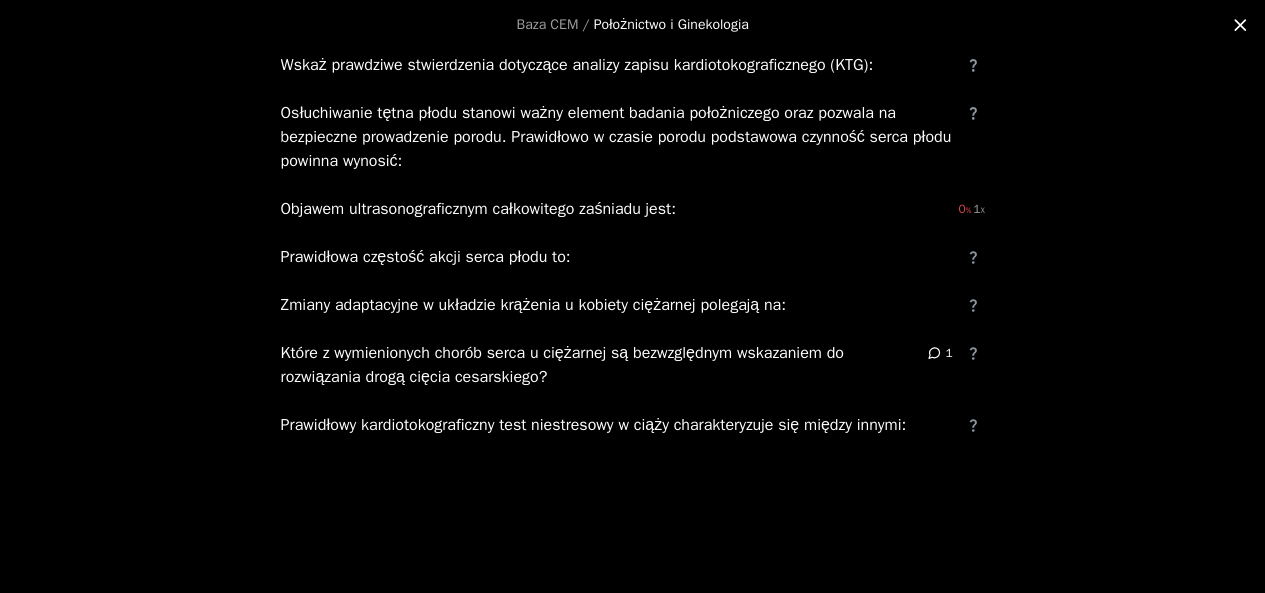 type on "*****" 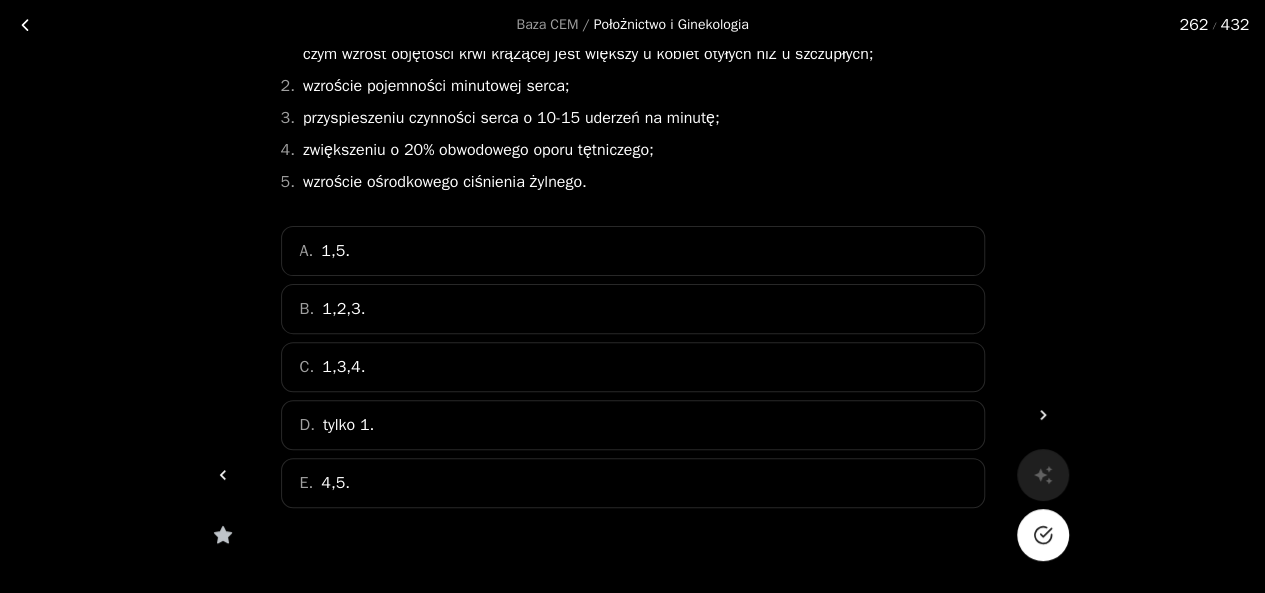 scroll, scrollTop: 186, scrollLeft: 0, axis: vertical 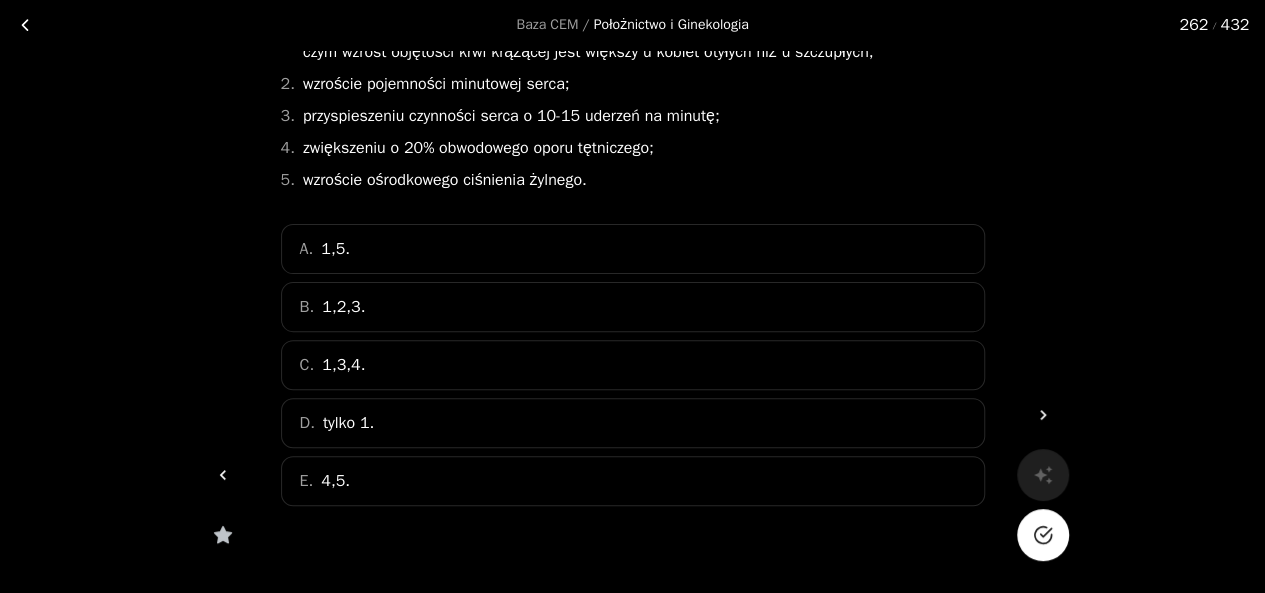 click on "B.   1,2,3." at bounding box center (633, 307) 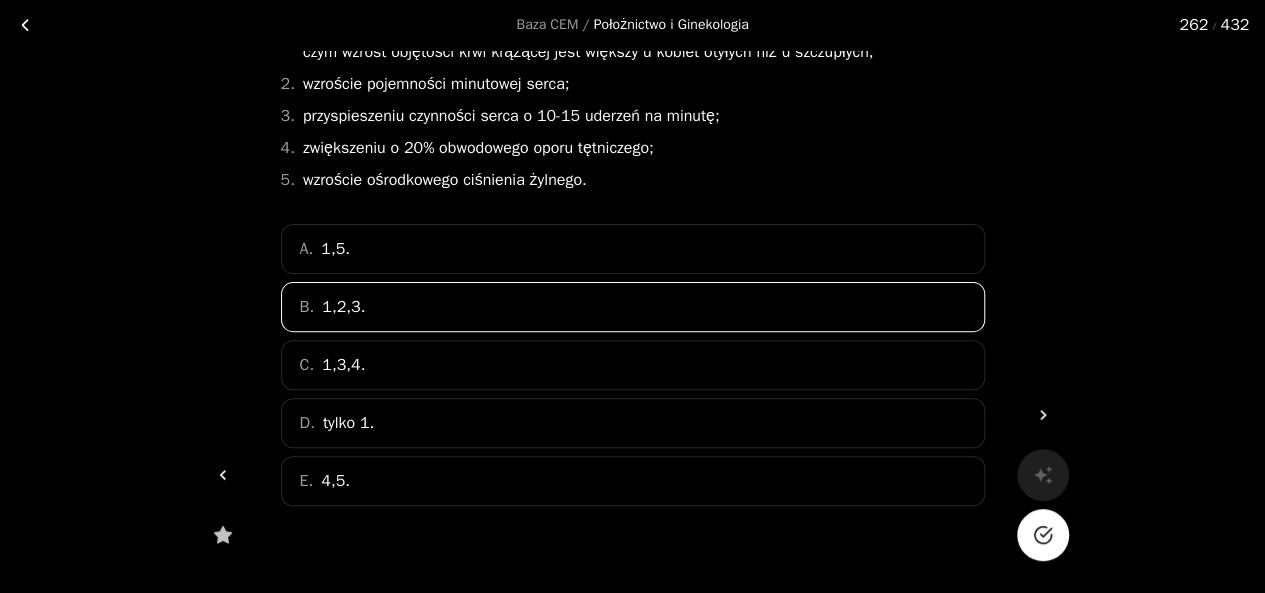 click at bounding box center (1043, 535) 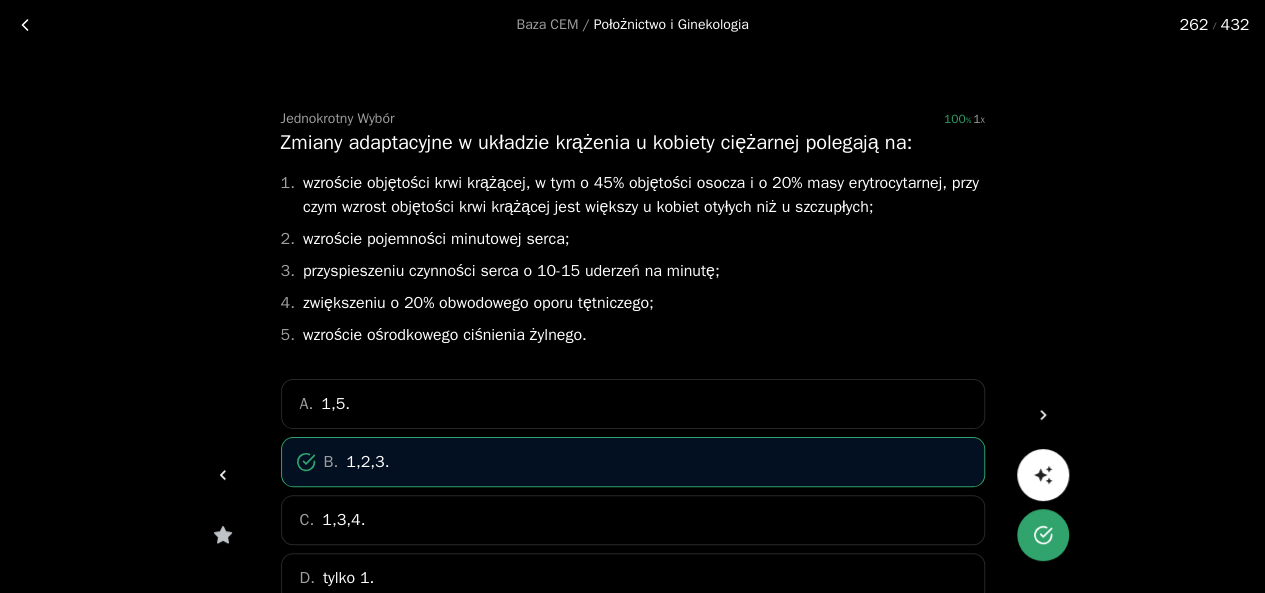 scroll, scrollTop: 0, scrollLeft: 0, axis: both 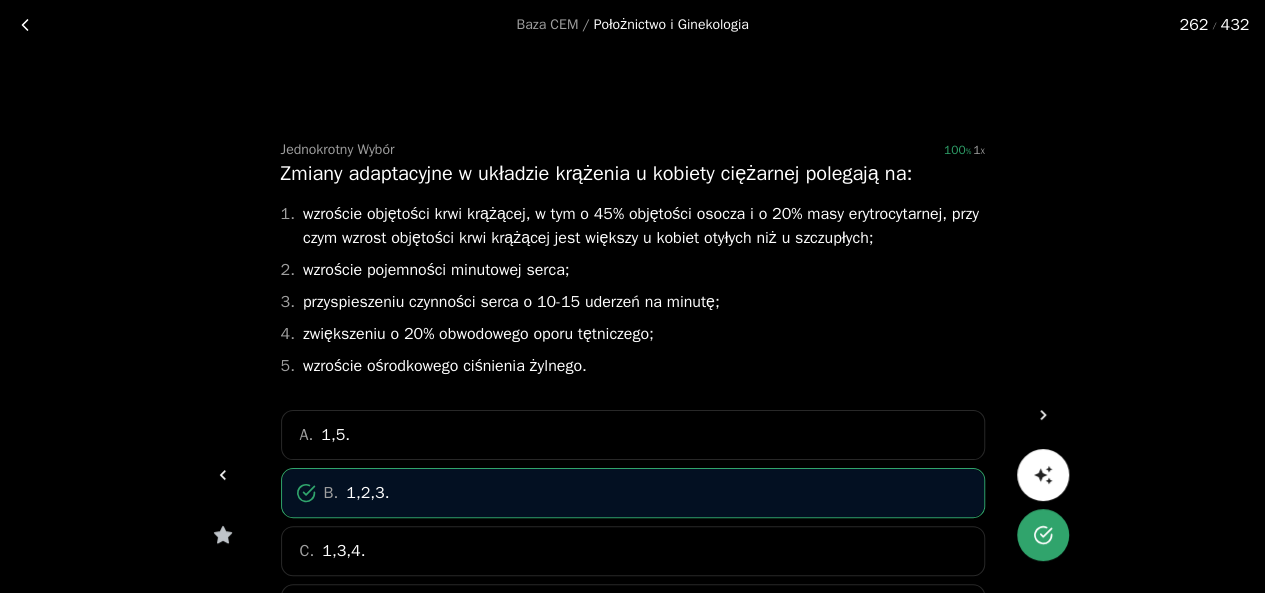 click at bounding box center (25, 25) 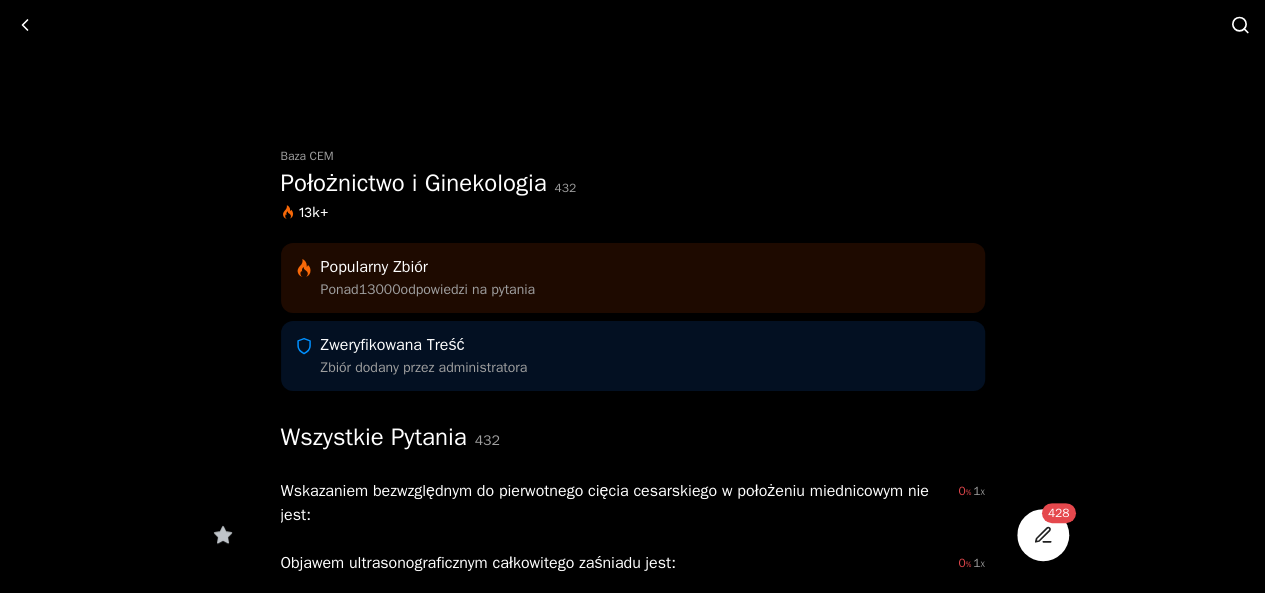 click at bounding box center [1240, 25] 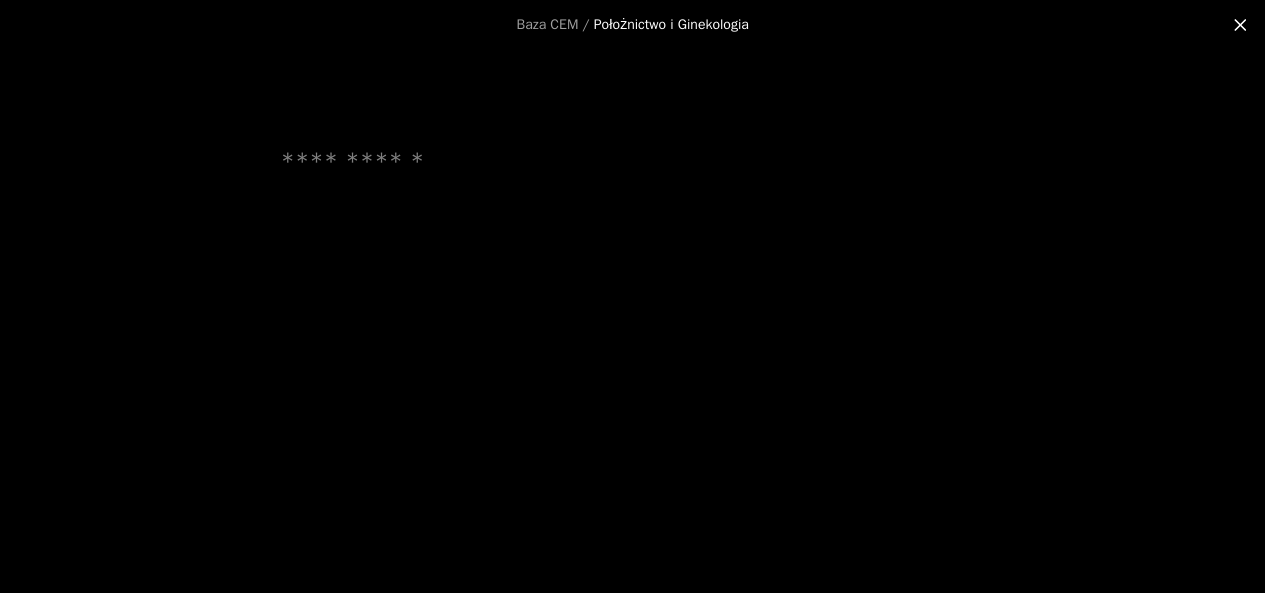 click at bounding box center [633, 194] 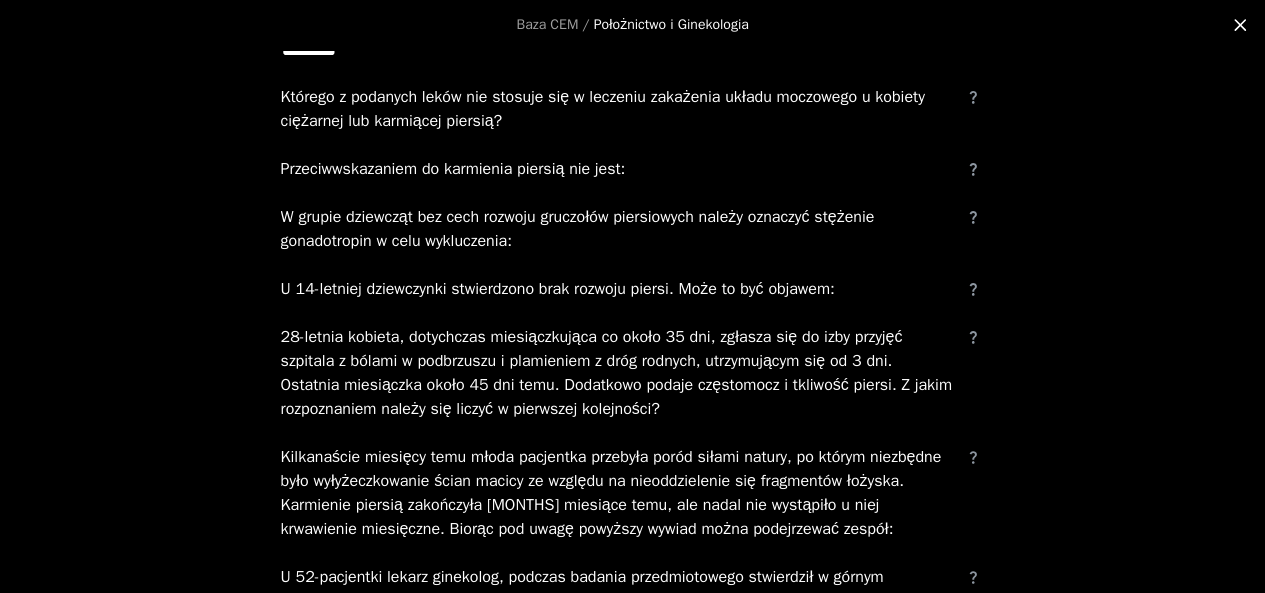scroll, scrollTop: 115, scrollLeft: 0, axis: vertical 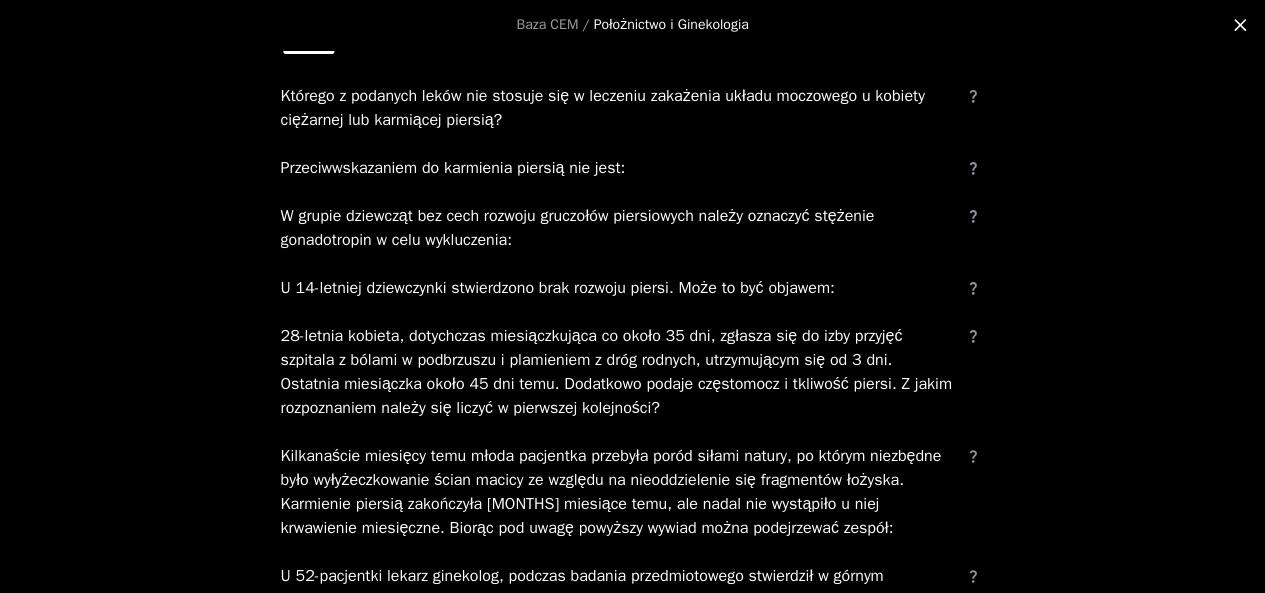 type on "******" 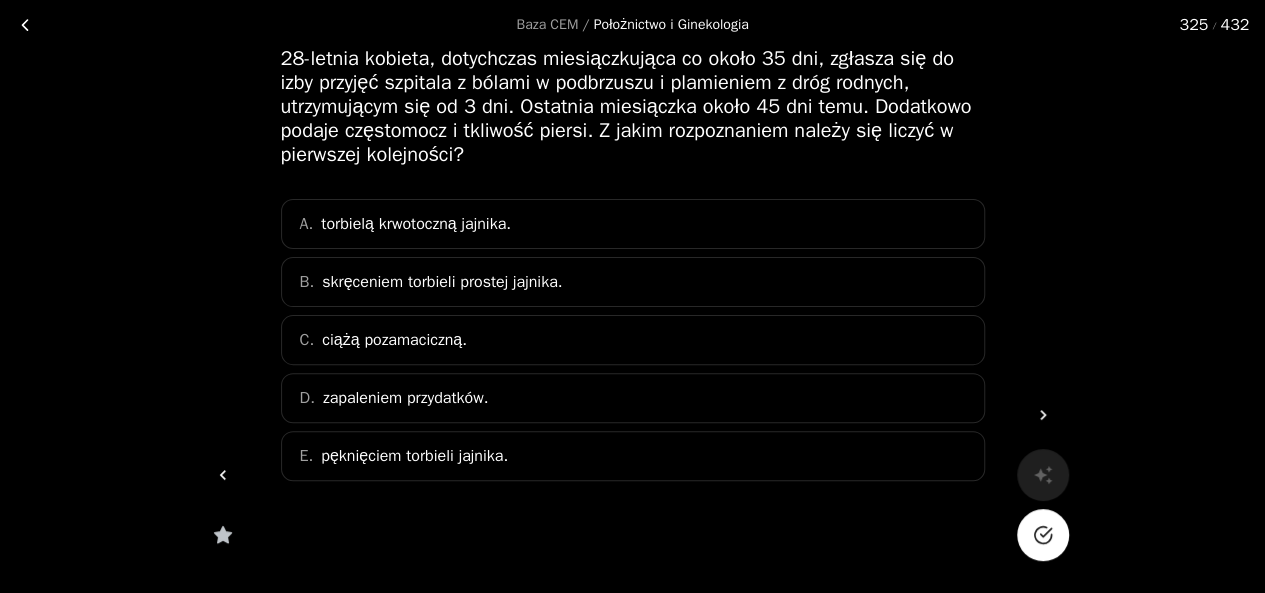 click on "skręceniem torbieli prostej jajnika." at bounding box center (416, 224) 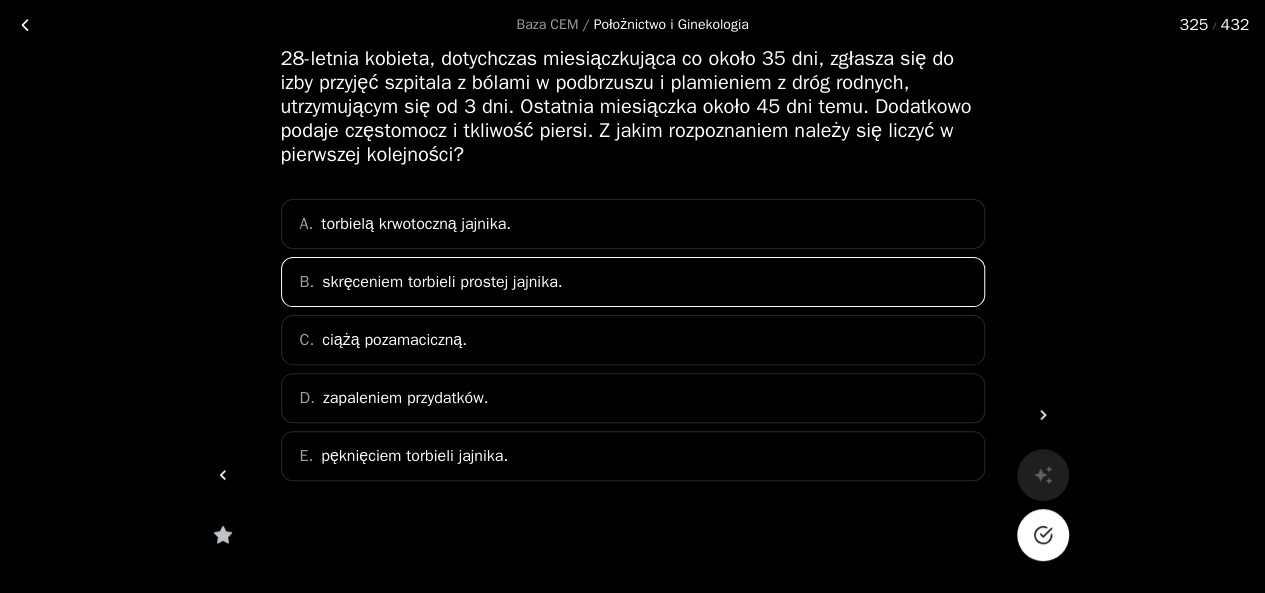 click at bounding box center (1045, 532) 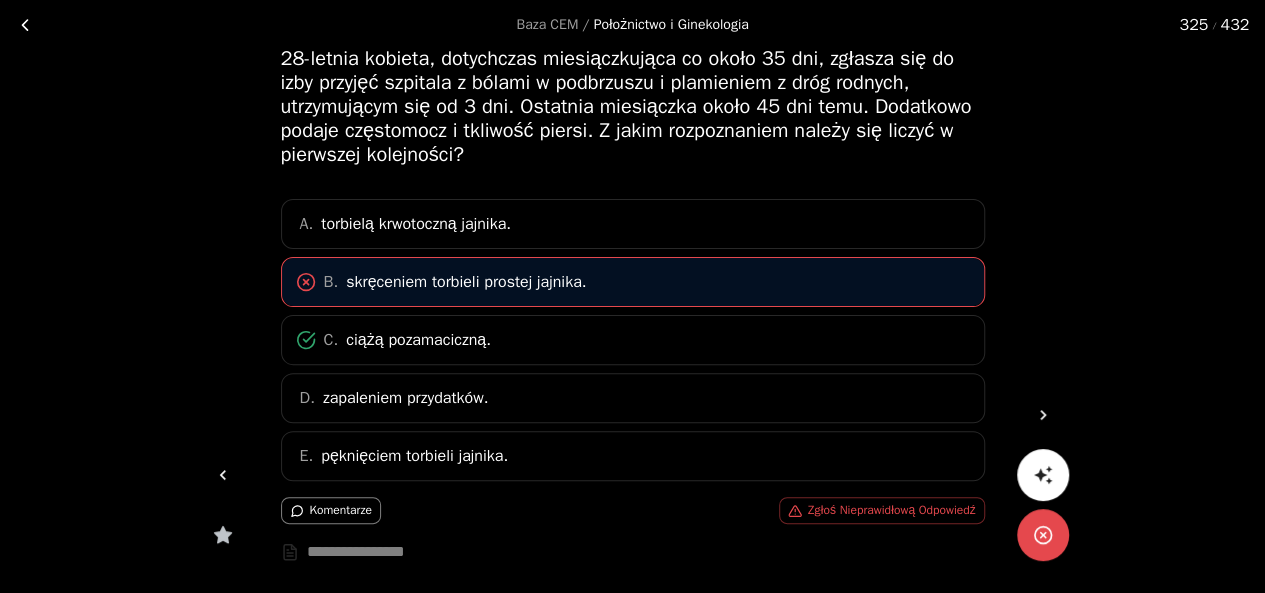 click at bounding box center [25, 25] 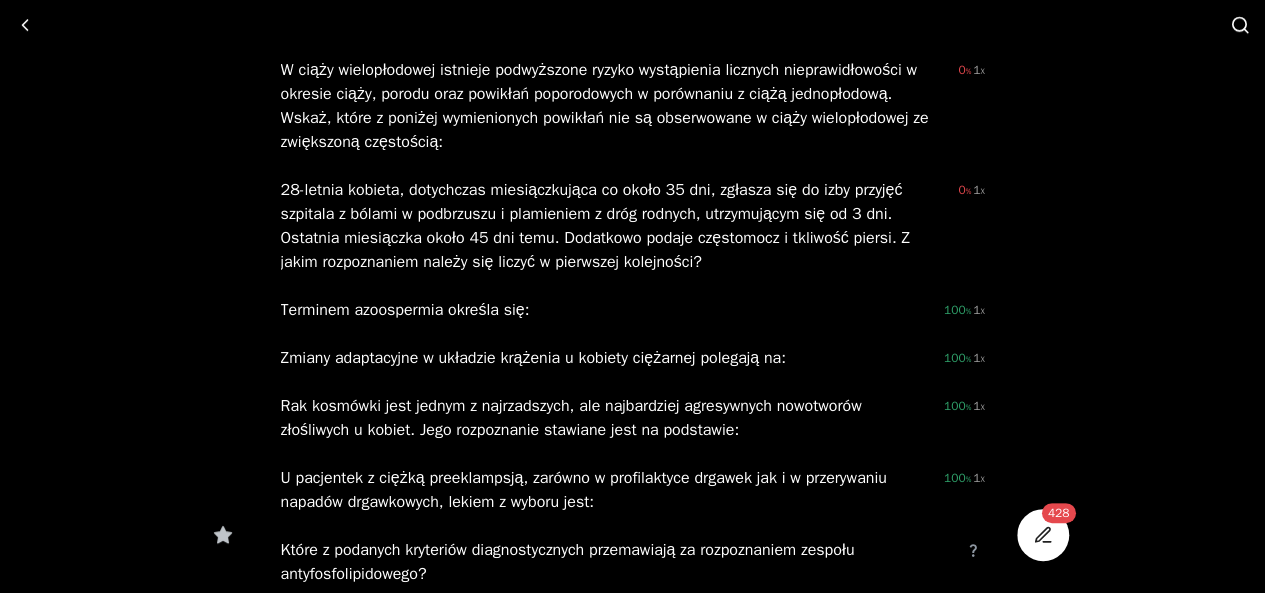scroll, scrollTop: 0, scrollLeft: 0, axis: both 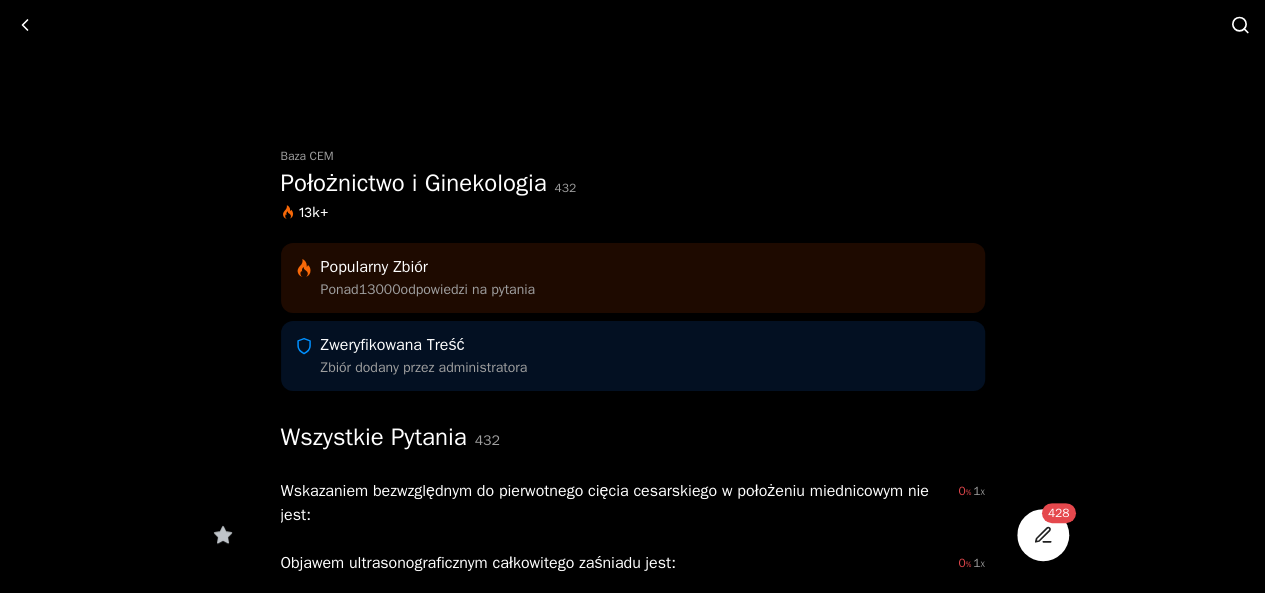 click at bounding box center [1240, 25] 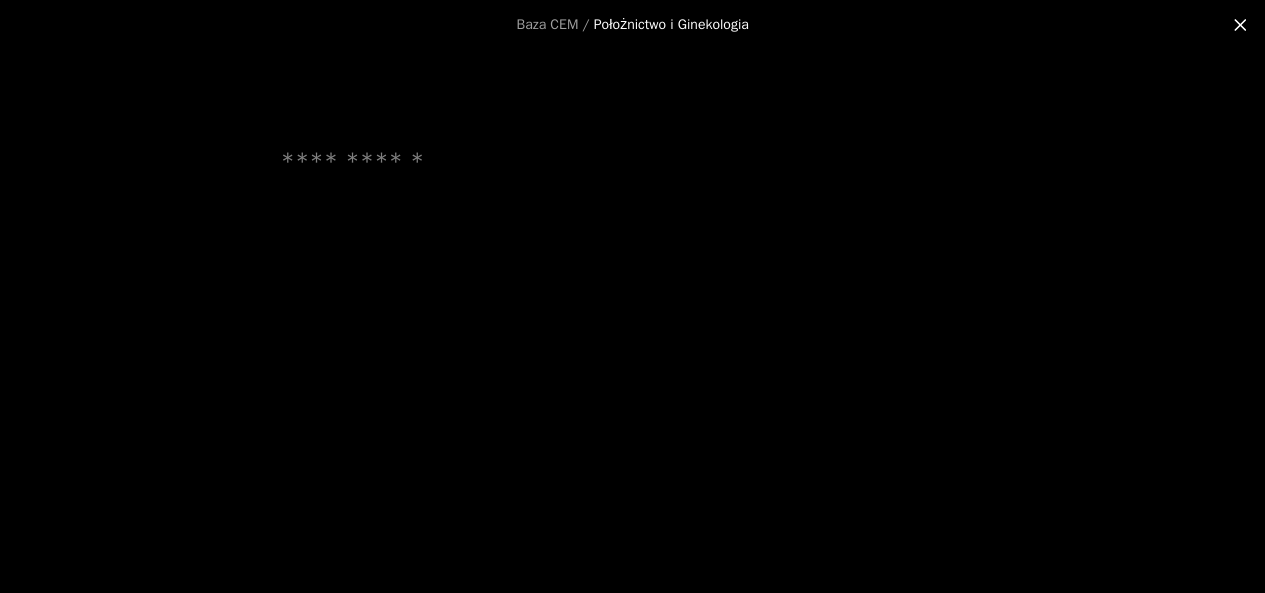 click at bounding box center [633, 162] 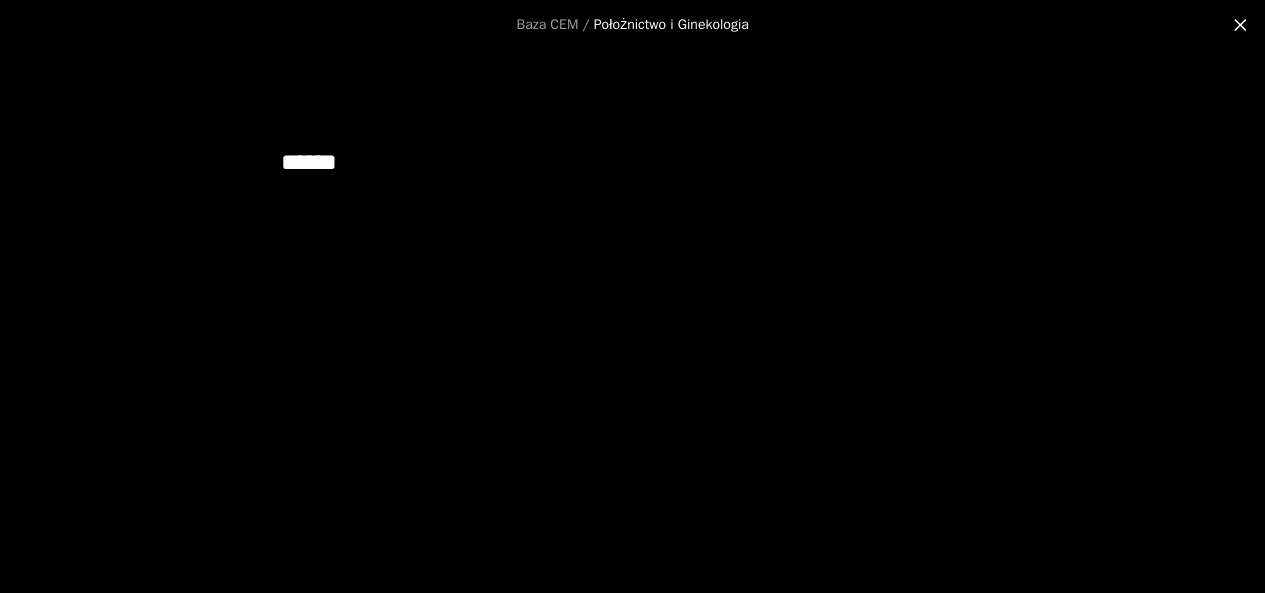 type on "******" 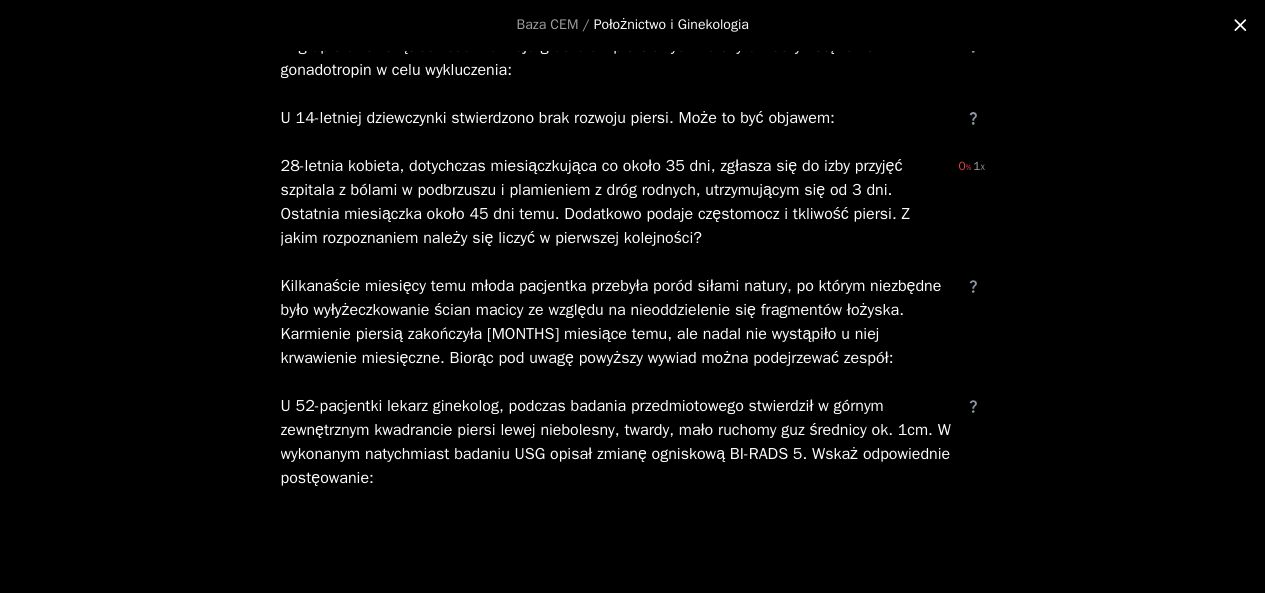 scroll, scrollTop: 0, scrollLeft: 0, axis: both 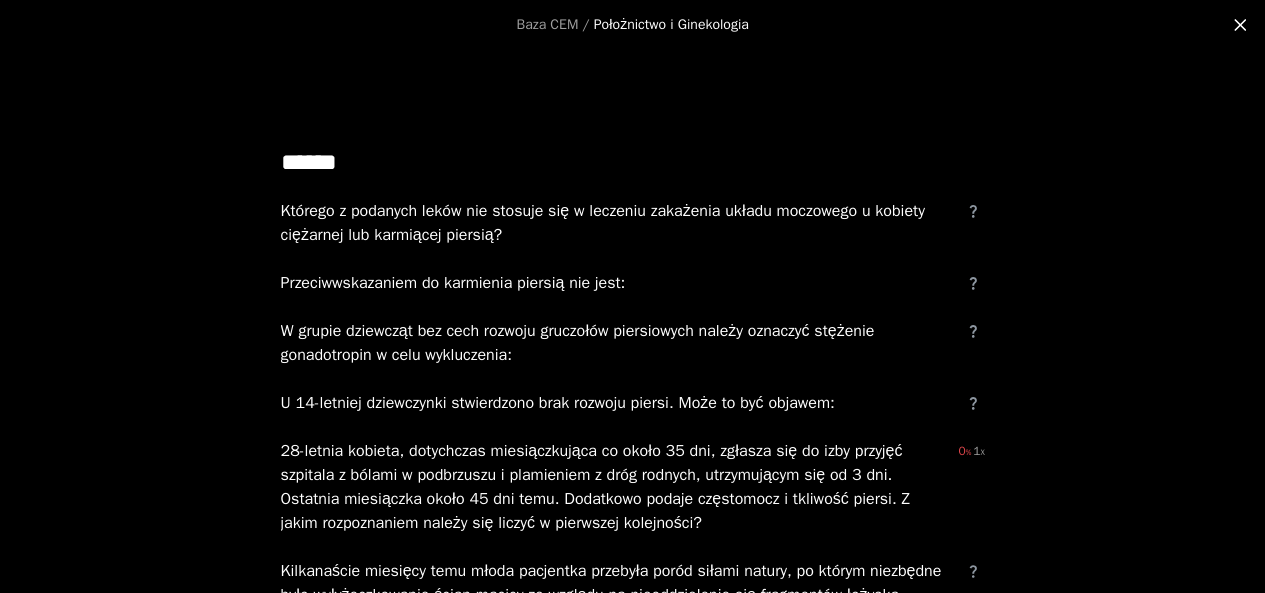 click at bounding box center (1240, 25) 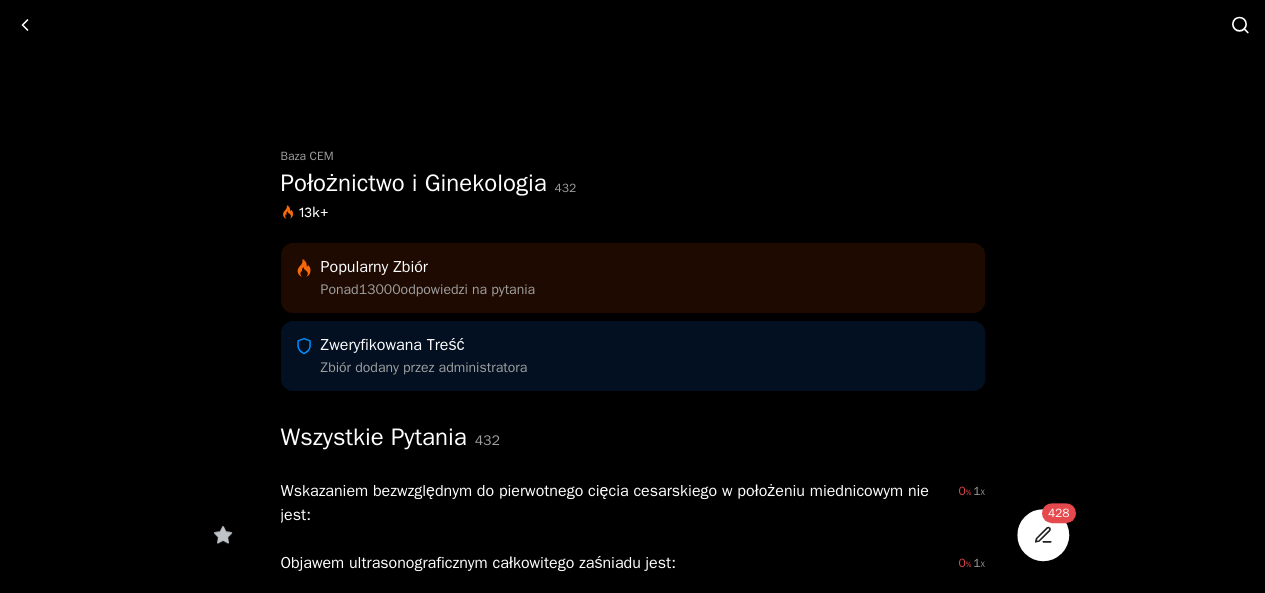 click at bounding box center [1240, 25] 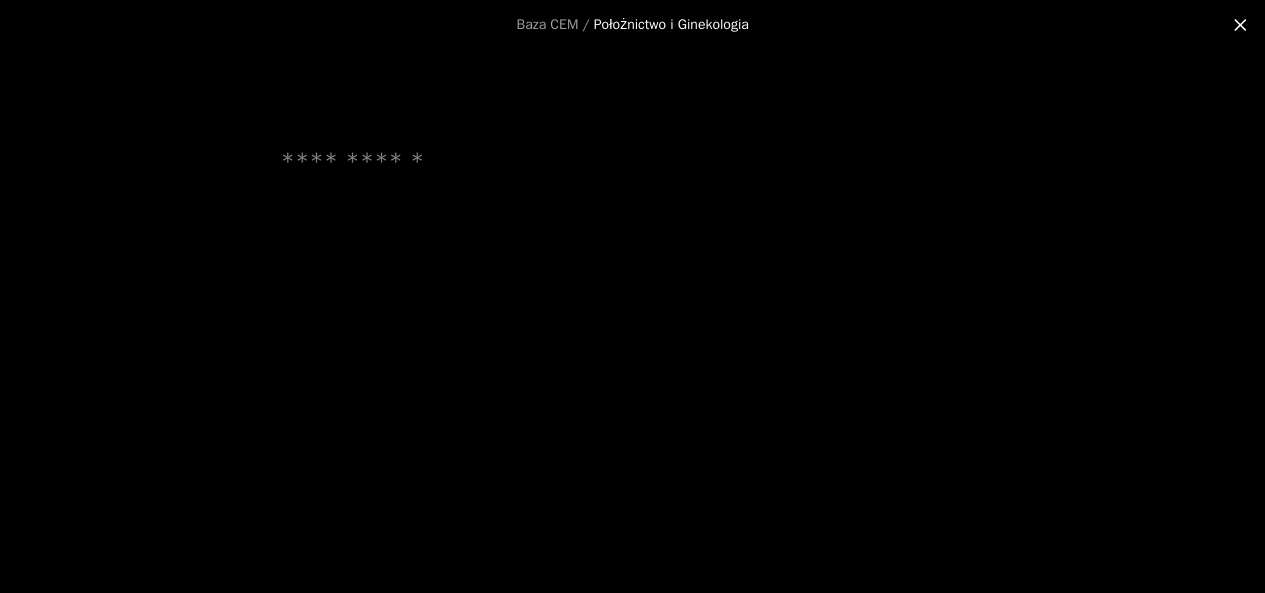 click at bounding box center [633, 162] 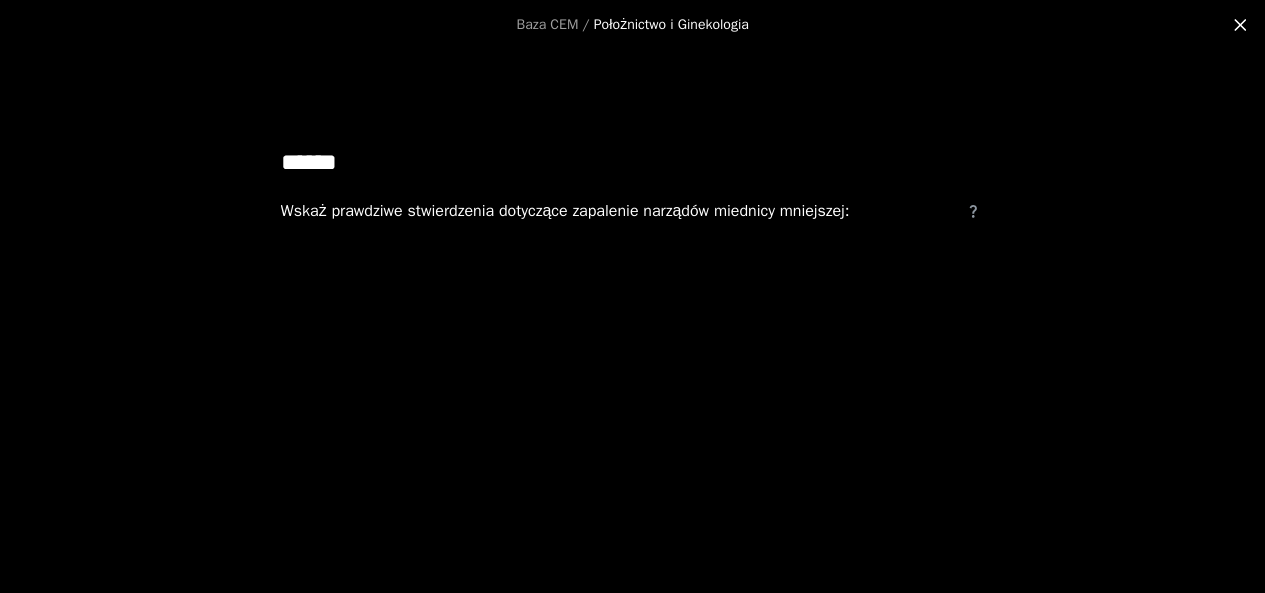 type on "******" 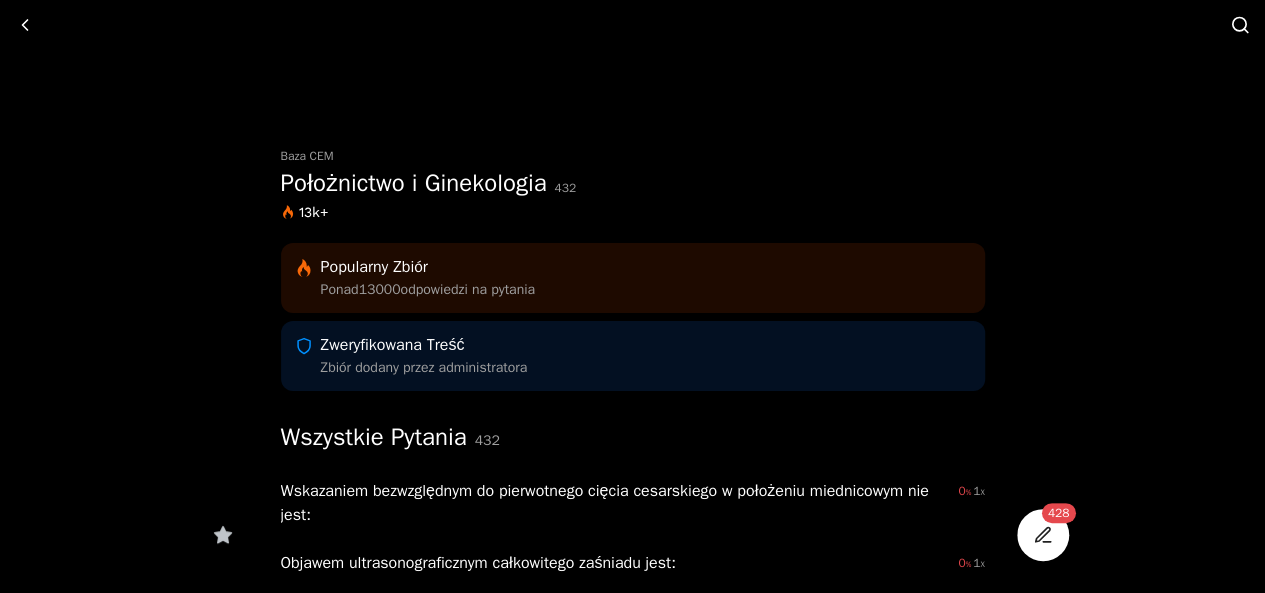 click at bounding box center [1240, 25] 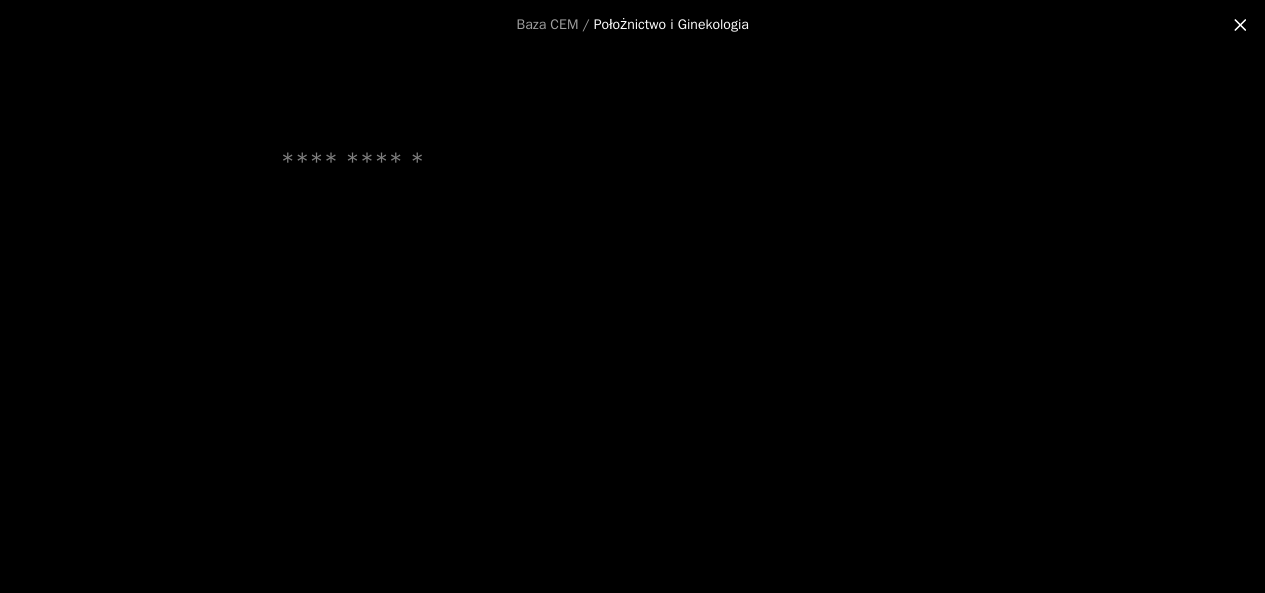 click at bounding box center (633, 162) 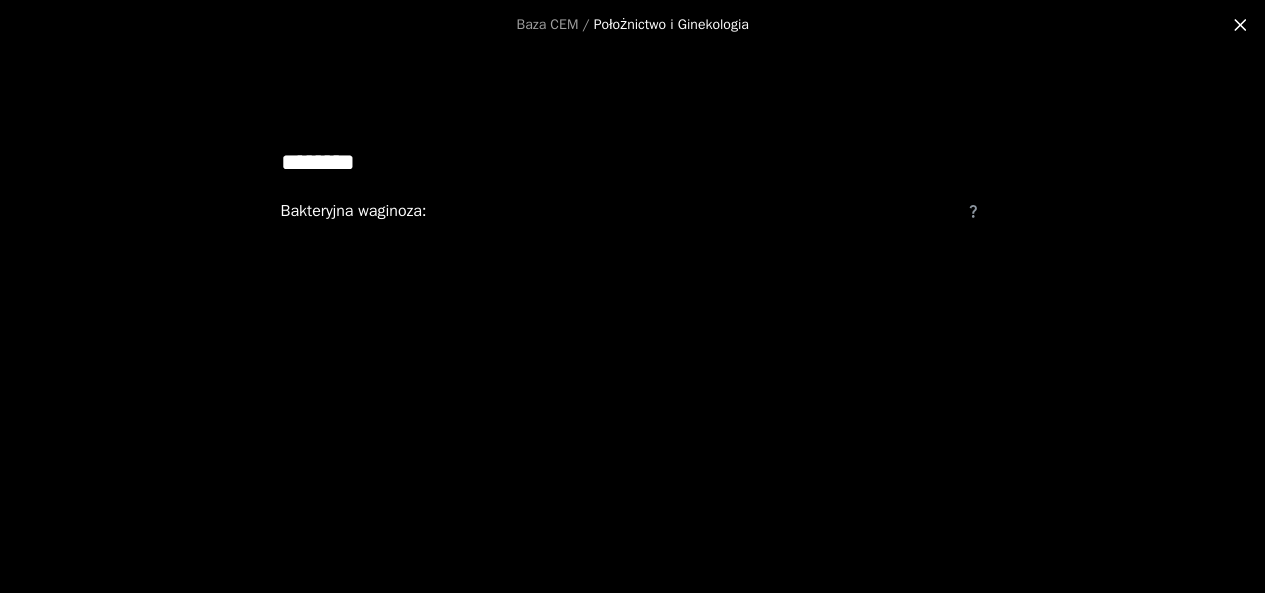 type on "********" 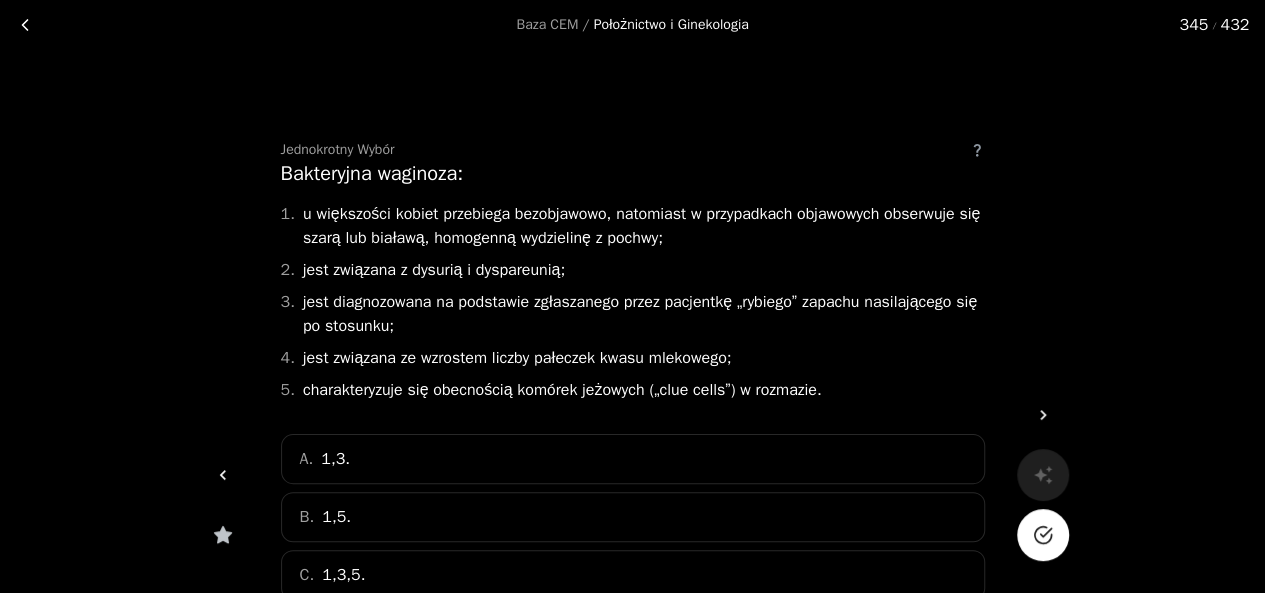 click at bounding box center (25, 25) 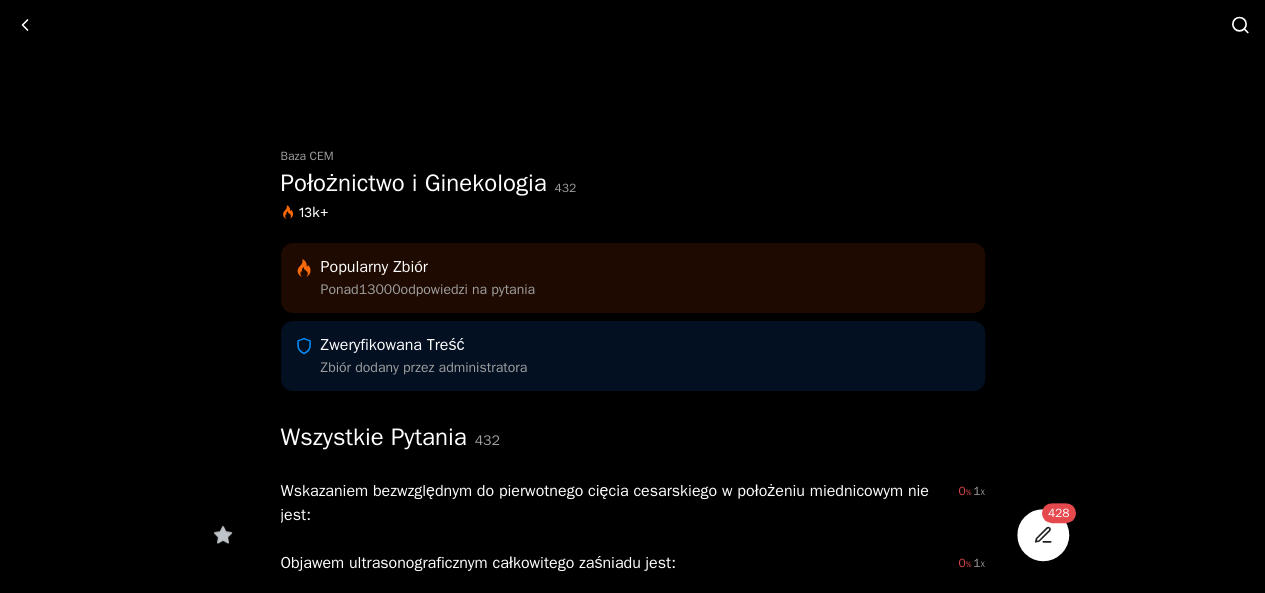 click at bounding box center (1240, 25) 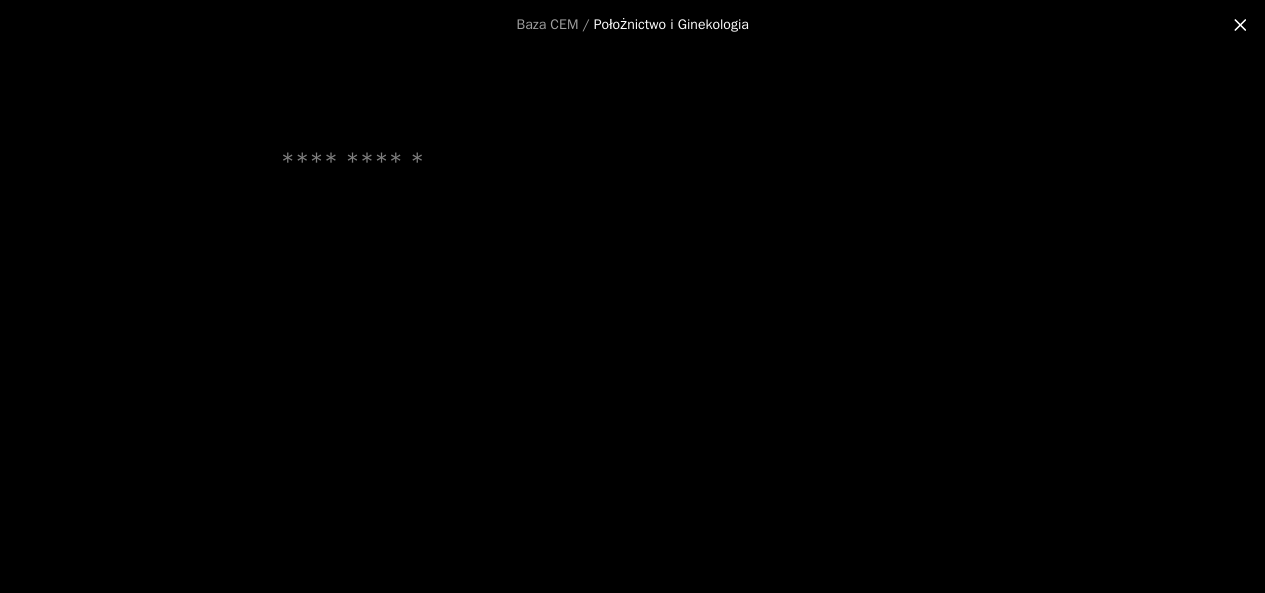 click at bounding box center (633, 162) 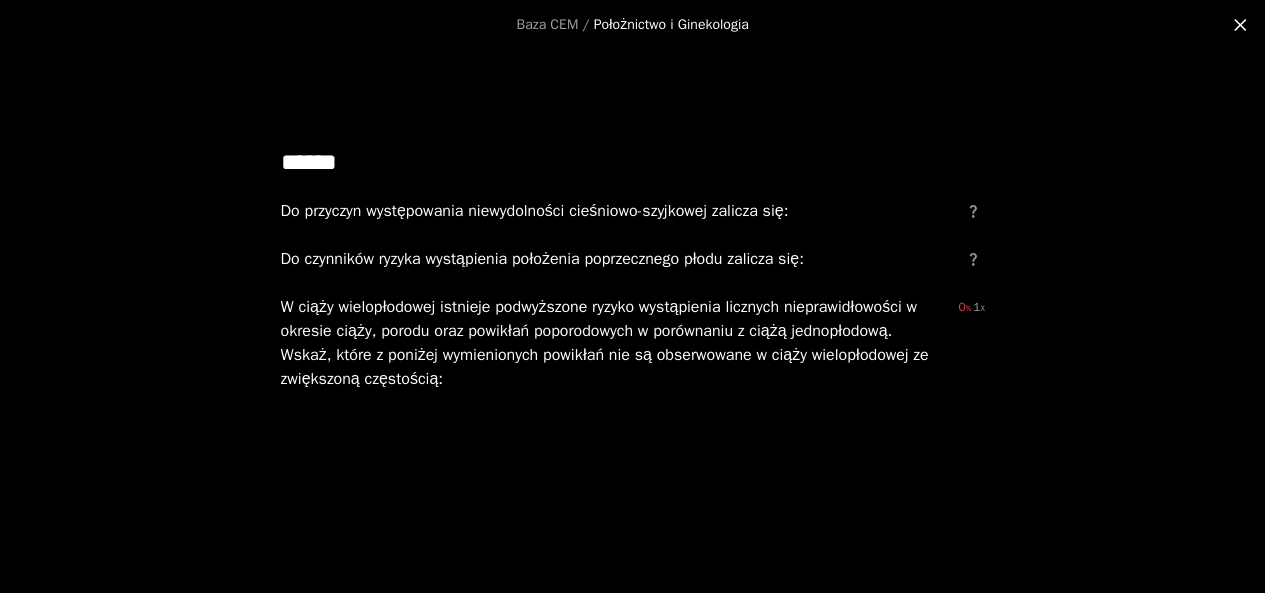 type on "******" 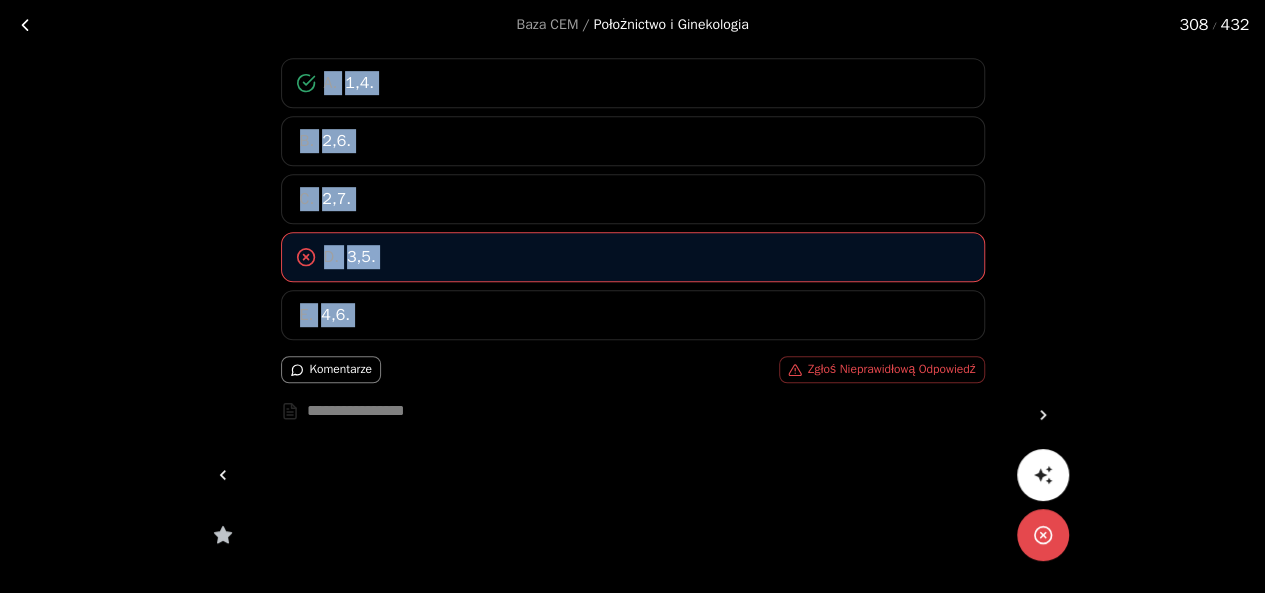 scroll, scrollTop: 484, scrollLeft: 0, axis: vertical 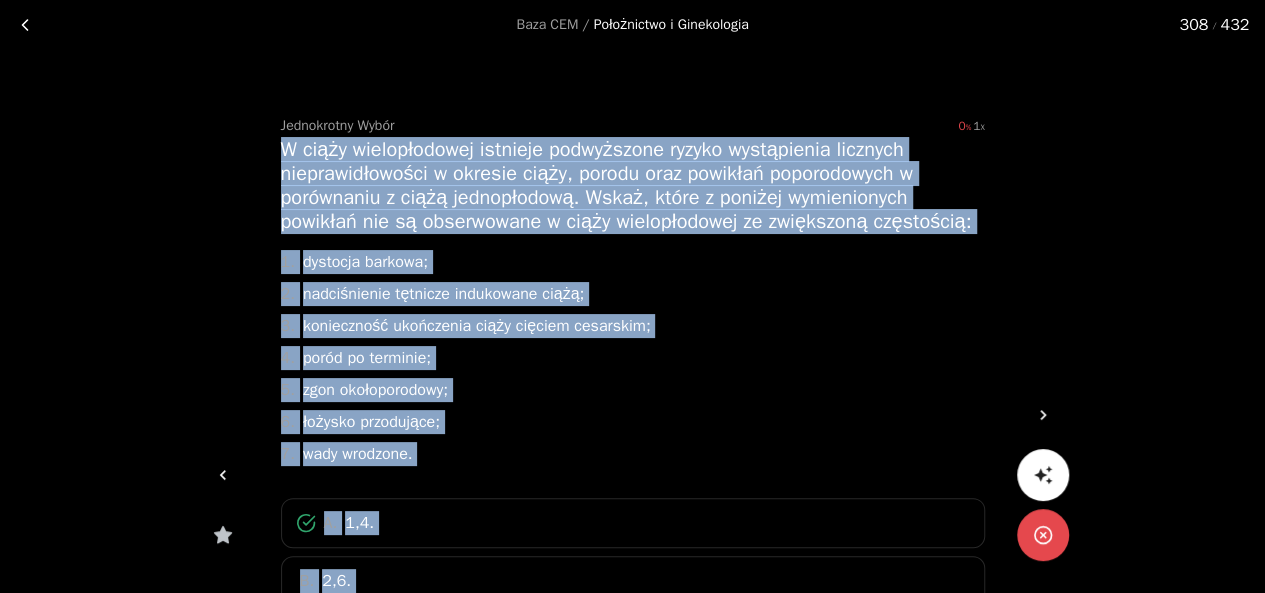 click on "6.  łożysko przodujące;" at bounding box center (633, 422) 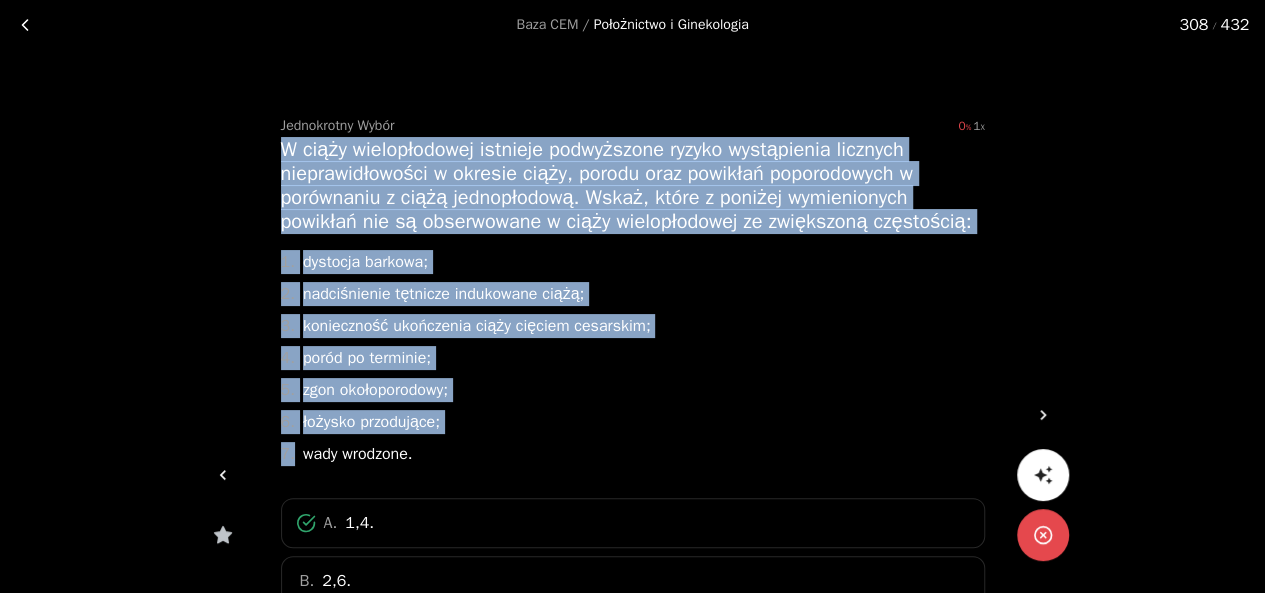 drag, startPoint x: 434, startPoint y: 483, endPoint x: 280, endPoint y: 152, distance: 365.07123 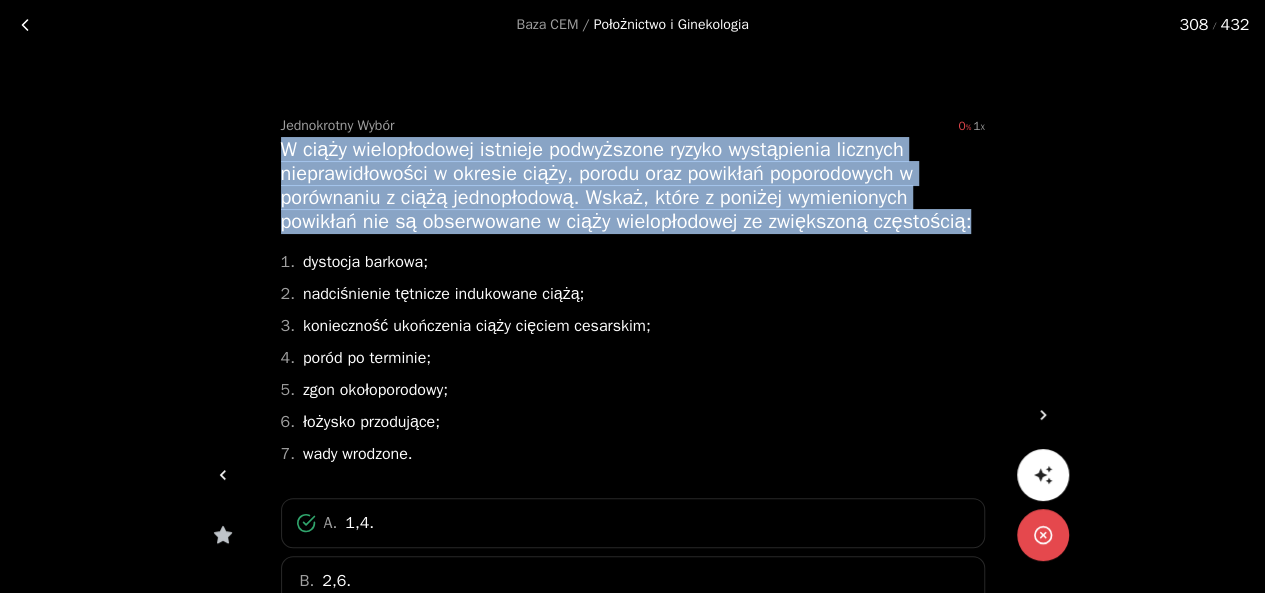 drag, startPoint x: 388, startPoint y: 244, endPoint x: 282, endPoint y: 153, distance: 139.70326 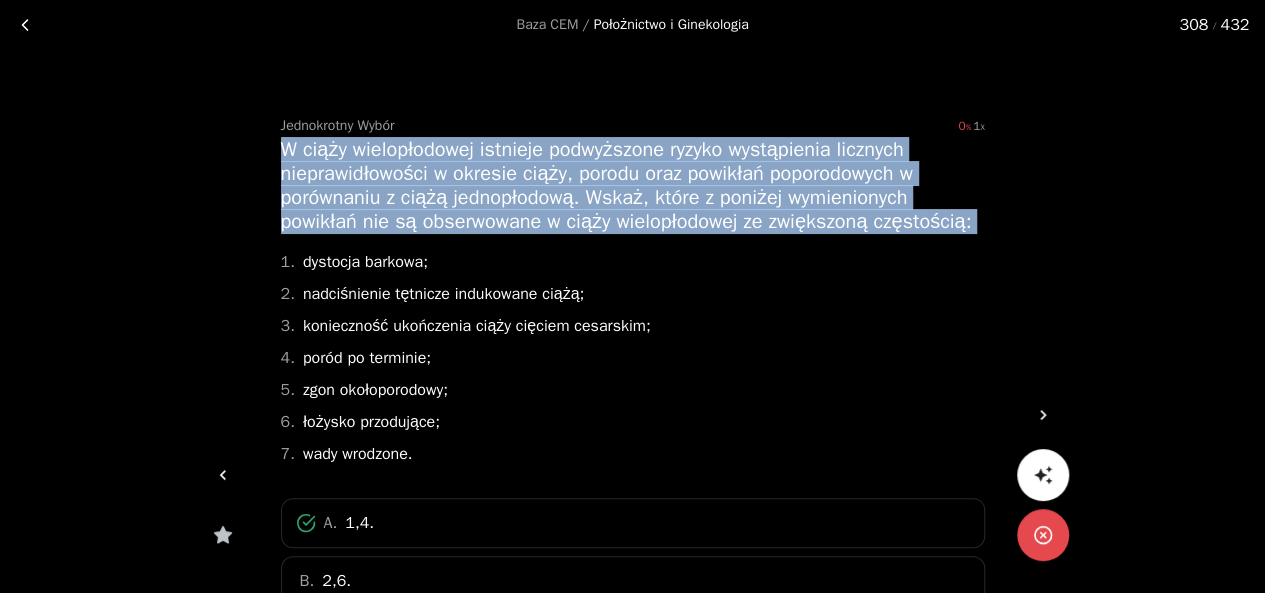 drag, startPoint x: 378, startPoint y: 248, endPoint x: 274, endPoint y: 142, distance: 148.49916 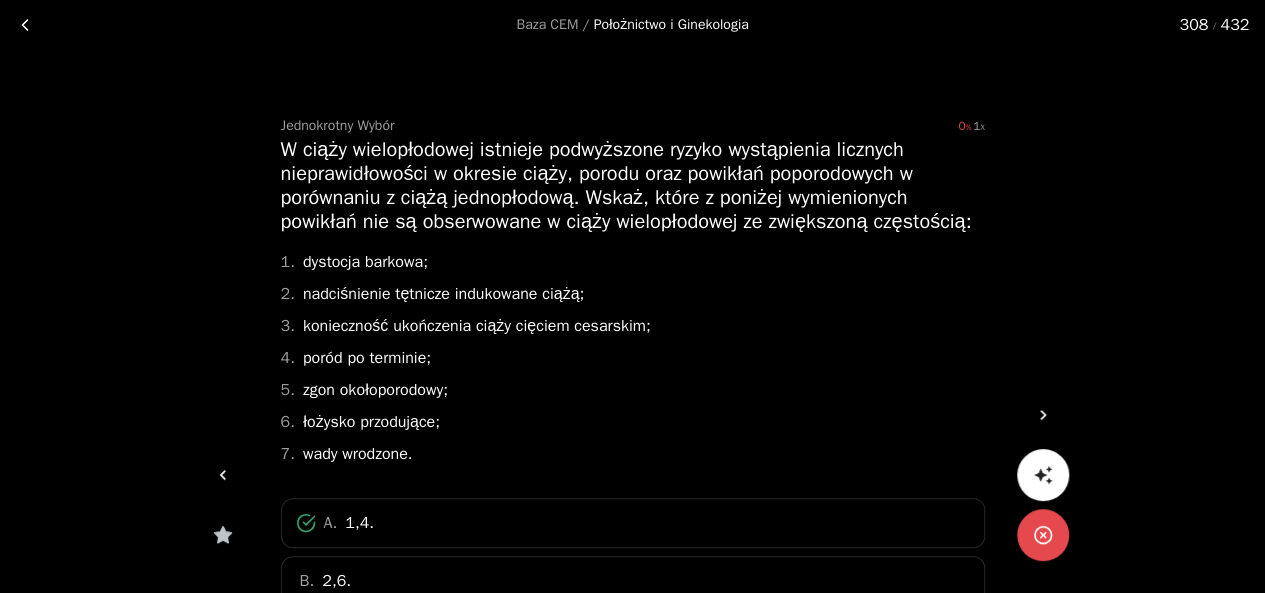 click on "7.  wady wrodzone." at bounding box center [633, 454] 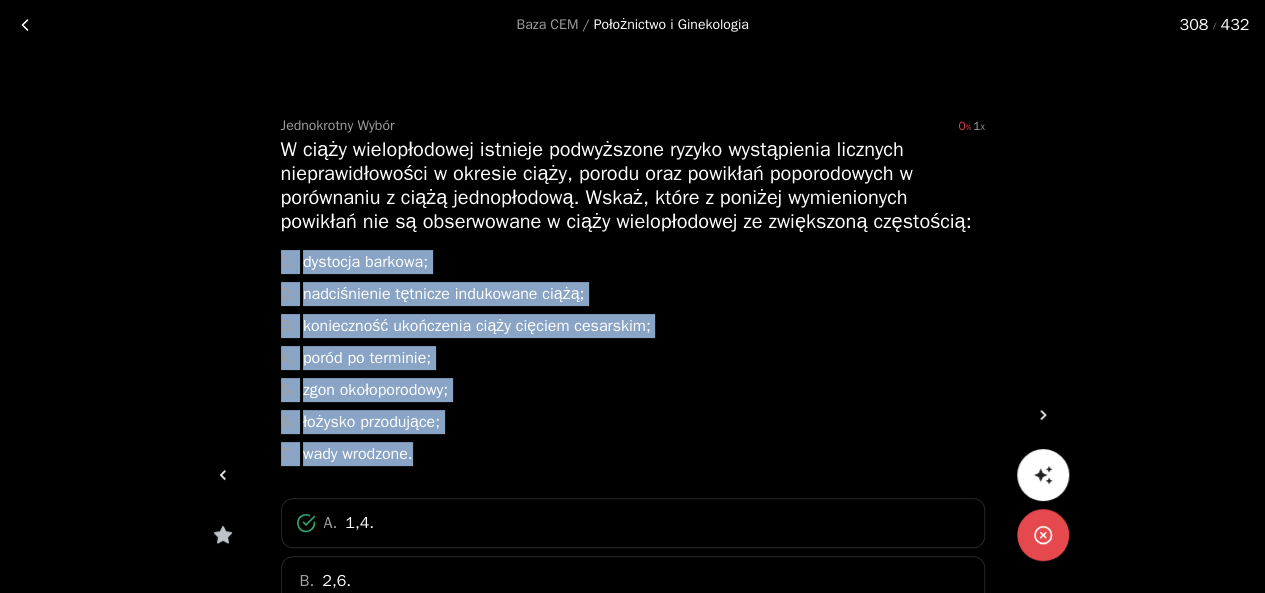 drag, startPoint x: 285, startPoint y: 285, endPoint x: 414, endPoint y: 480, distance: 233.80762 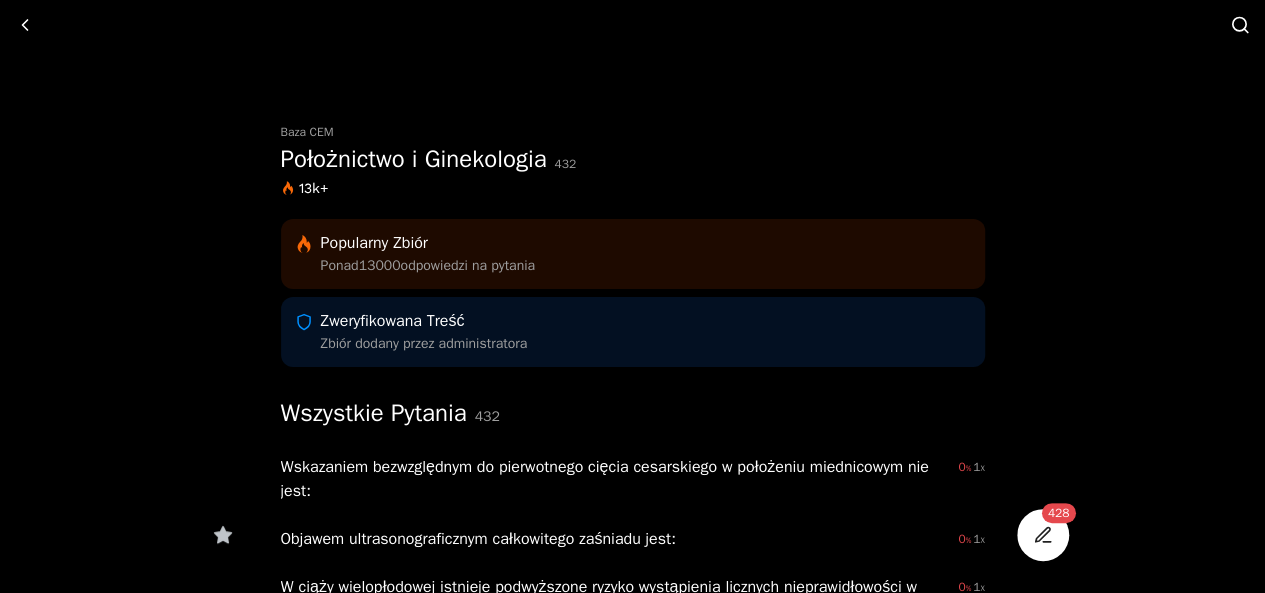 click at bounding box center (1240, 25) 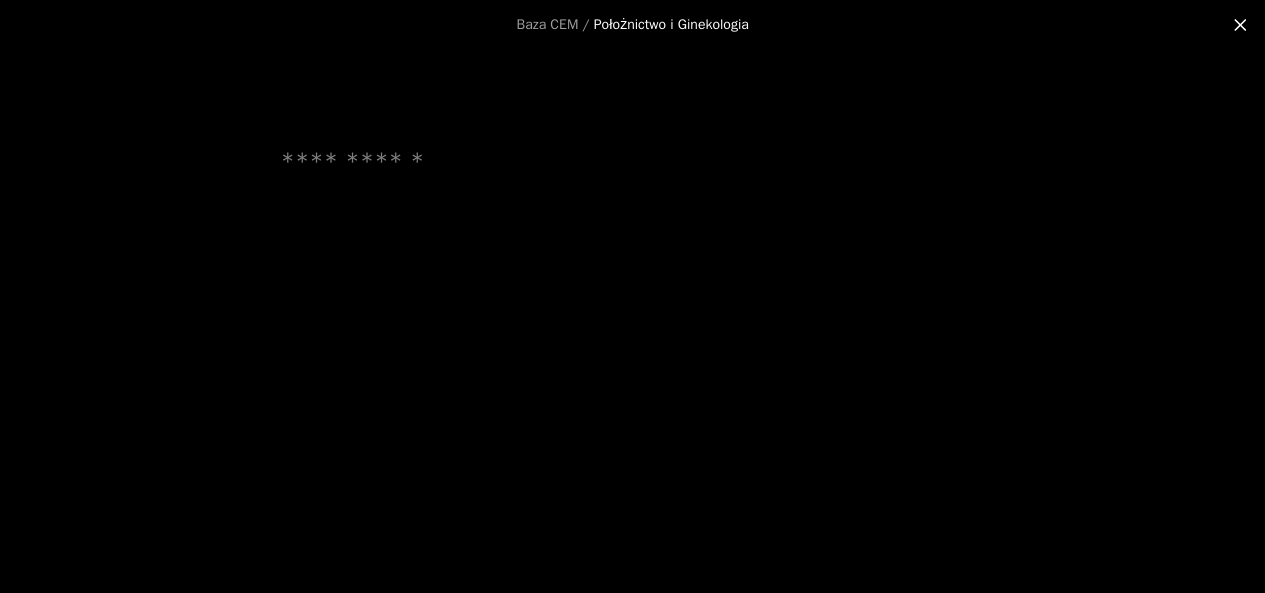 scroll, scrollTop: 0, scrollLeft: 0, axis: both 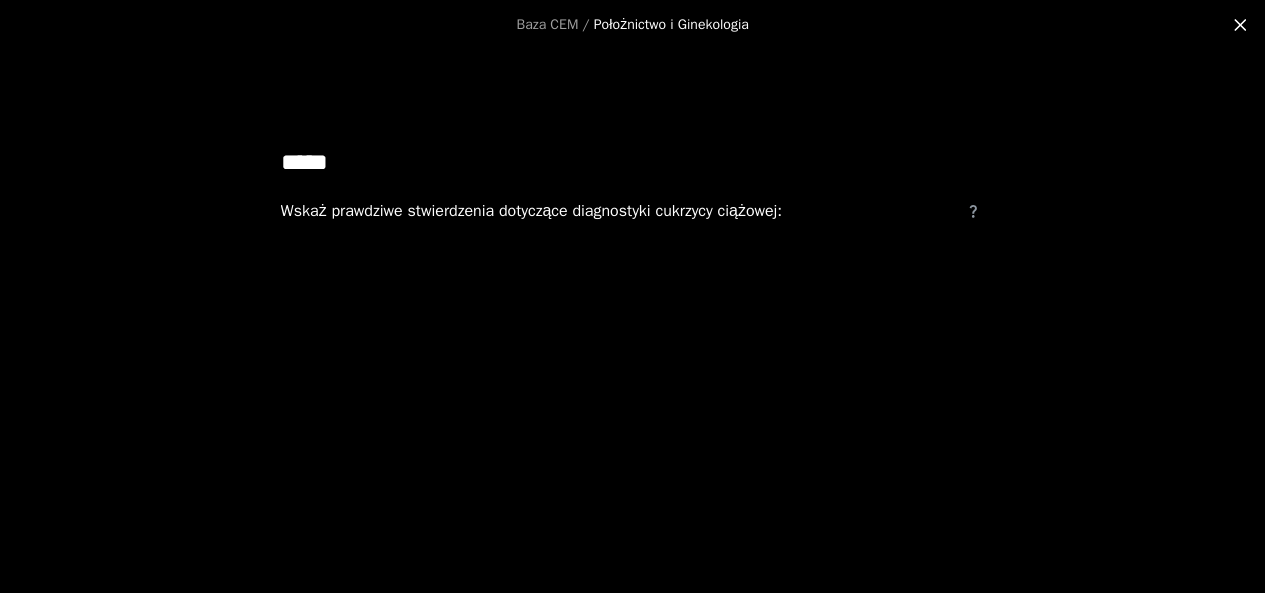 type on "*****" 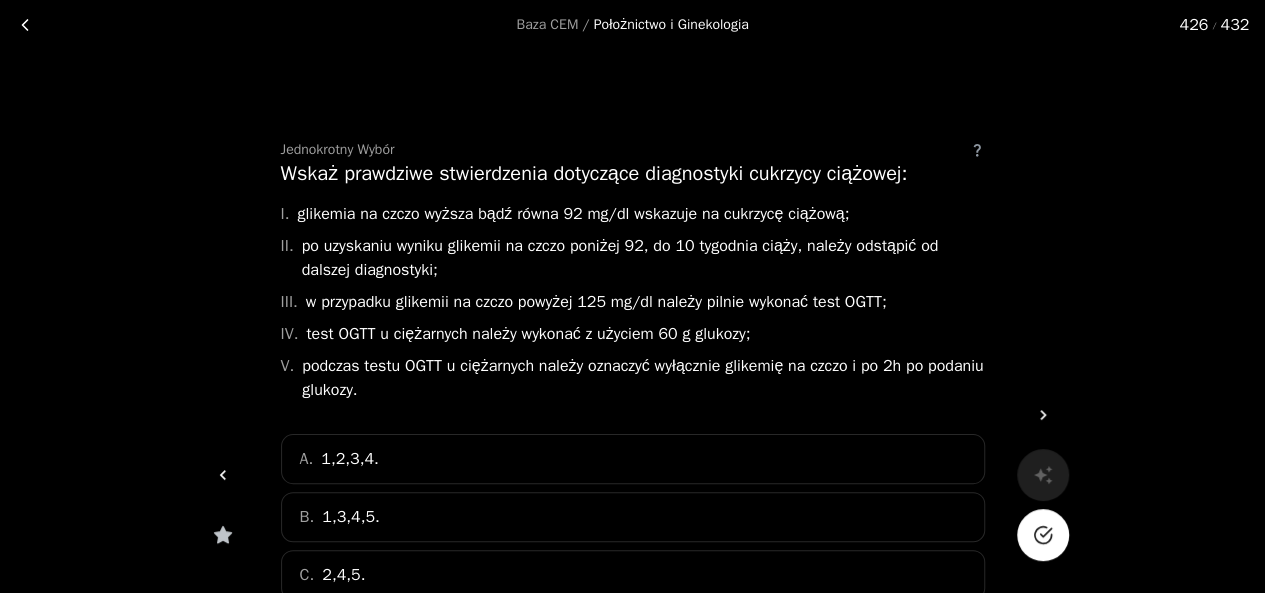 click at bounding box center (25, 25) 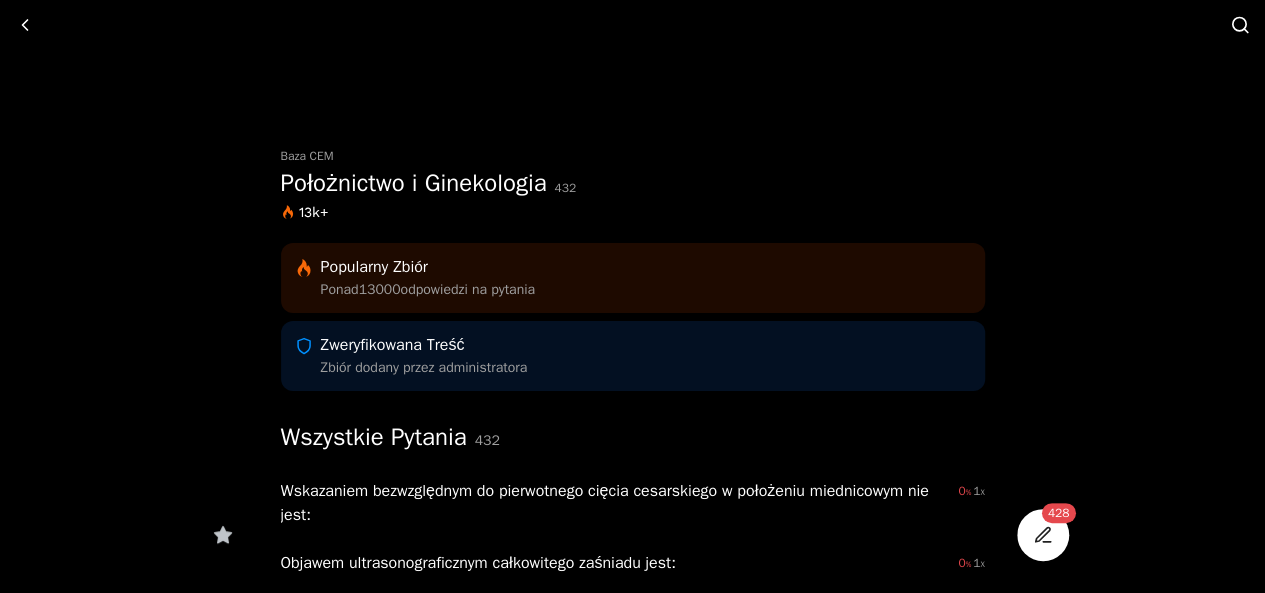 click at bounding box center (1240, 25) 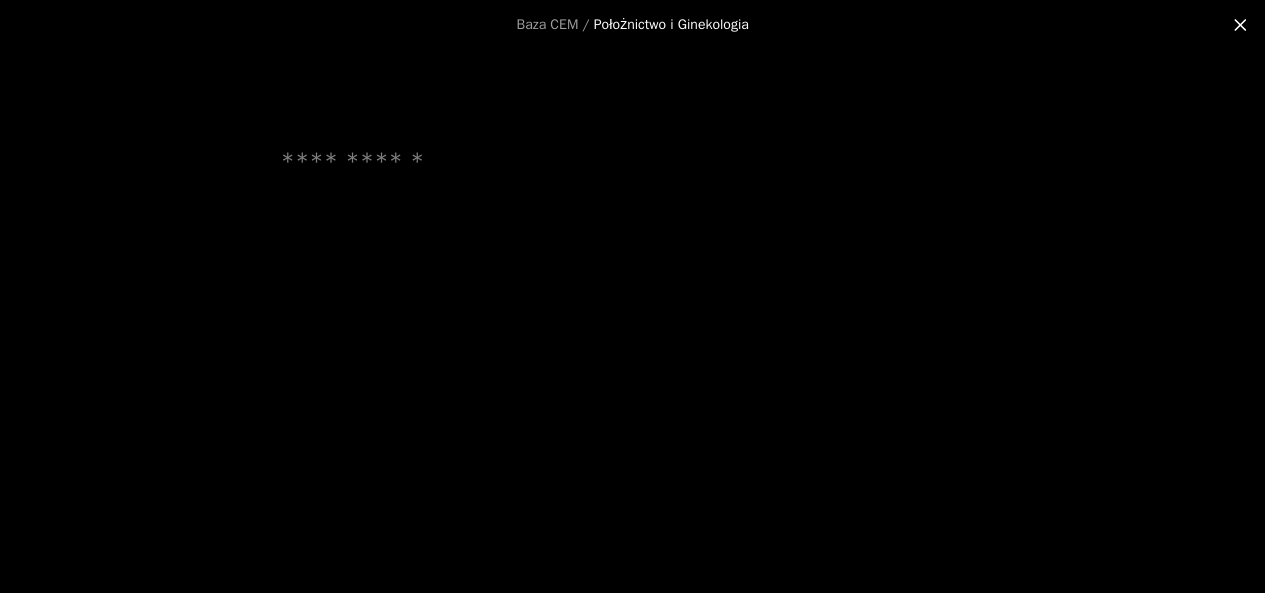 click at bounding box center [633, 162] 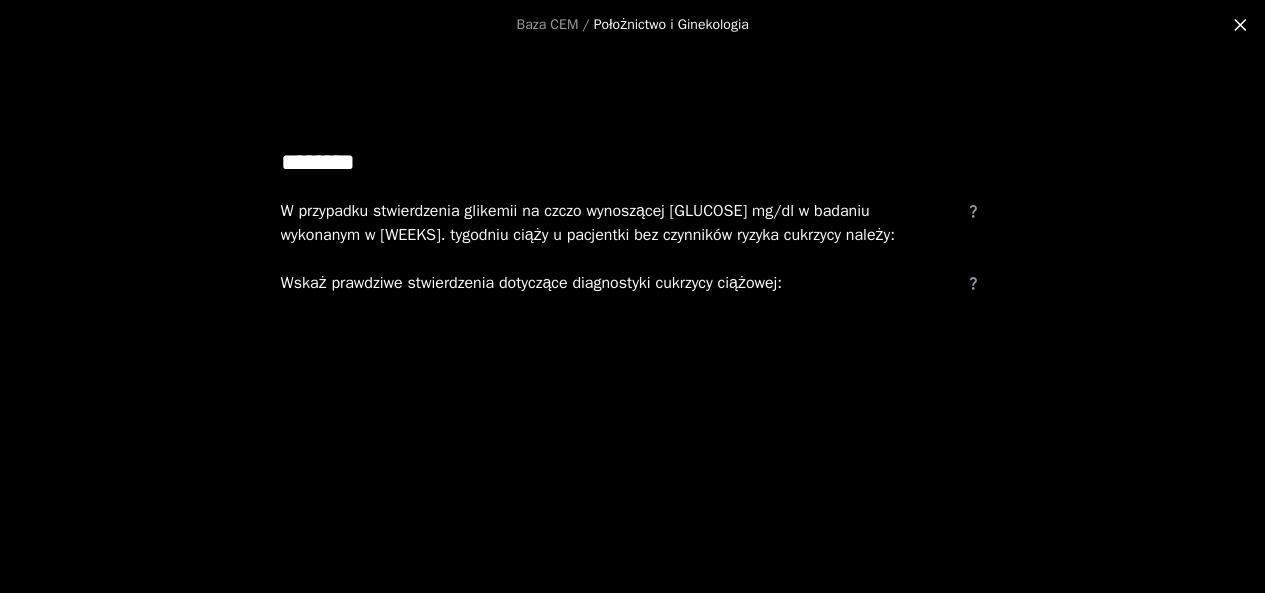 type on "********" 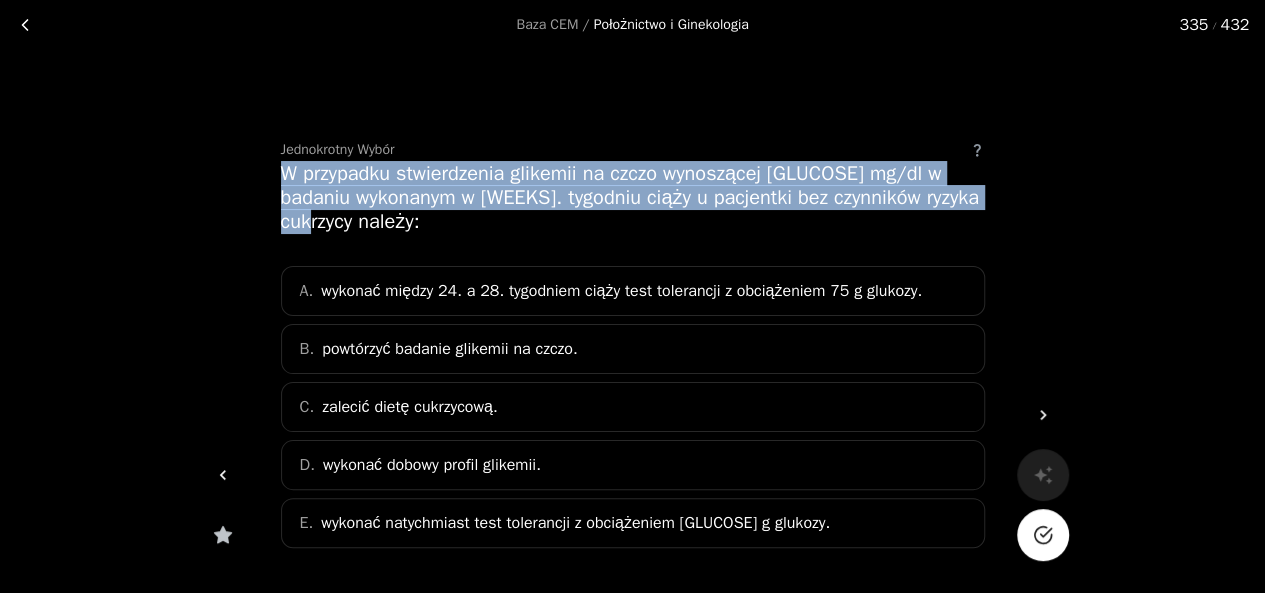 drag, startPoint x: 282, startPoint y: 177, endPoint x: 338, endPoint y: 223, distance: 72.47068 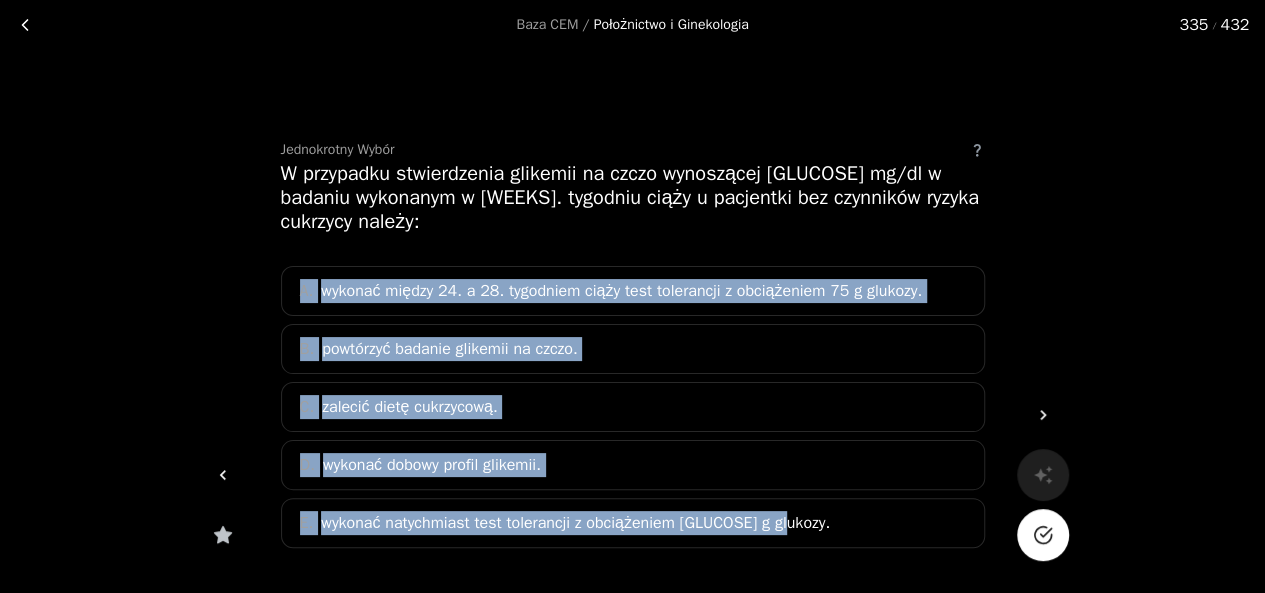 drag, startPoint x: 292, startPoint y: 293, endPoint x: 856, endPoint y: 551, distance: 620.20966 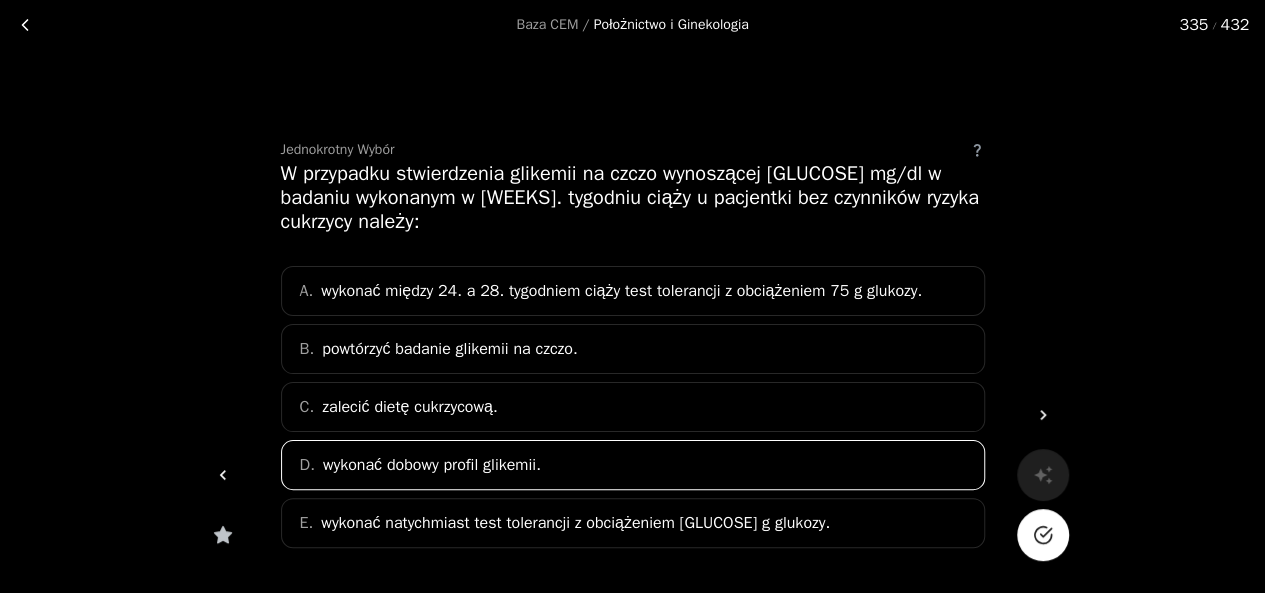 click on "wykonać między [WEEKS]. a [WEEKS]. tygodniem ciąży test tolerancji z obciążeniem [GLUCOSE] g glukozy." at bounding box center [633, 291] 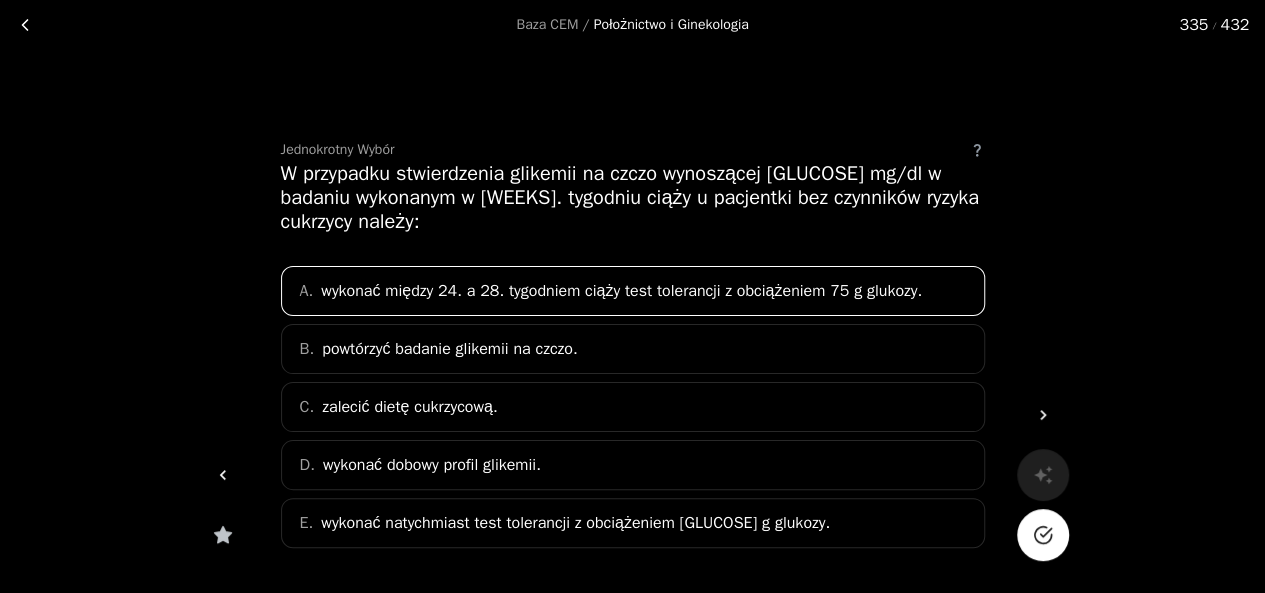 click at bounding box center (1043, 535) 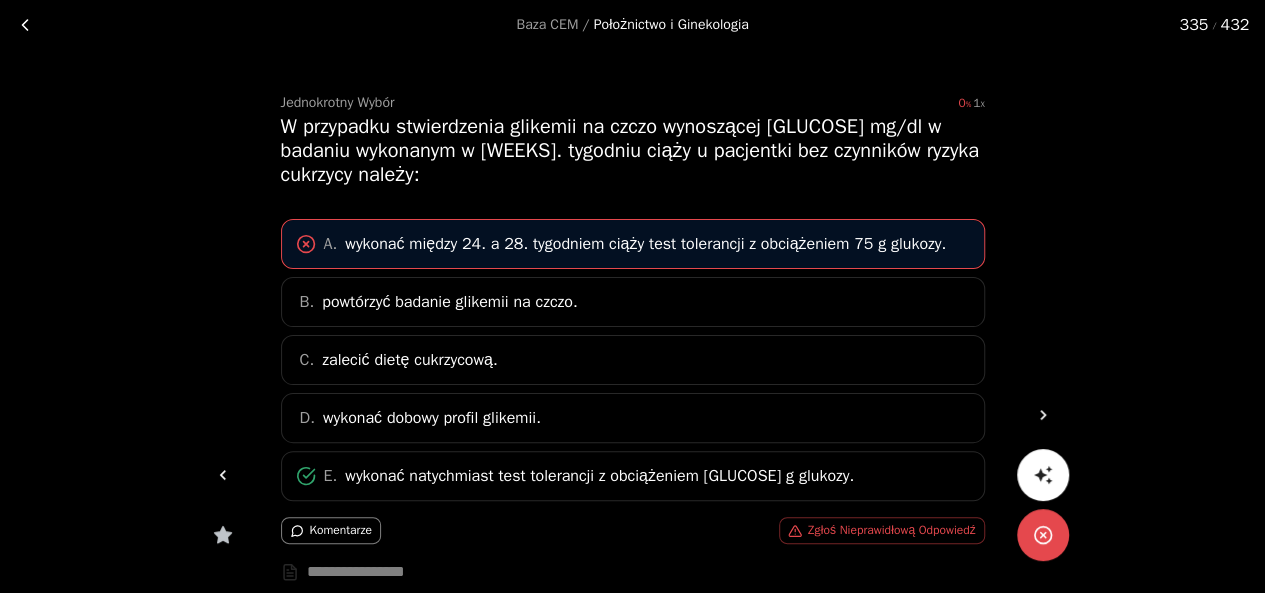 scroll, scrollTop: 46, scrollLeft: 0, axis: vertical 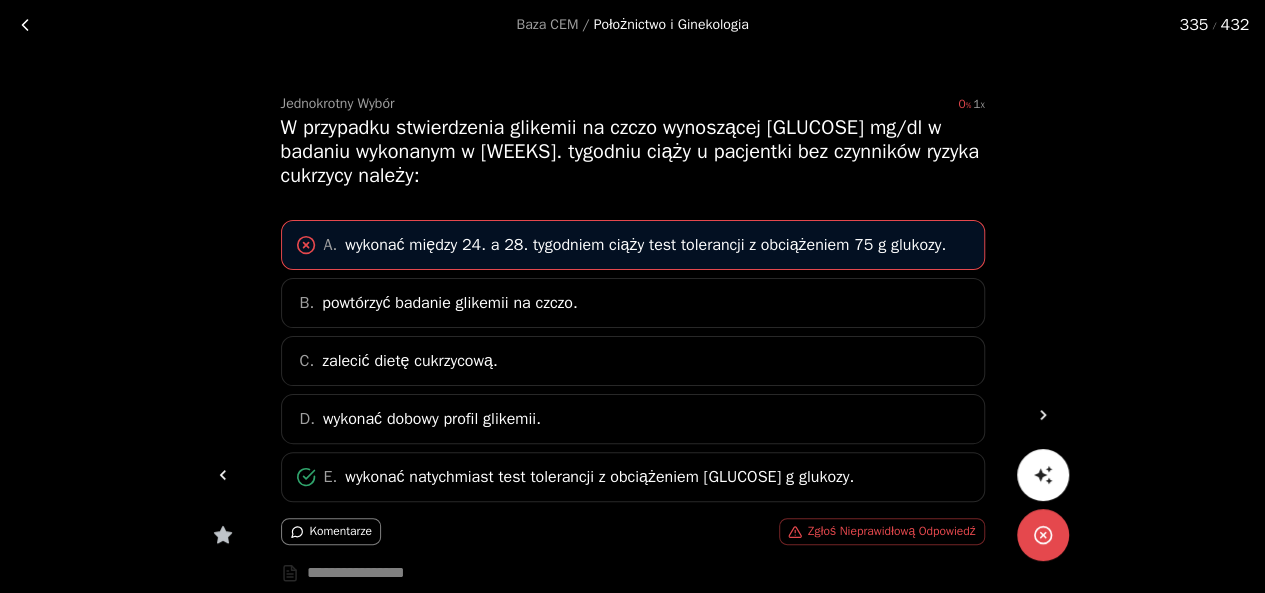 click at bounding box center [25, 25] 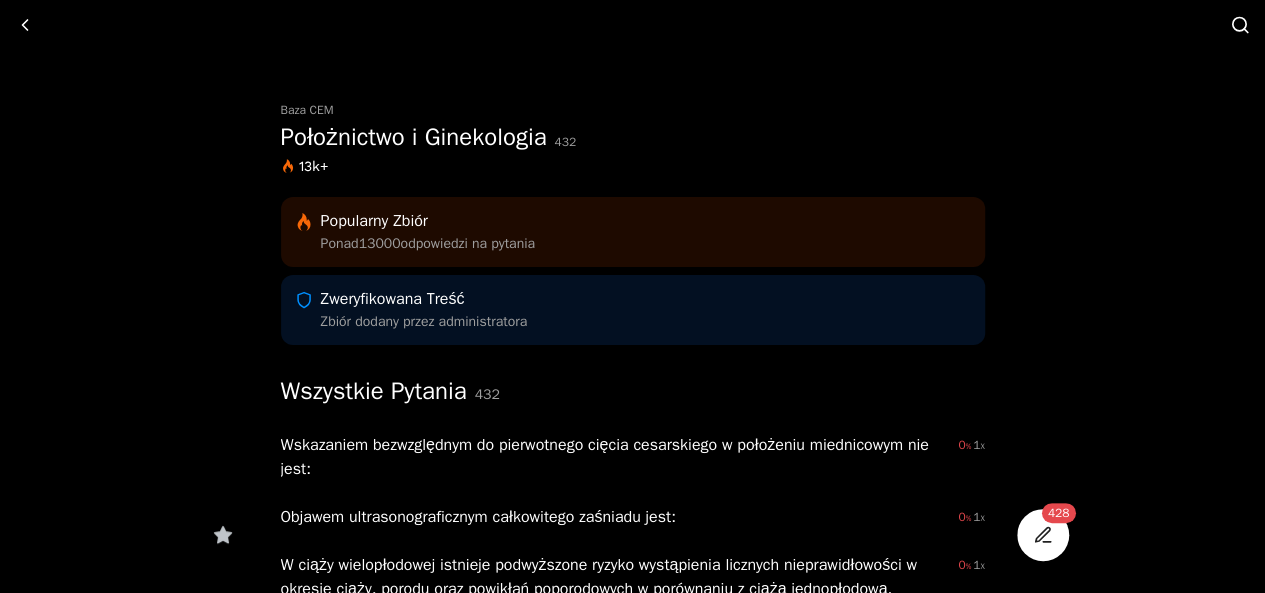 click at bounding box center (1240, 25) 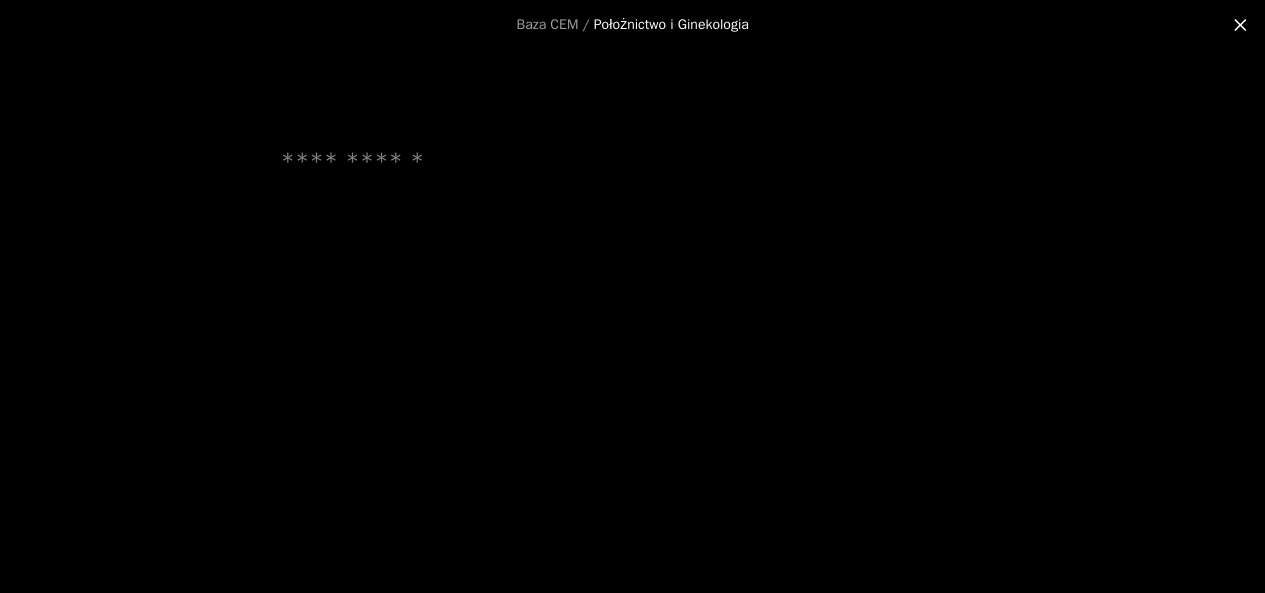 scroll, scrollTop: 0, scrollLeft: 0, axis: both 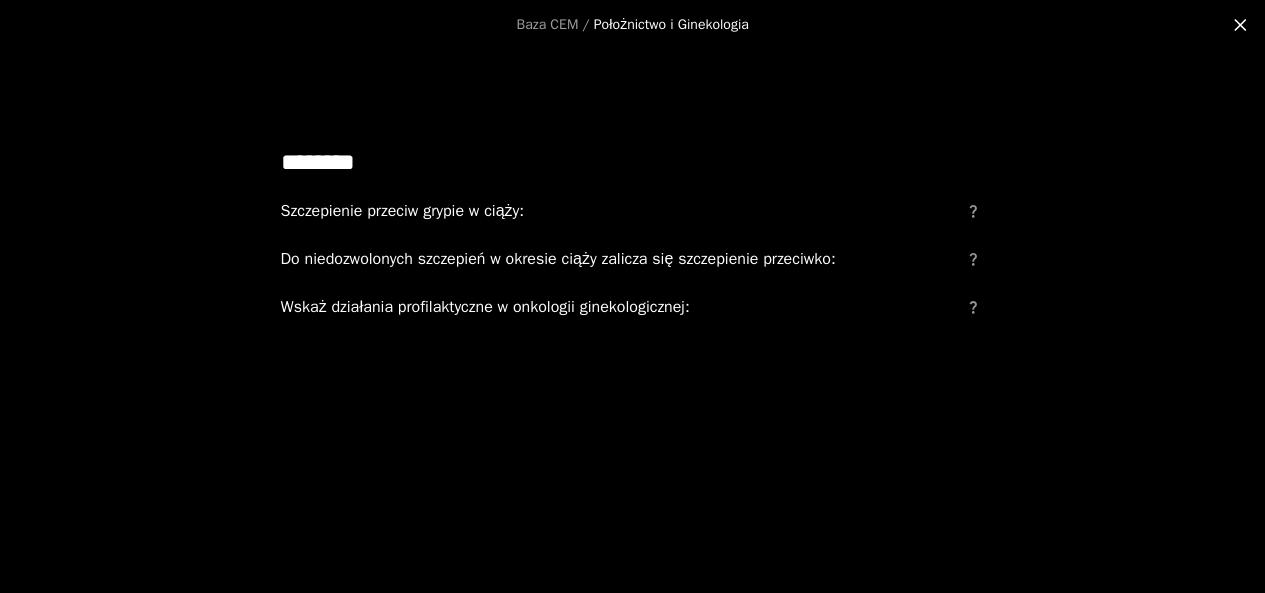 type on "********" 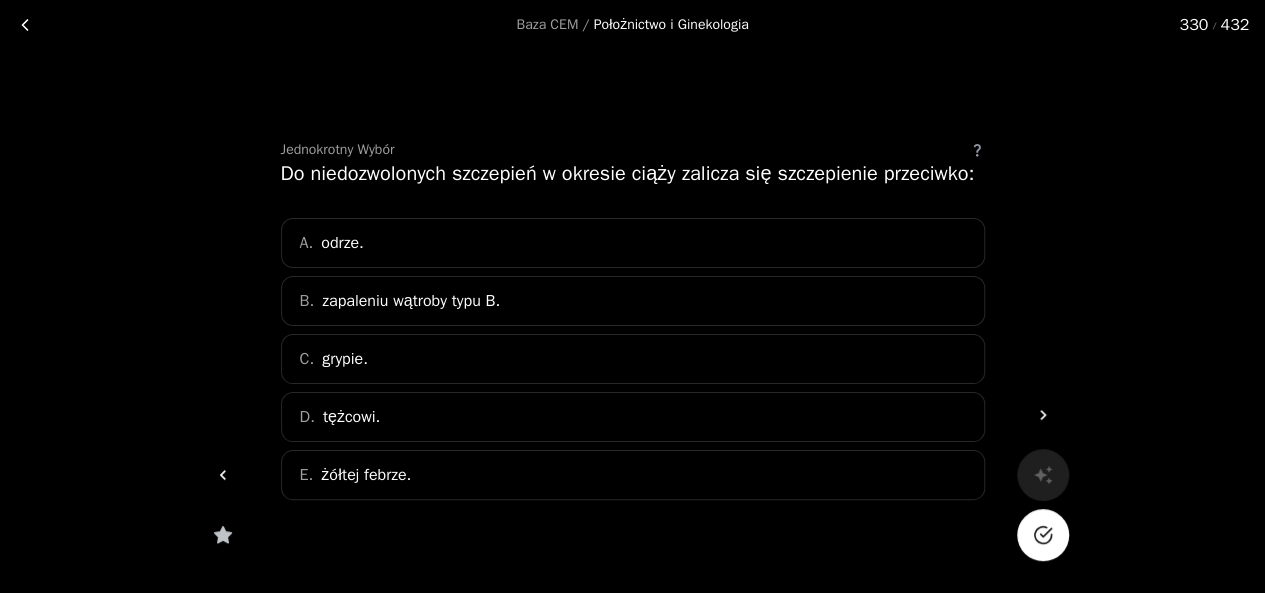 click on "A.   odrze." at bounding box center (633, 243) 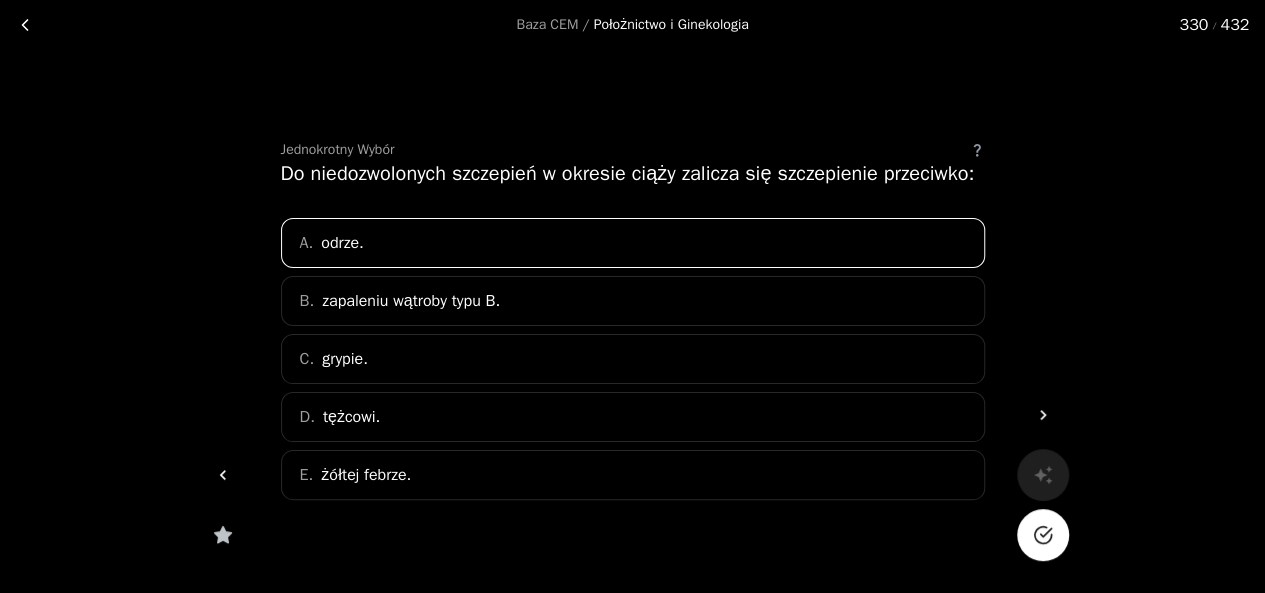 click at bounding box center [1043, 535] 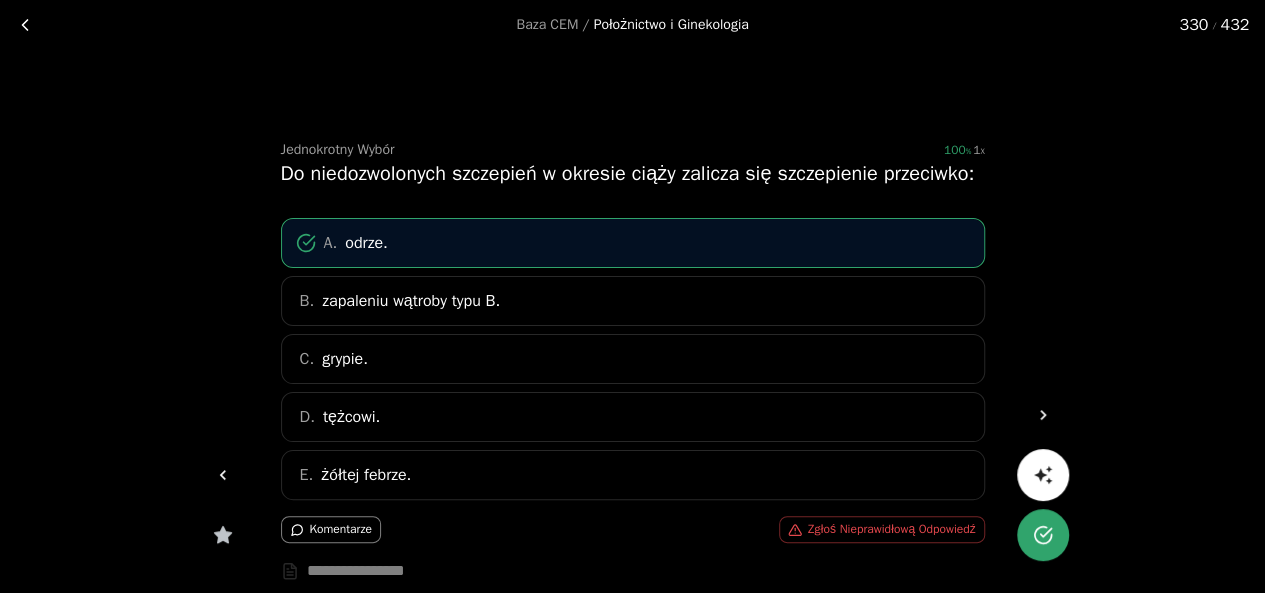 click at bounding box center (25, 25) 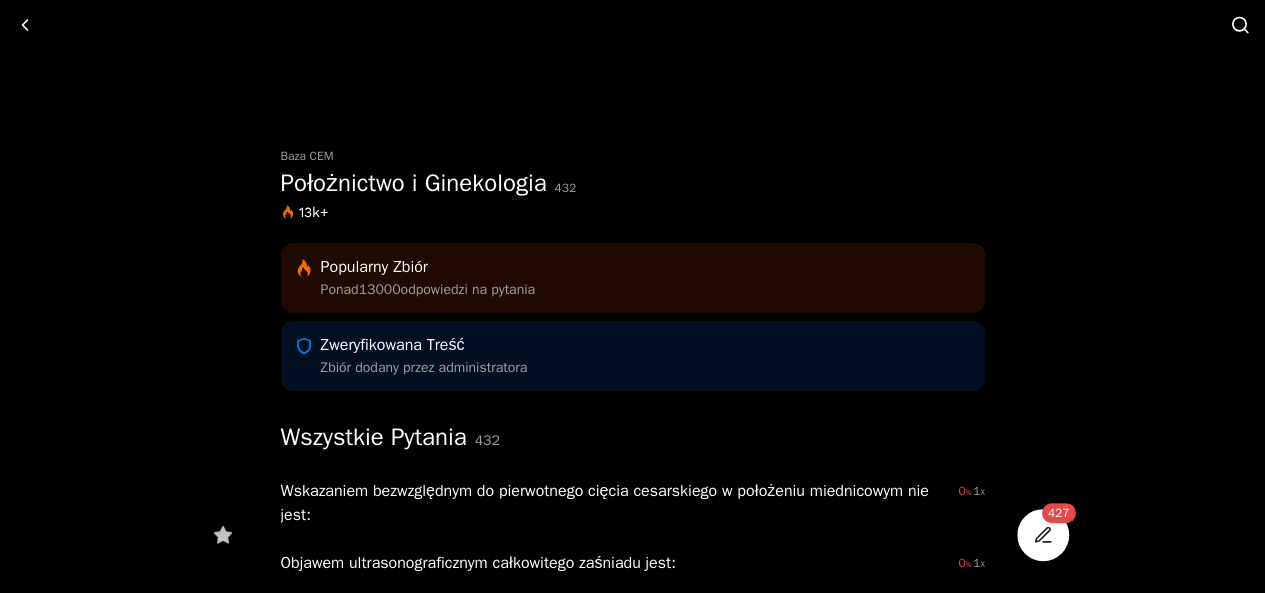 click at bounding box center [1240, 25] 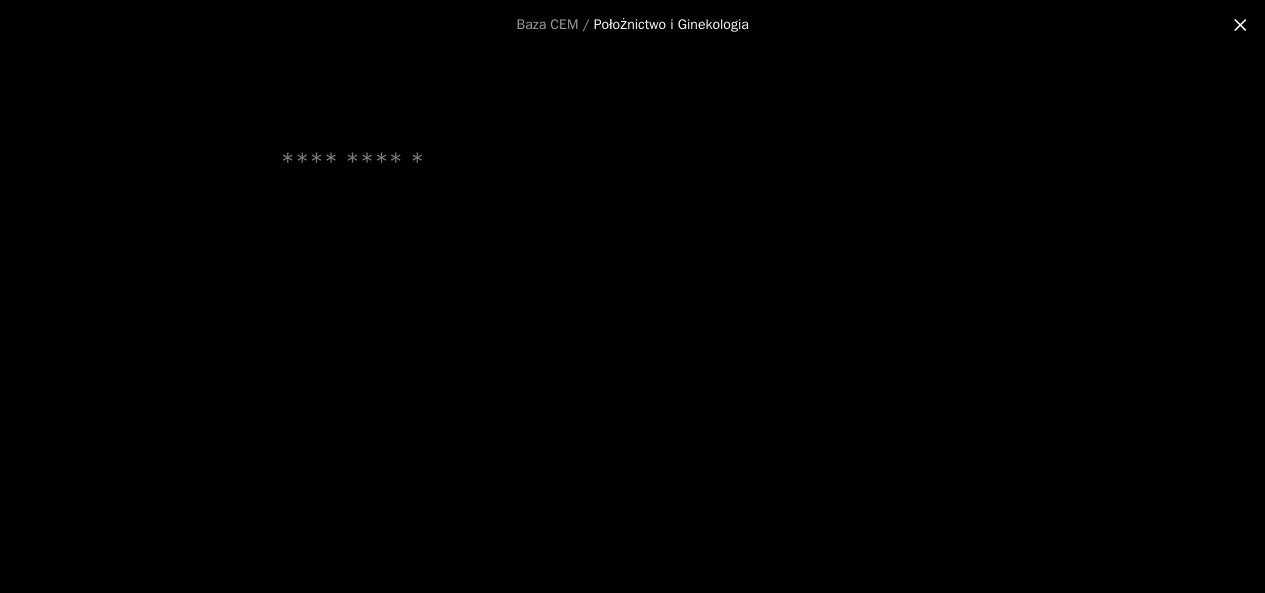 click at bounding box center [633, 162] 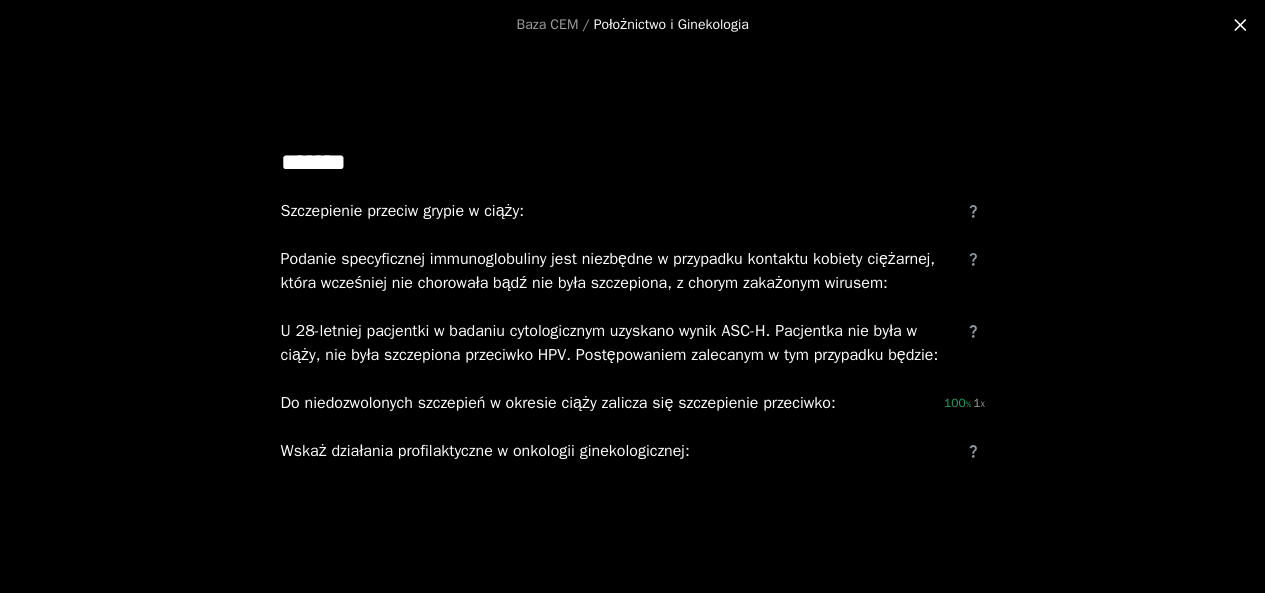 type on "*******" 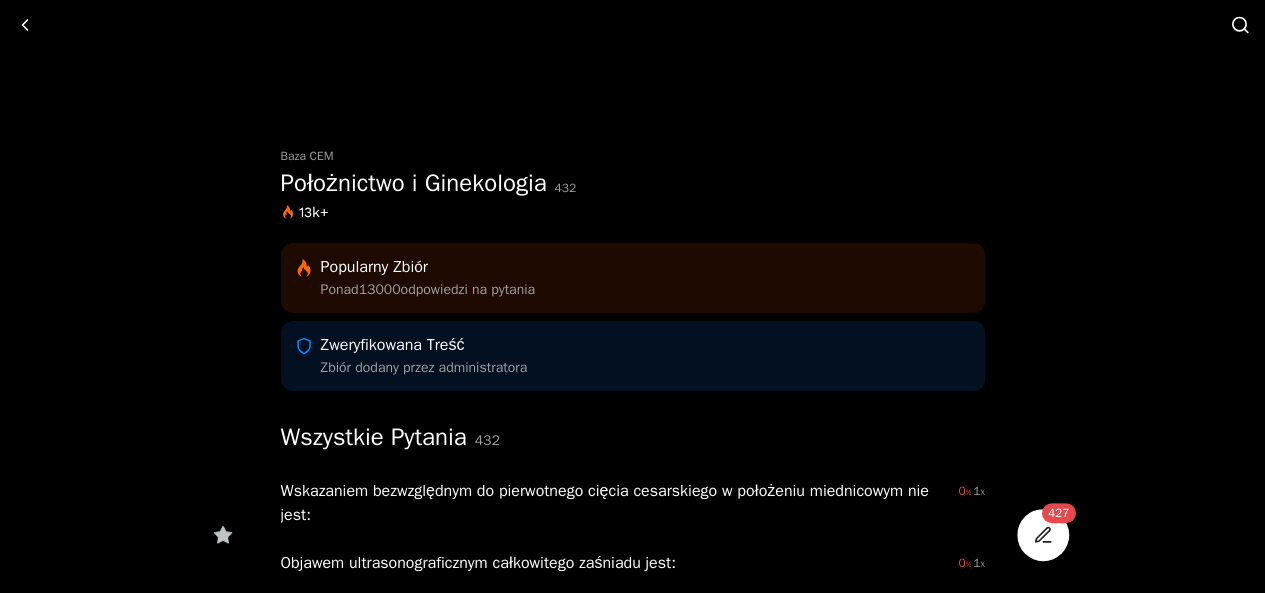 click at bounding box center (1240, 25) 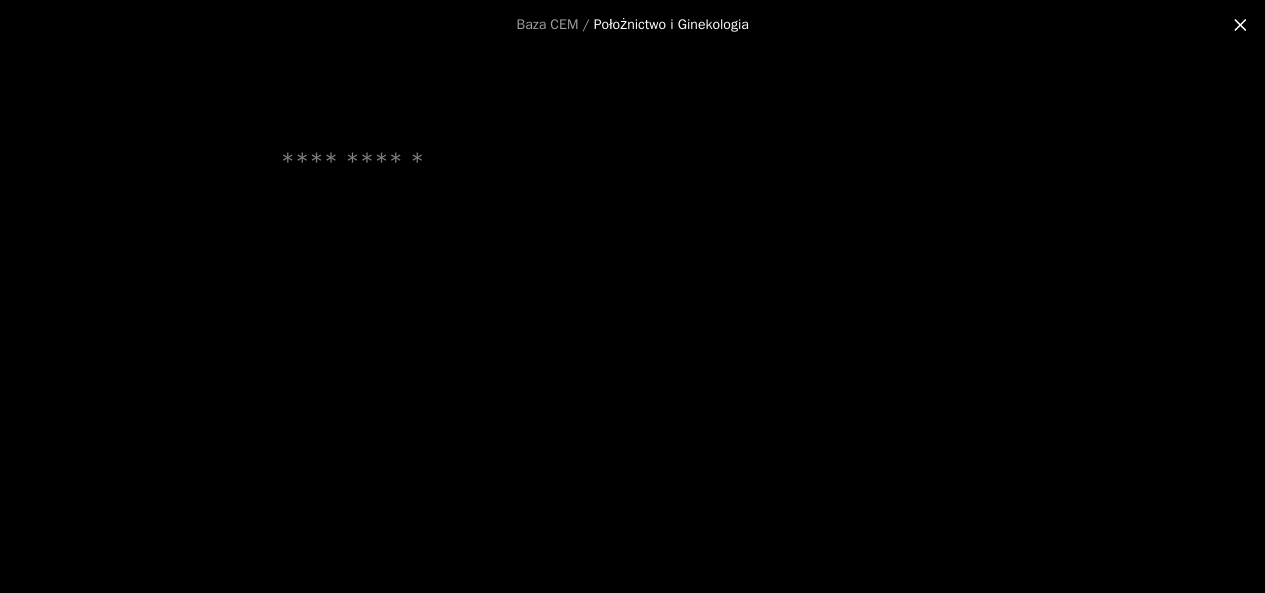 click at bounding box center [633, 162] 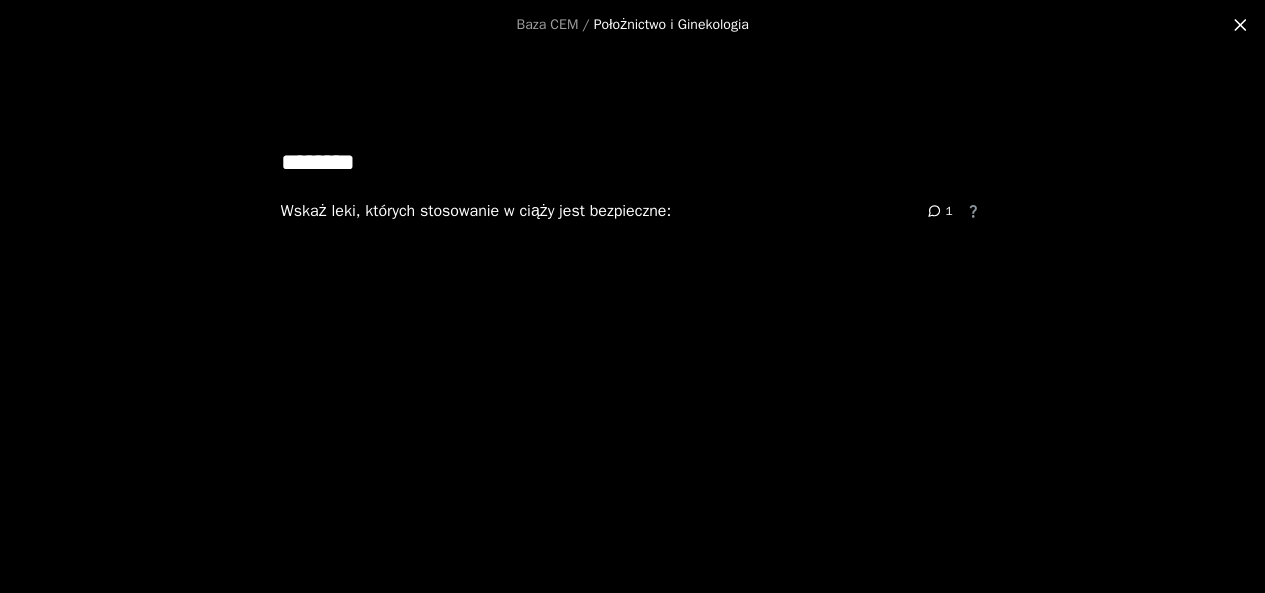 type on "********" 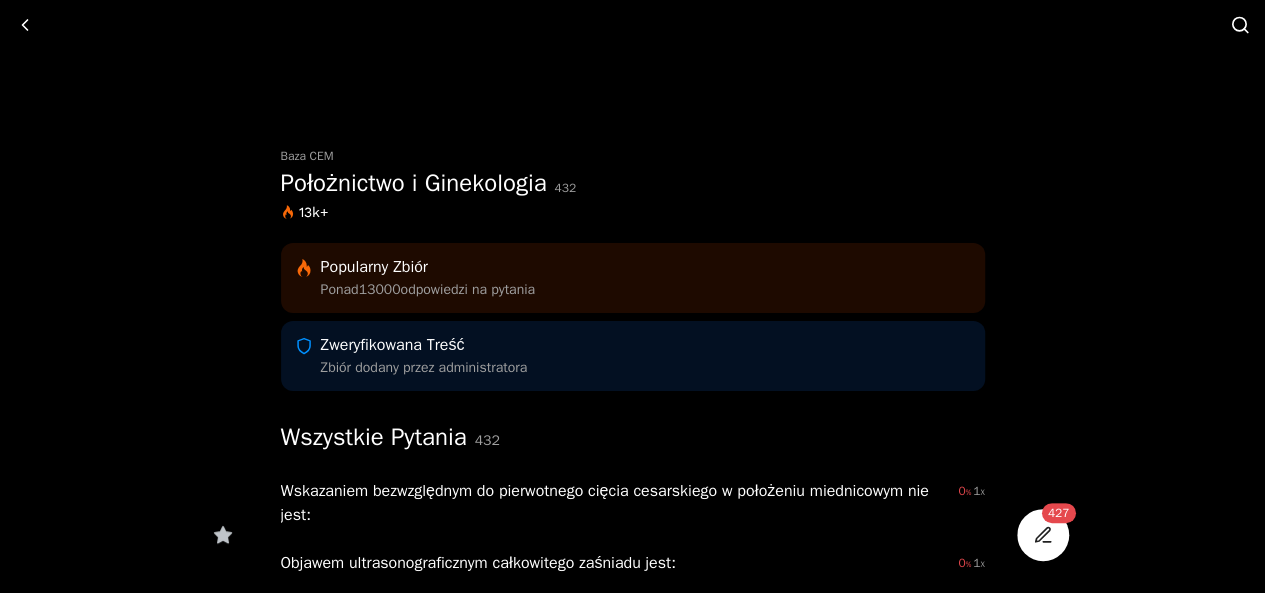 click at bounding box center (1238, 24) 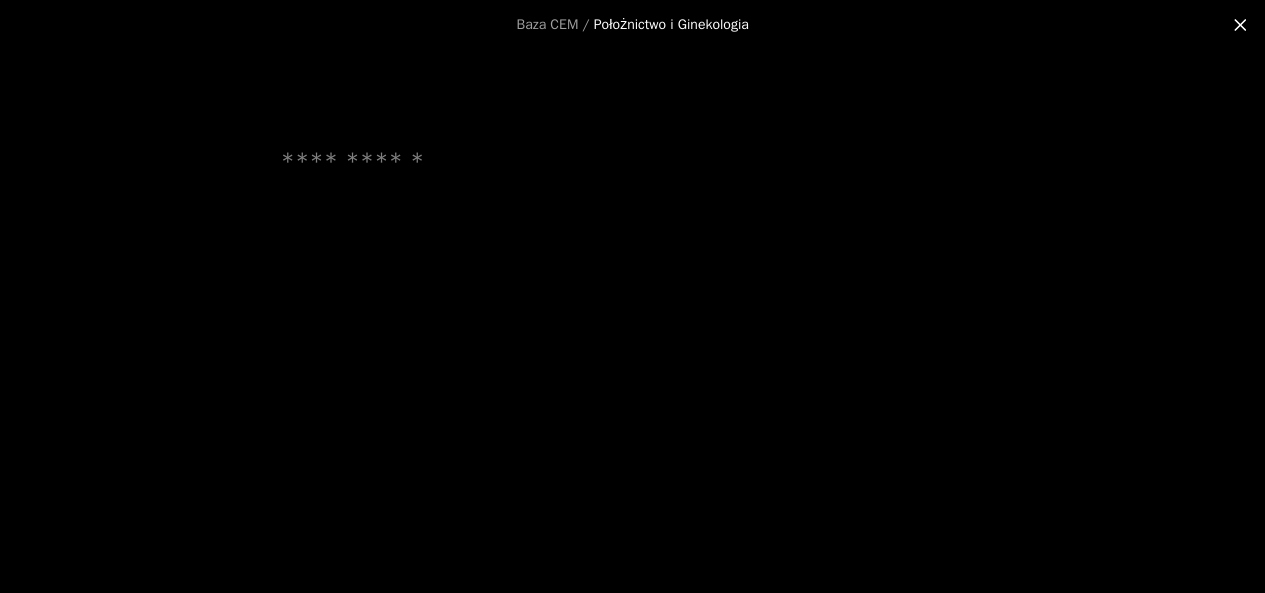 click at bounding box center (633, 162) 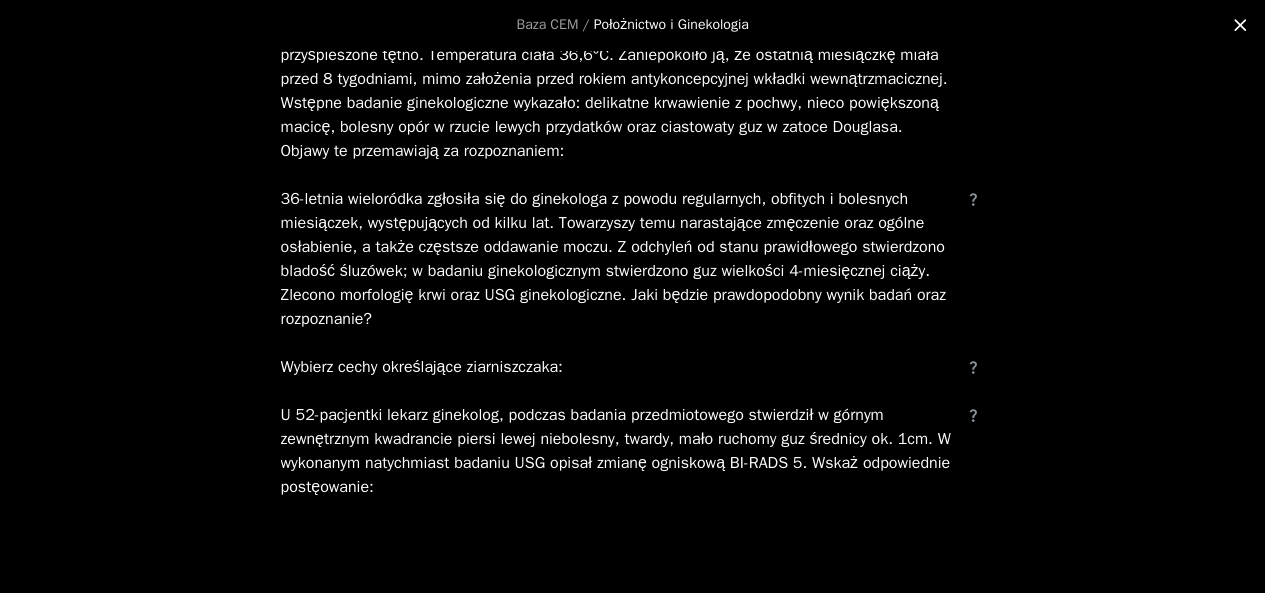 scroll, scrollTop: 413, scrollLeft: 0, axis: vertical 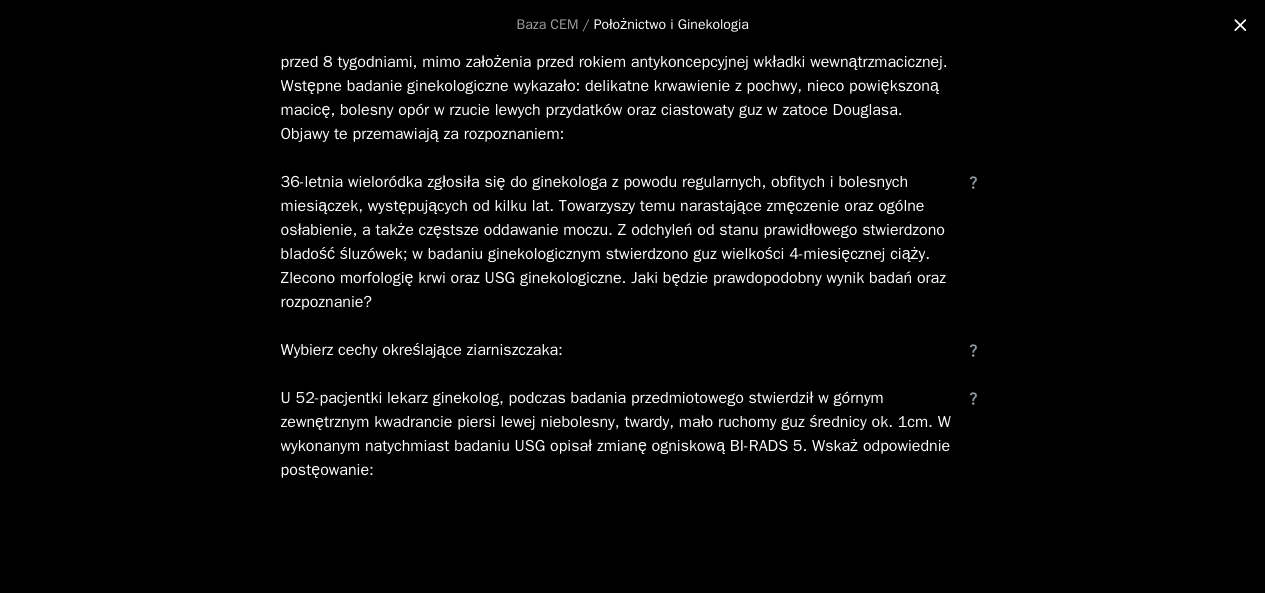 type on "***" 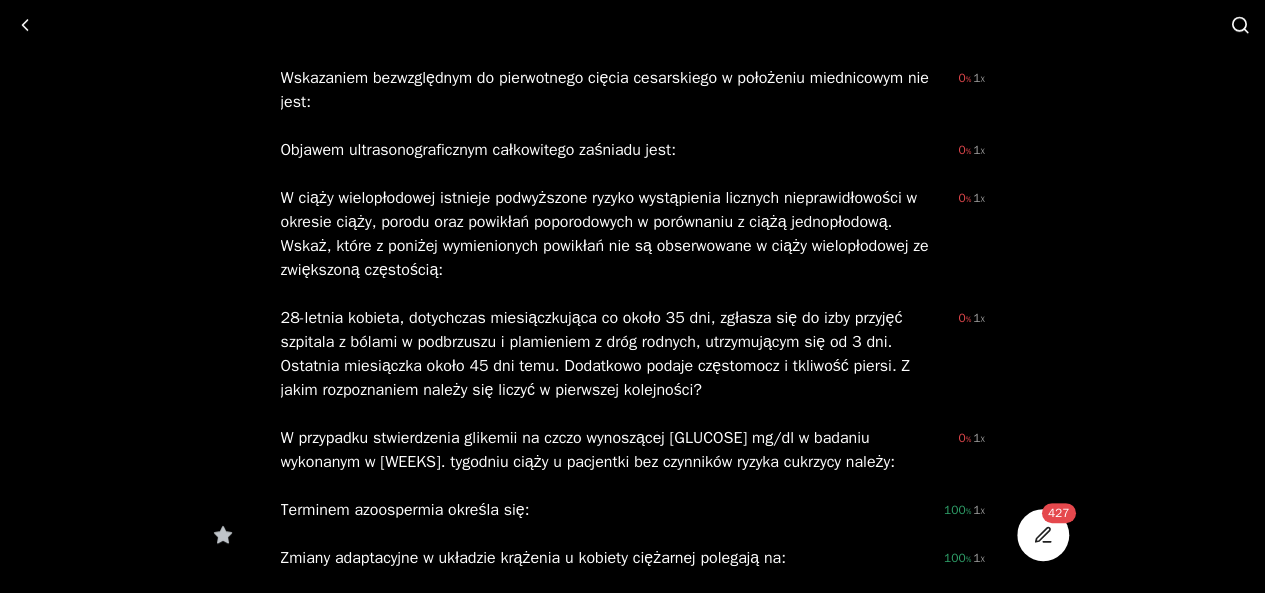 click at bounding box center (1240, 25) 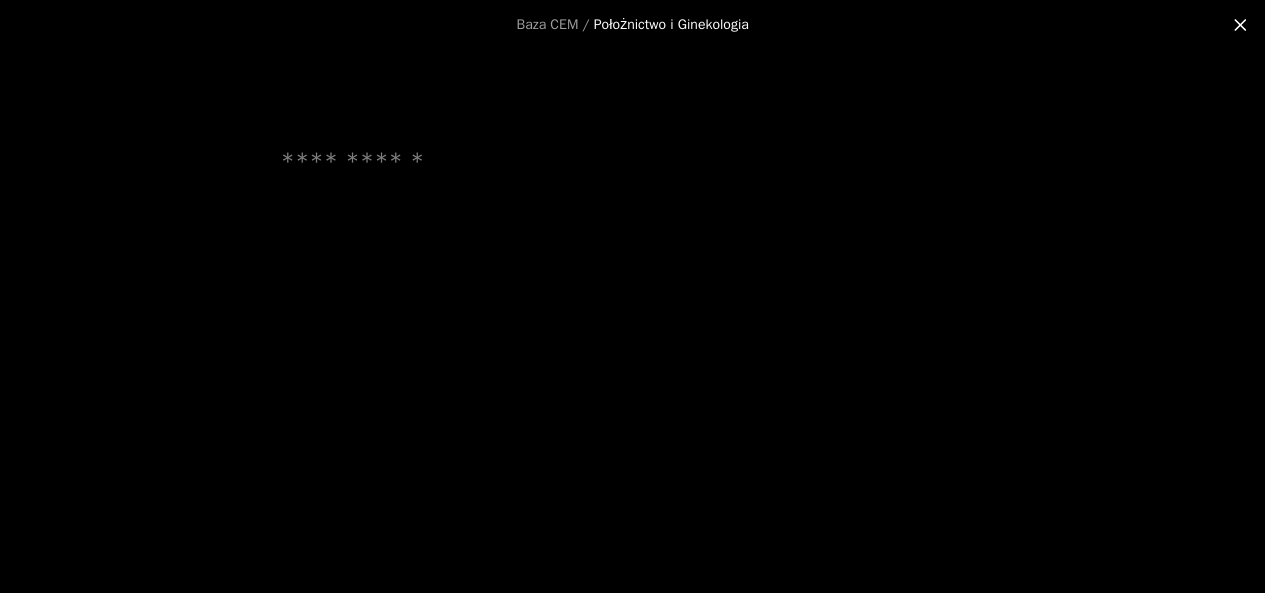 scroll, scrollTop: 0, scrollLeft: 0, axis: both 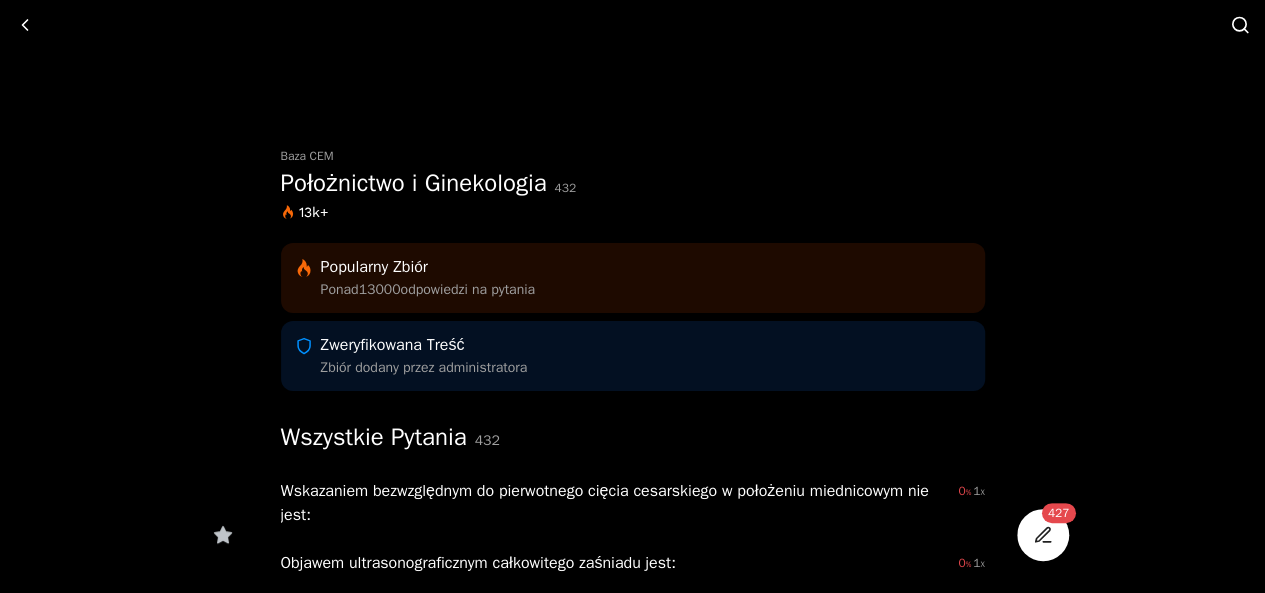 click at bounding box center [1240, 25] 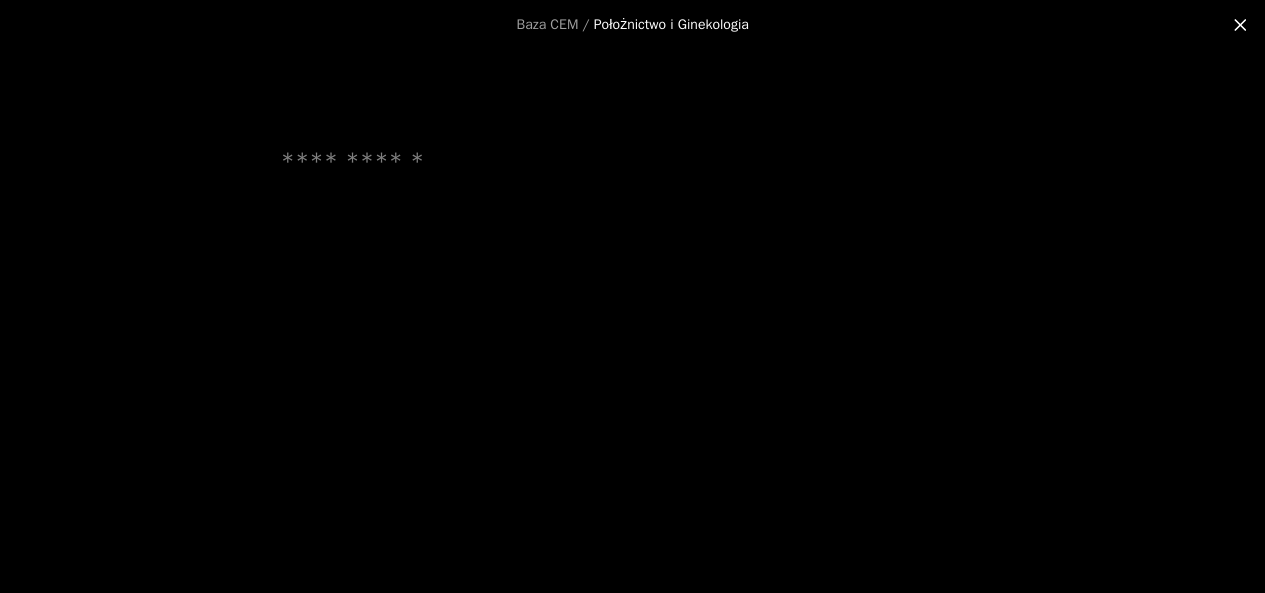 click at bounding box center [633, 162] 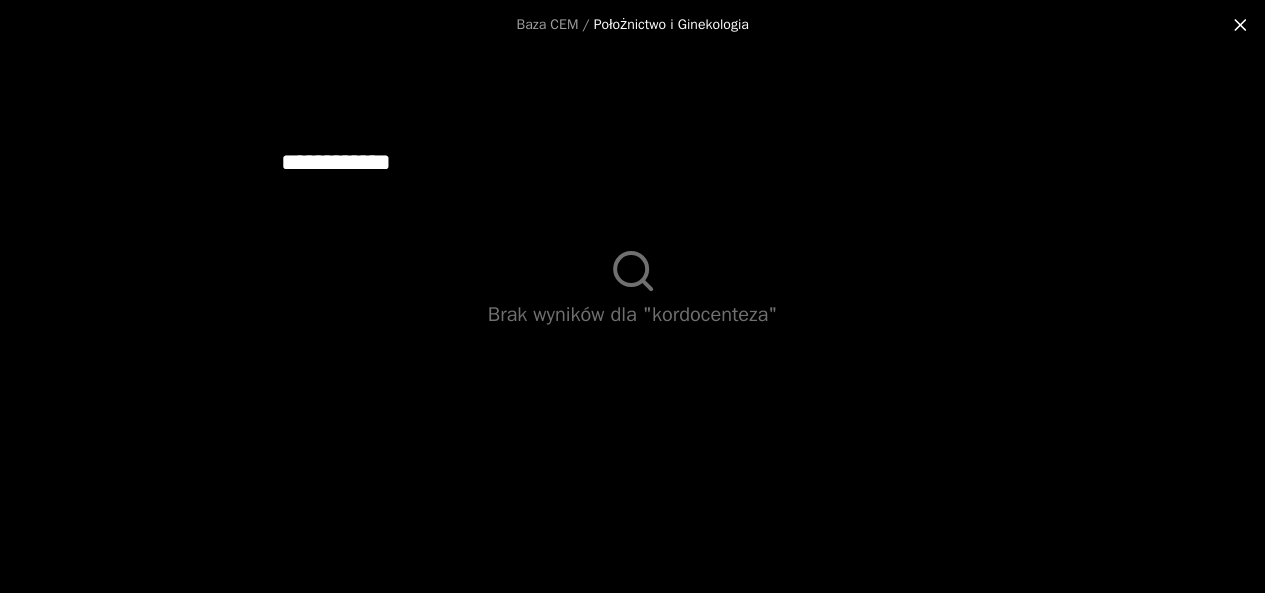 type on "**********" 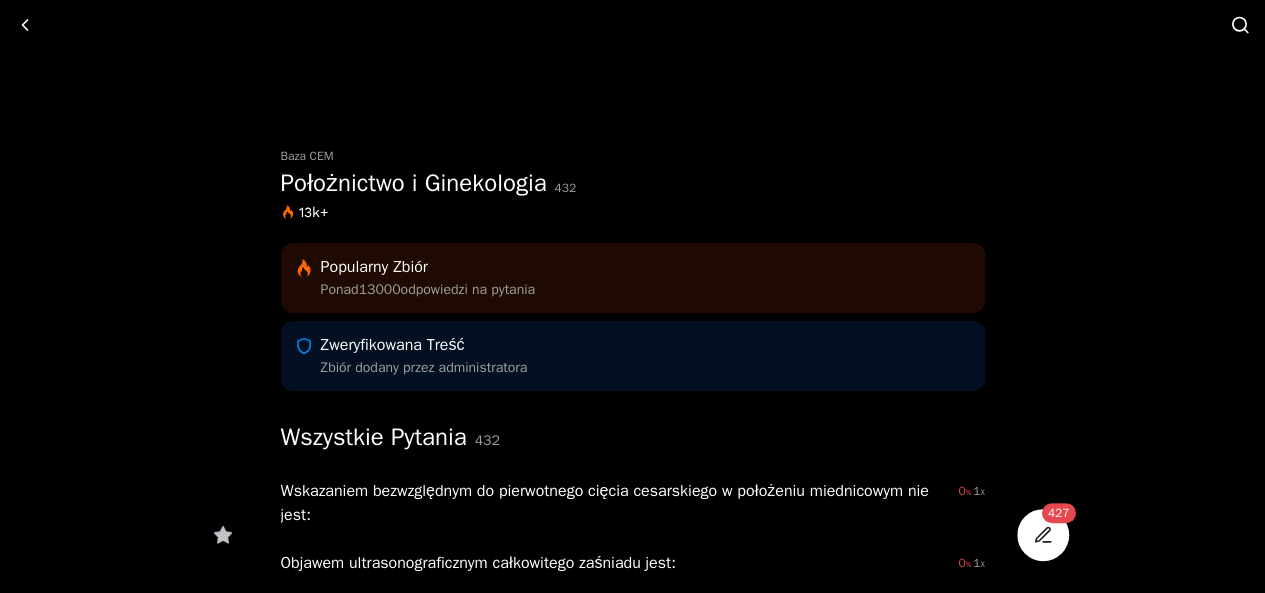 click at bounding box center [1240, 25] 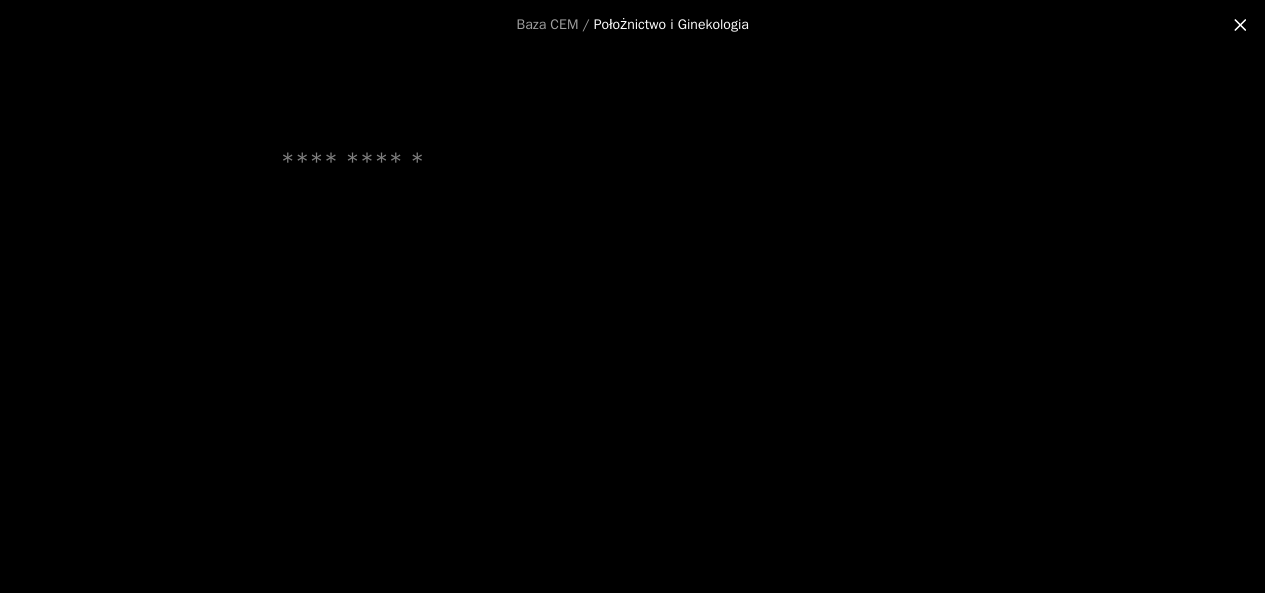 click at bounding box center [633, 162] 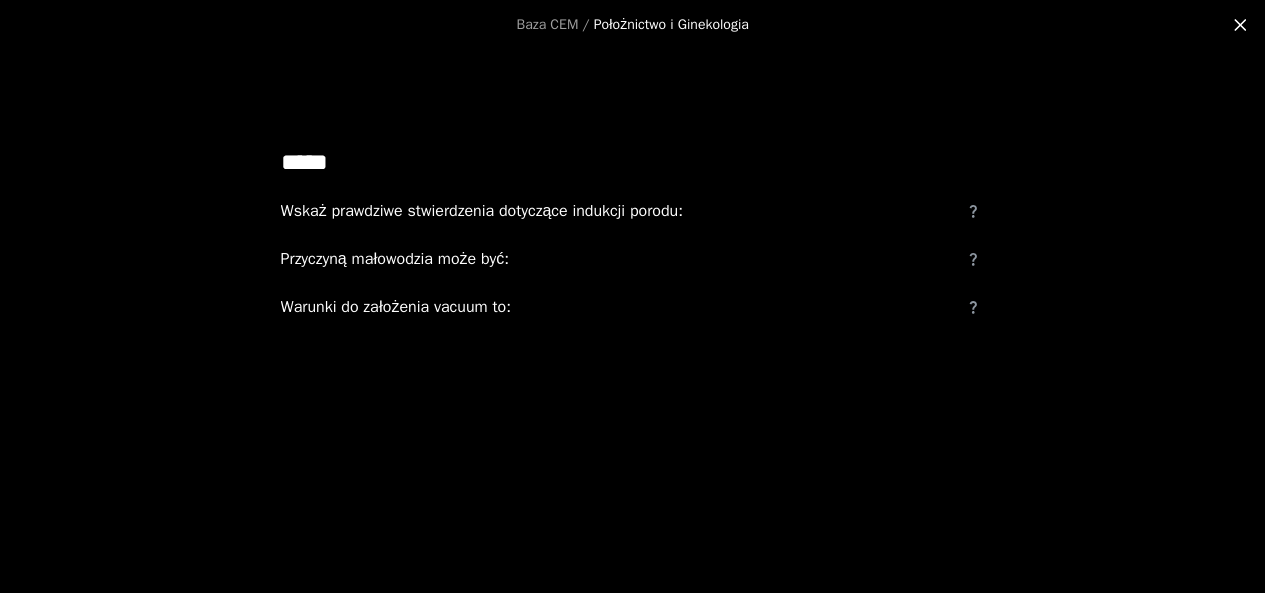type on "*****" 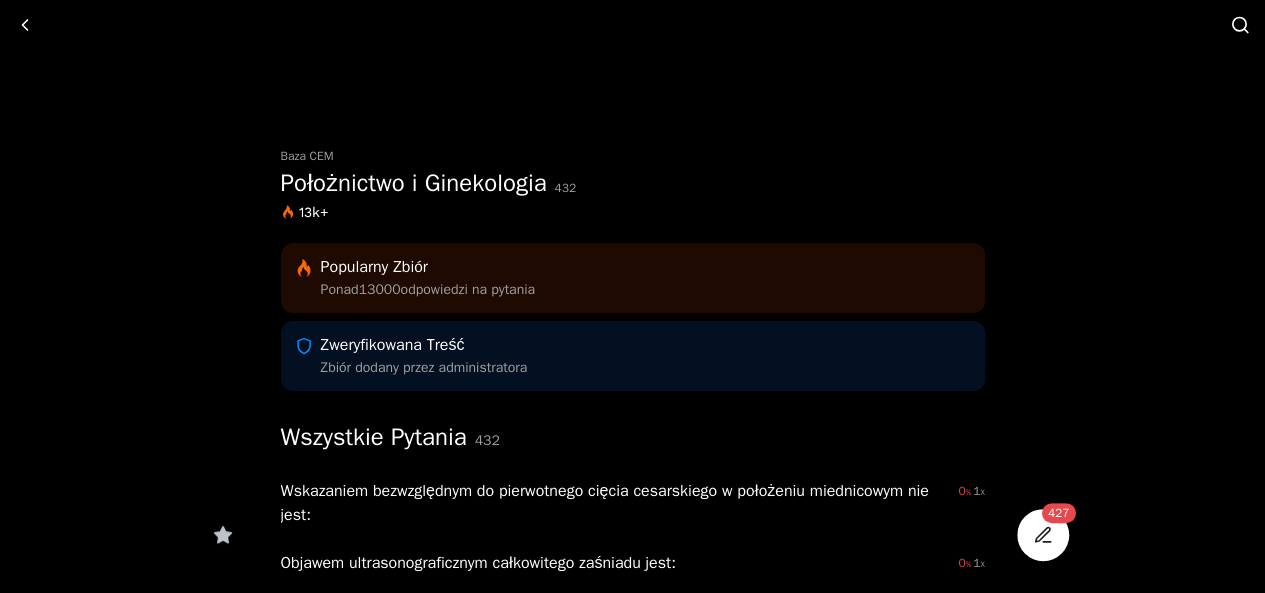 click at bounding box center (1240, 25) 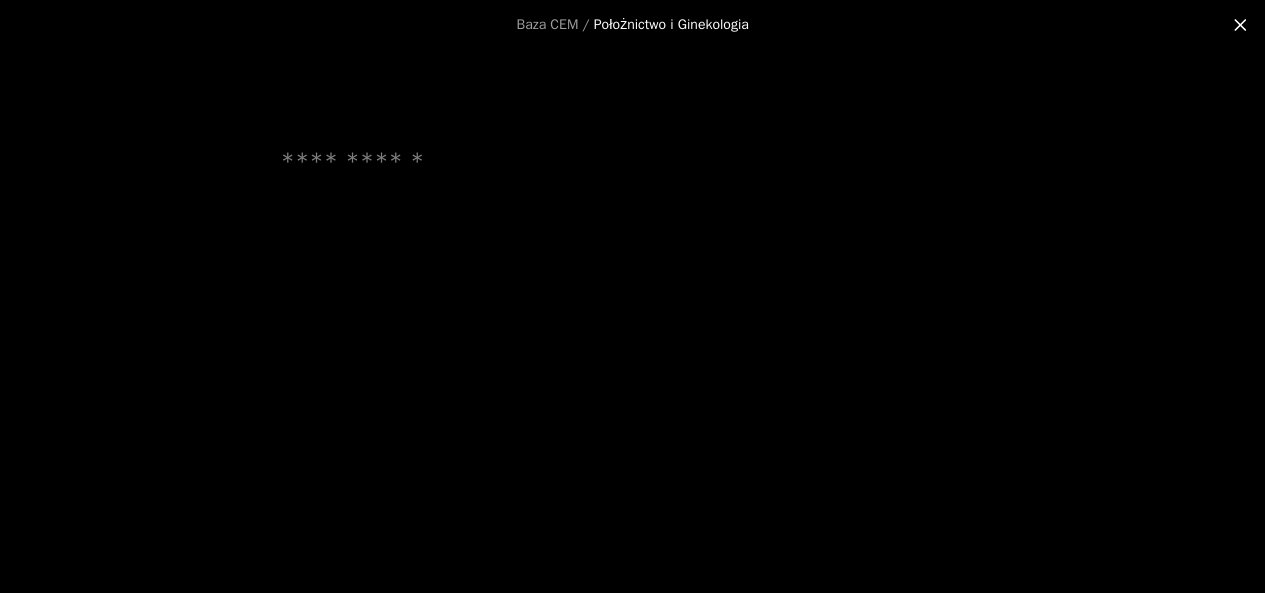 click at bounding box center [633, 162] 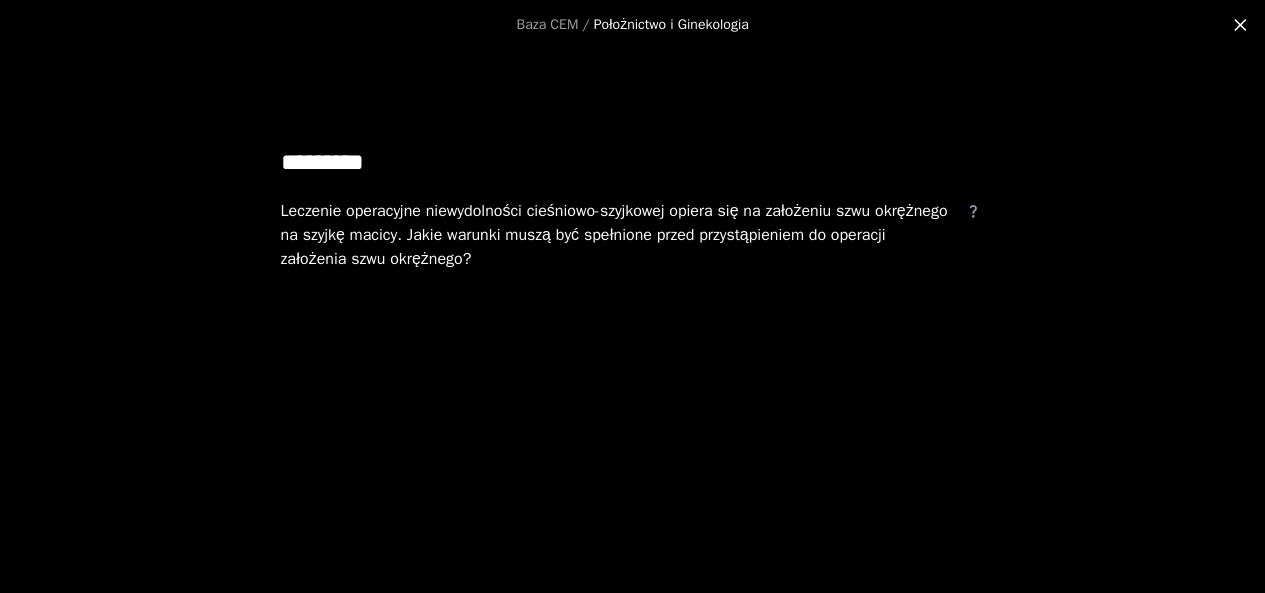 type on "*********" 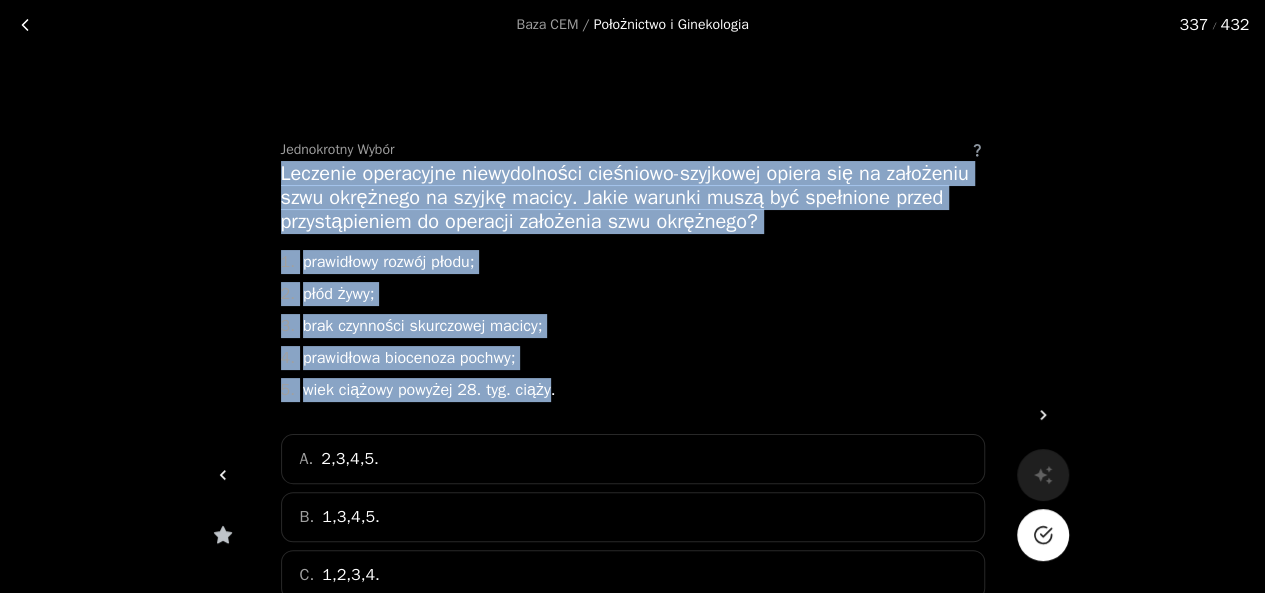 drag, startPoint x: 282, startPoint y: 173, endPoint x: 549, endPoint y: 395, distance: 347.23624 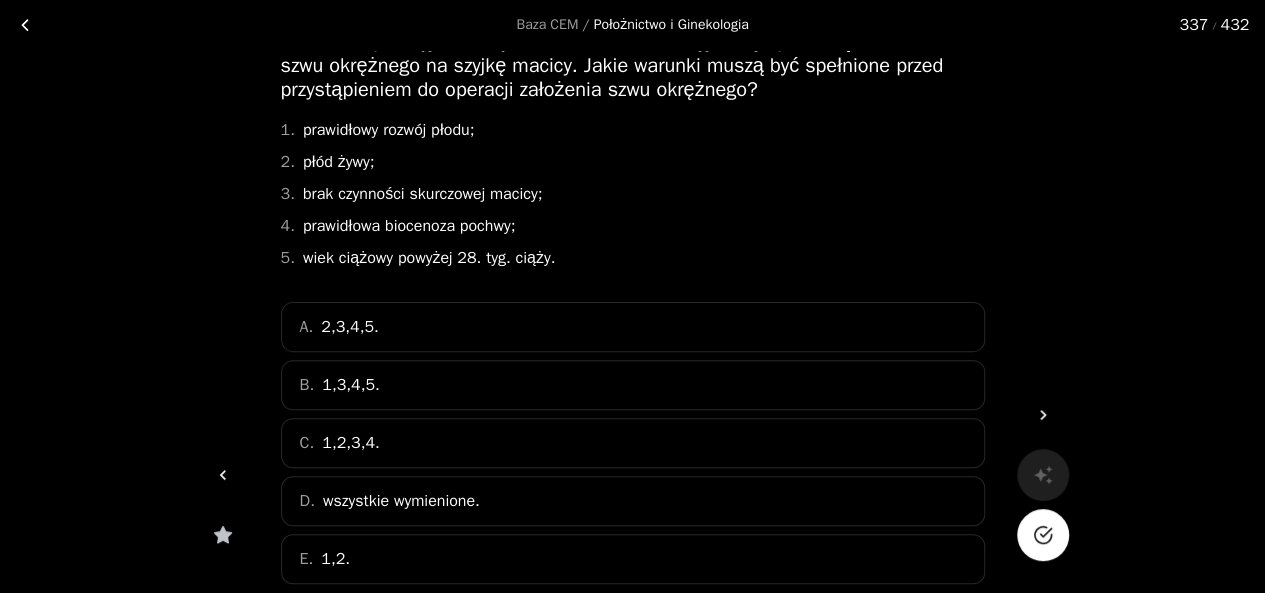 scroll, scrollTop: 146, scrollLeft: 0, axis: vertical 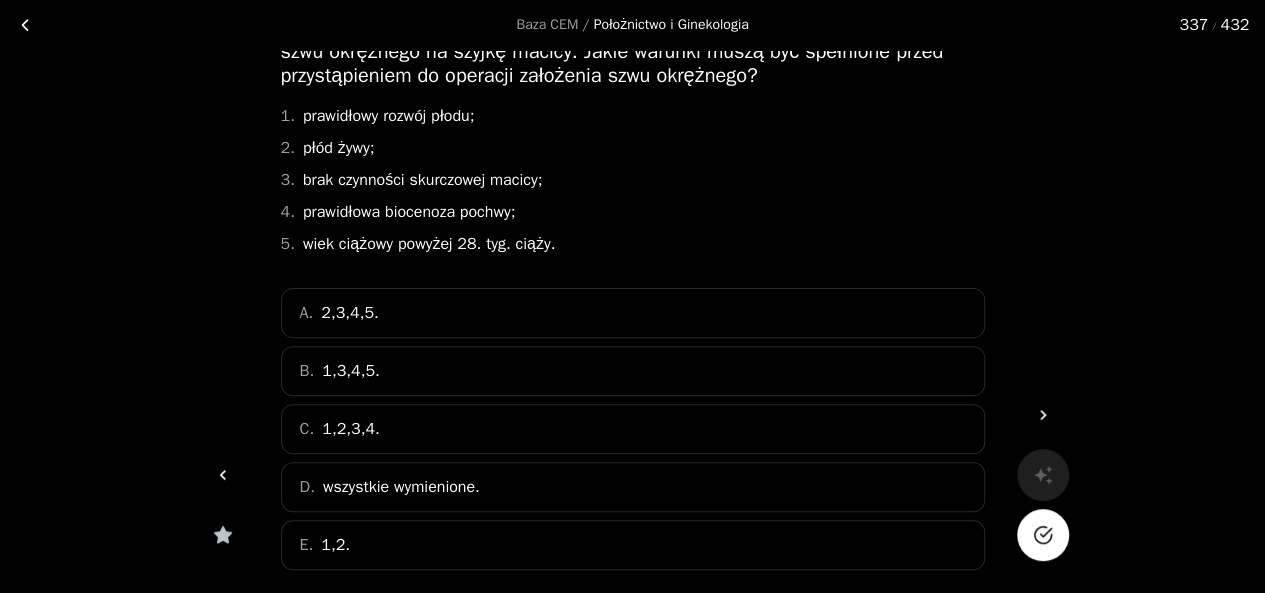 click on "wszystkie wymienione." at bounding box center [350, 313] 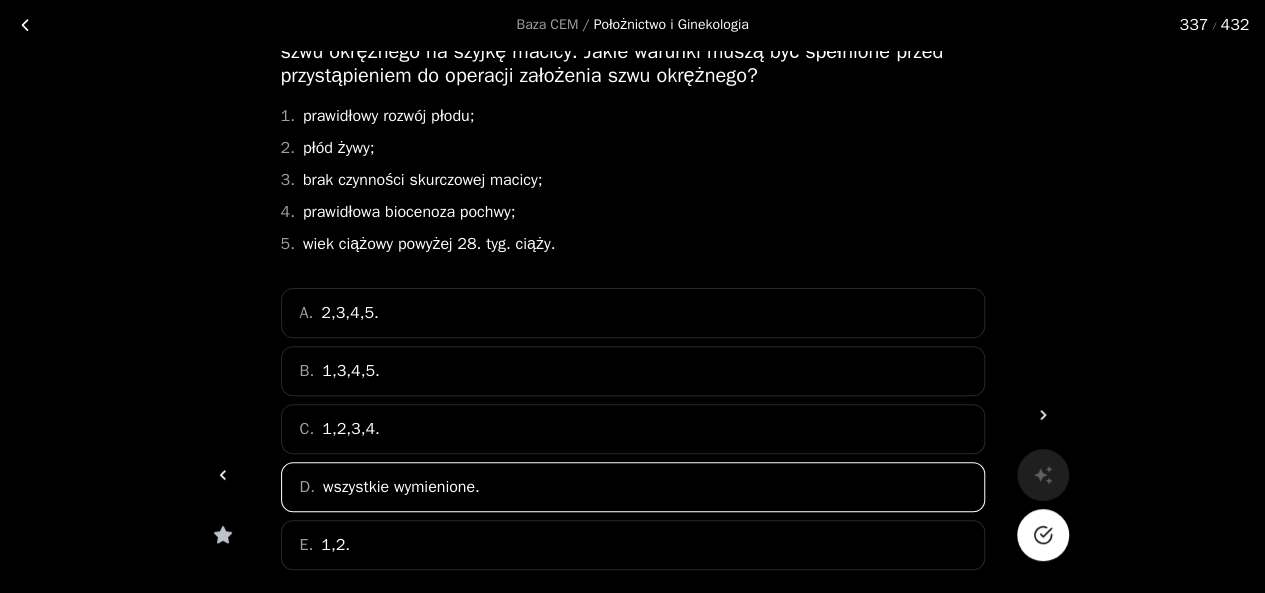click at bounding box center [1043, 535] 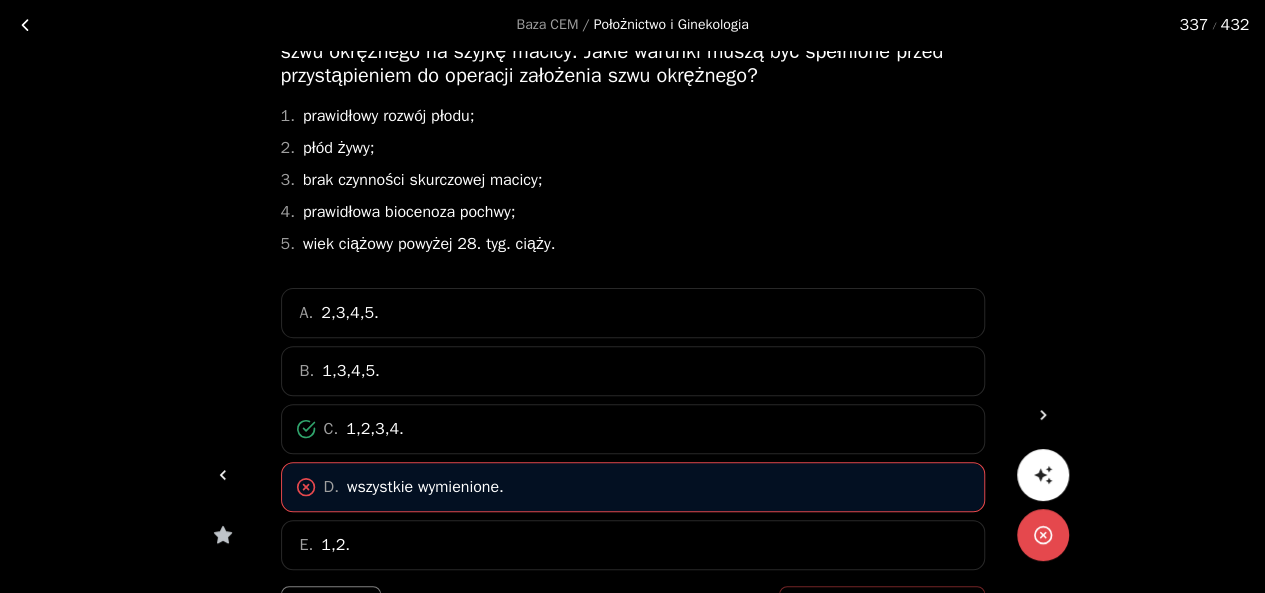 click at bounding box center [25, 25] 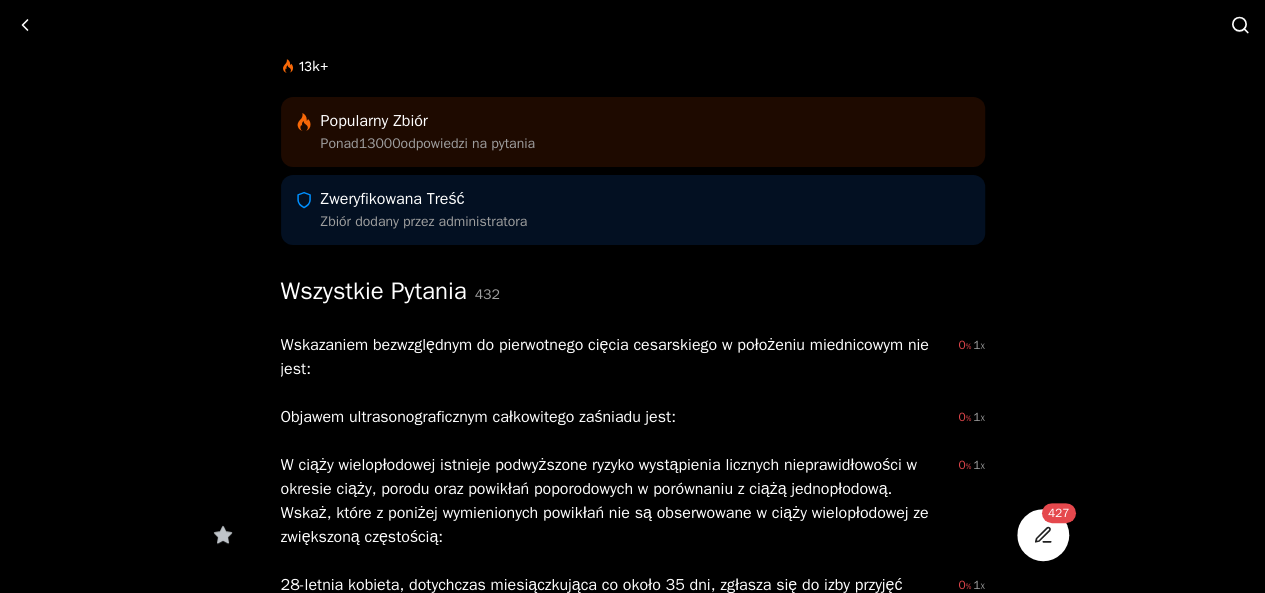 click at bounding box center (1238, 24) 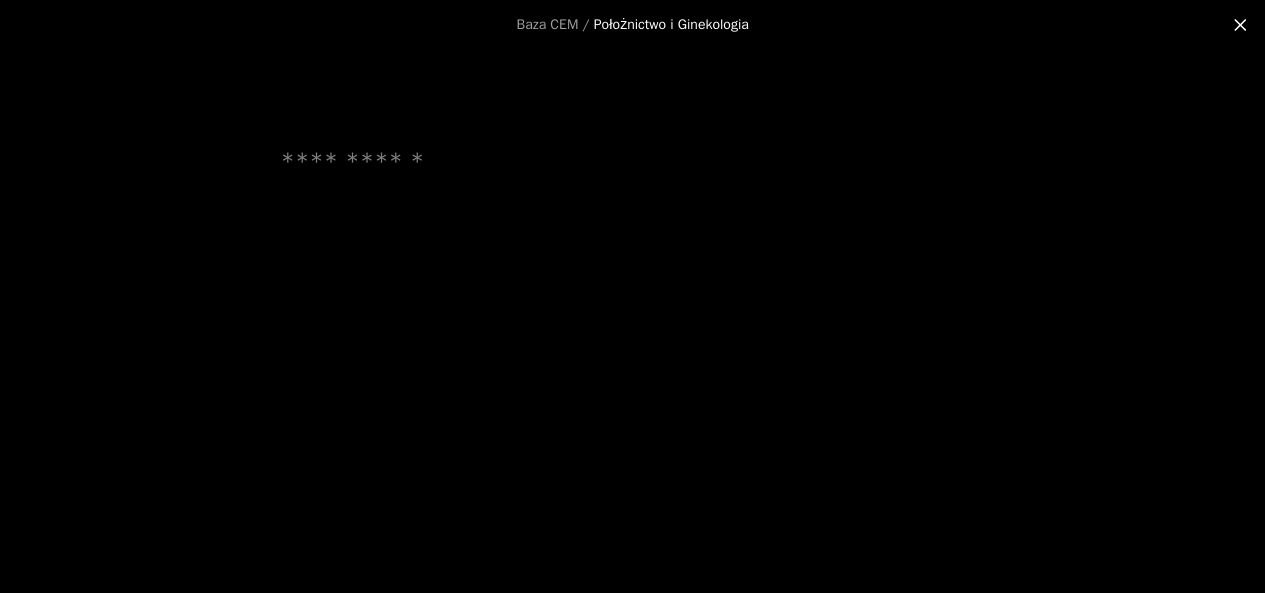scroll, scrollTop: 0, scrollLeft: 0, axis: both 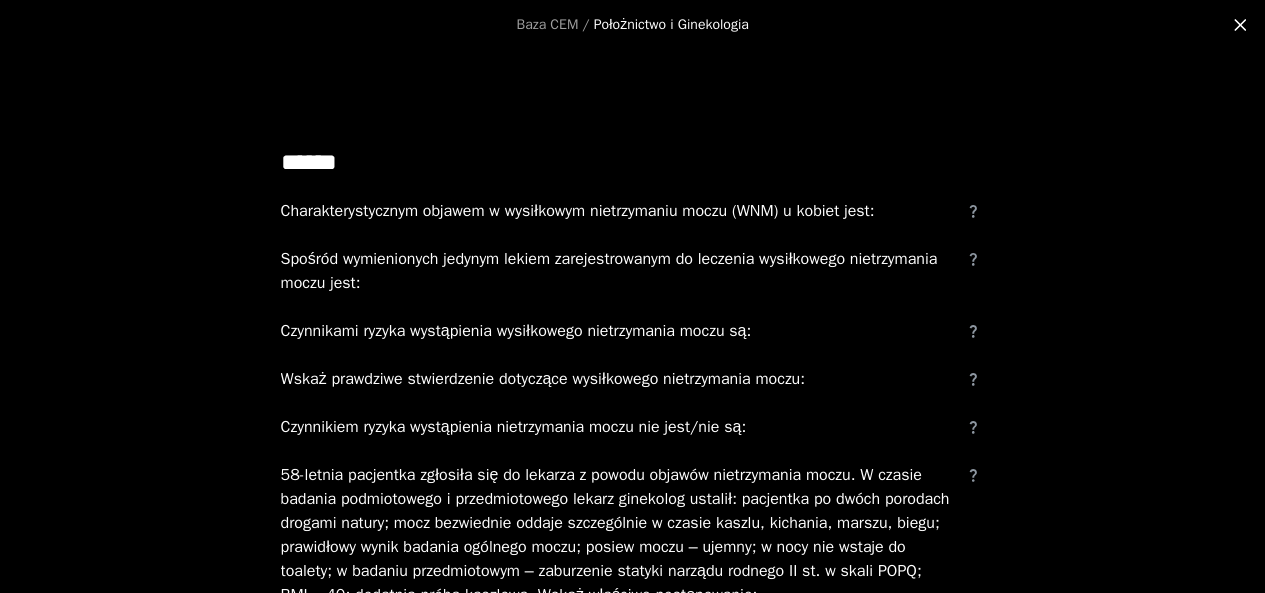 type on "******" 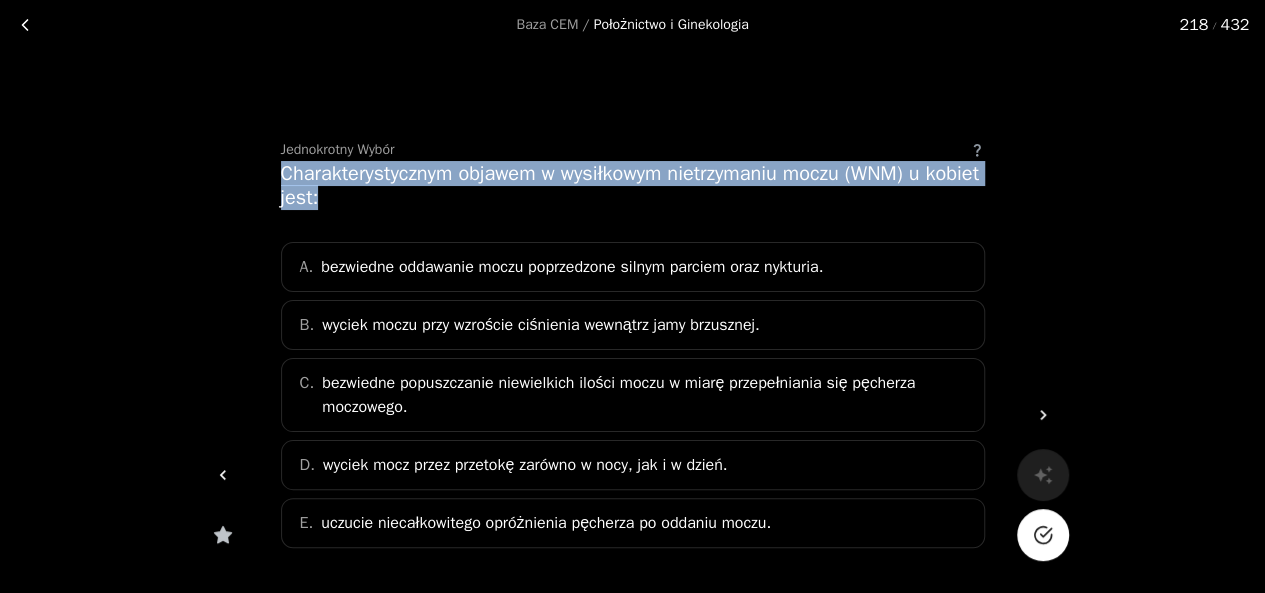 drag, startPoint x: 280, startPoint y: 169, endPoint x: 379, endPoint y: 203, distance: 104.67569 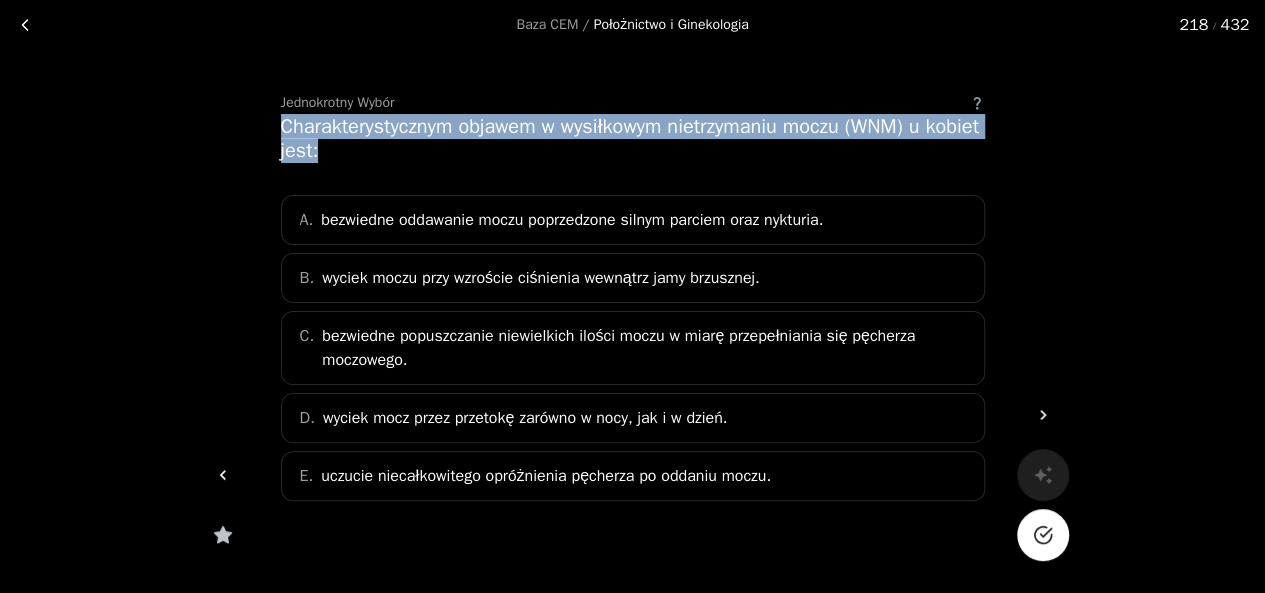 scroll, scrollTop: 50, scrollLeft: 0, axis: vertical 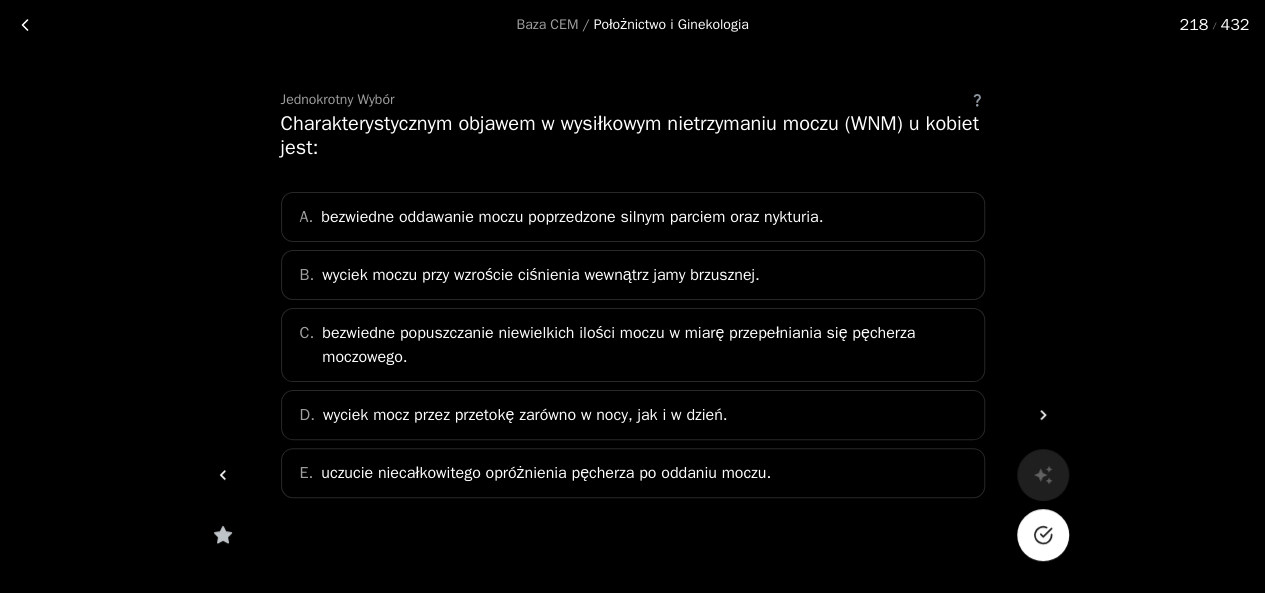 click on "wyciek moczu przy wzroście ciśnienia wewnątrz jamy brzusznej." at bounding box center (541, 275) 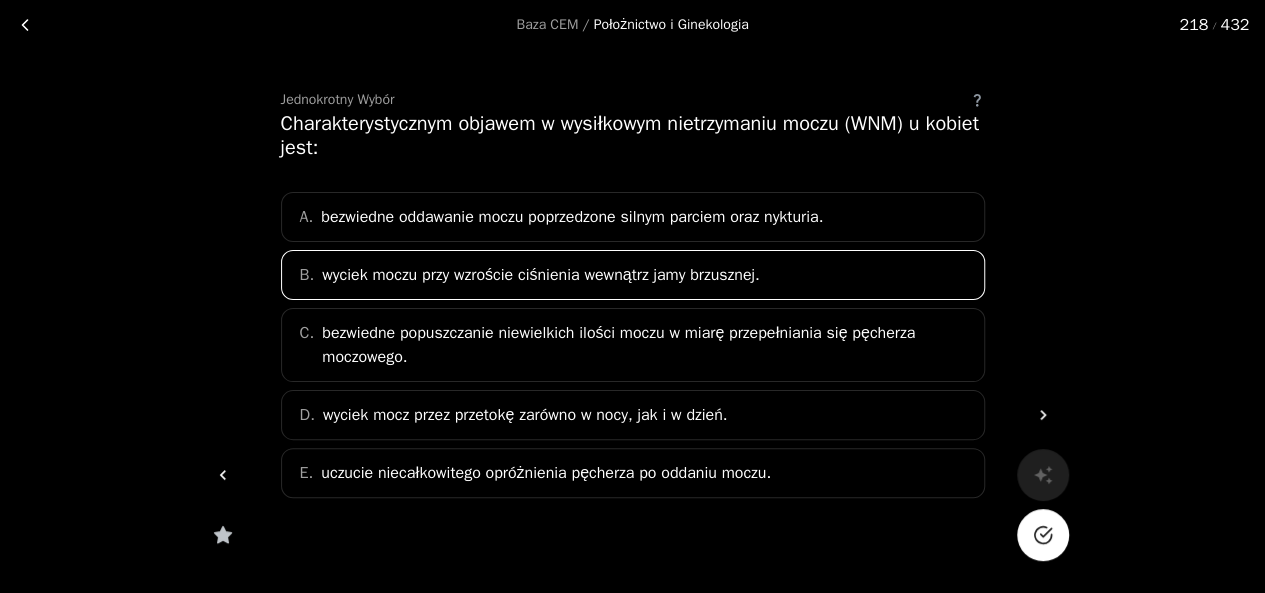 click at bounding box center [1043, 535] 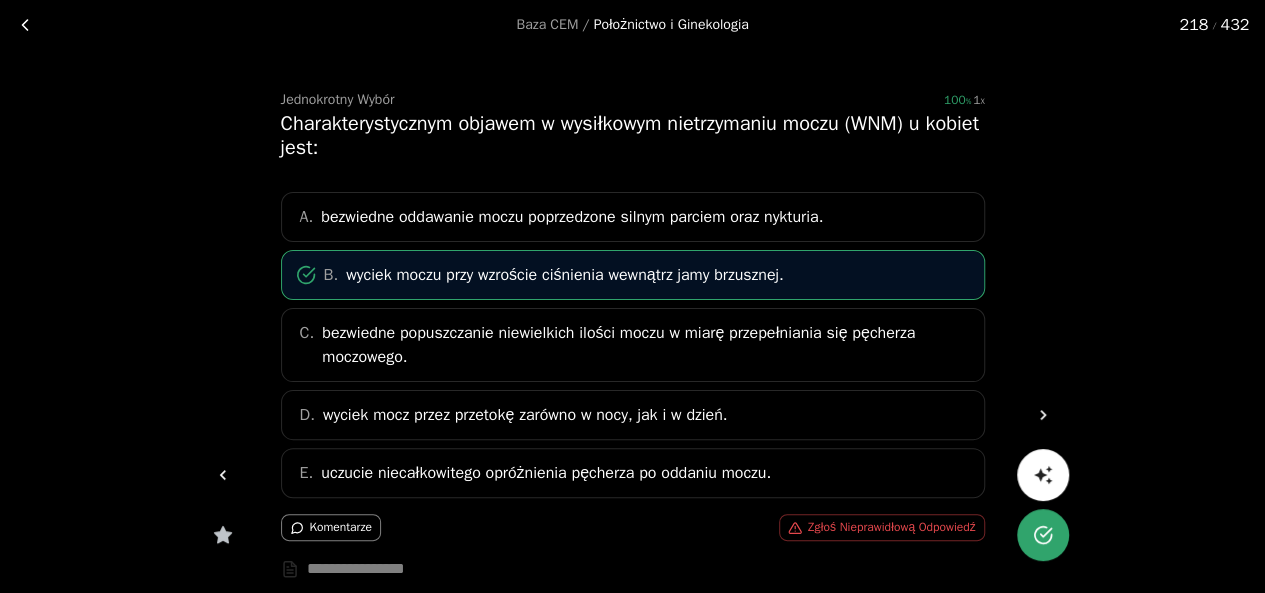 drag, startPoint x: 809, startPoint y: 467, endPoint x: 294, endPoint y: 218, distance: 572.0367 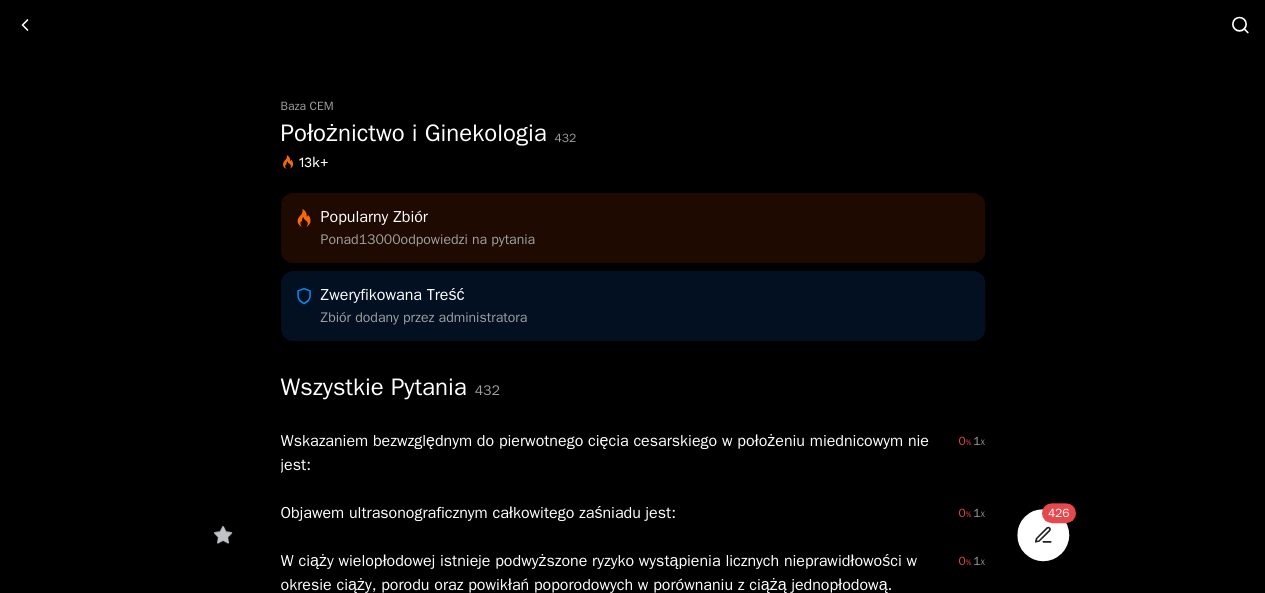 click at bounding box center (1238, 24) 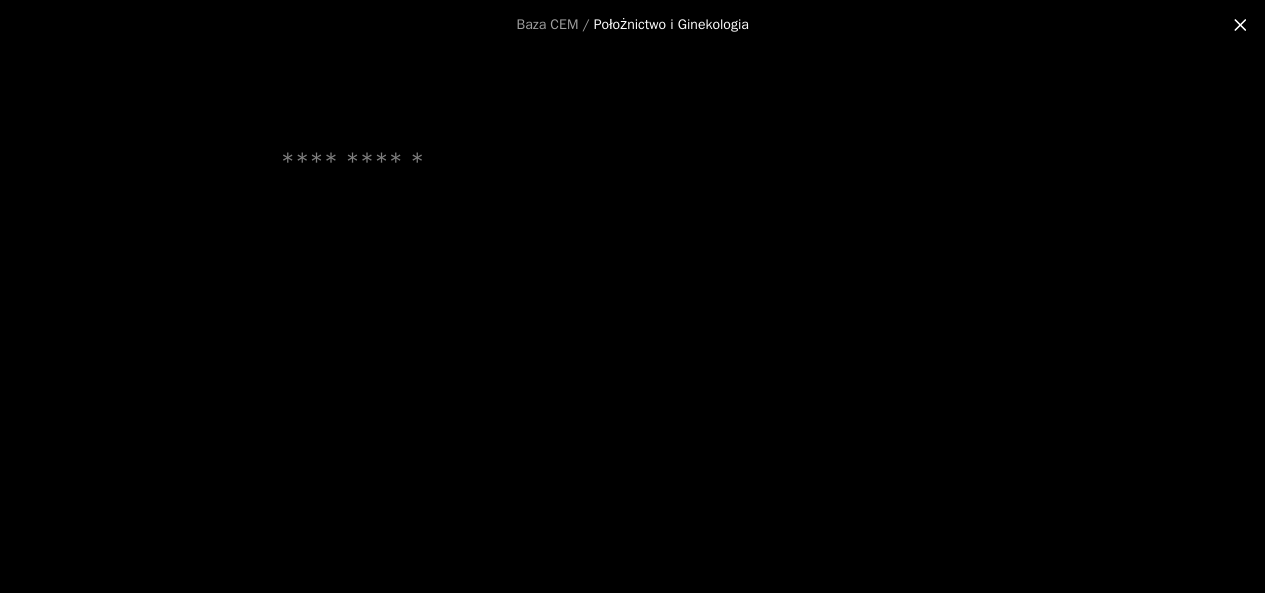scroll, scrollTop: 0, scrollLeft: 0, axis: both 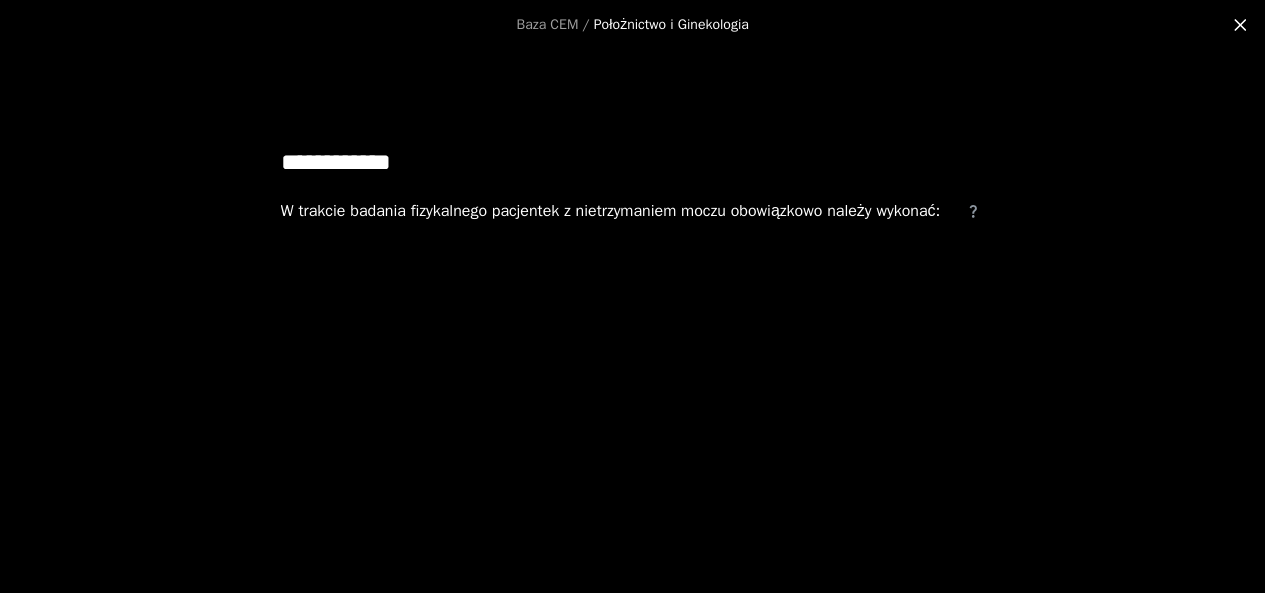type on "**********" 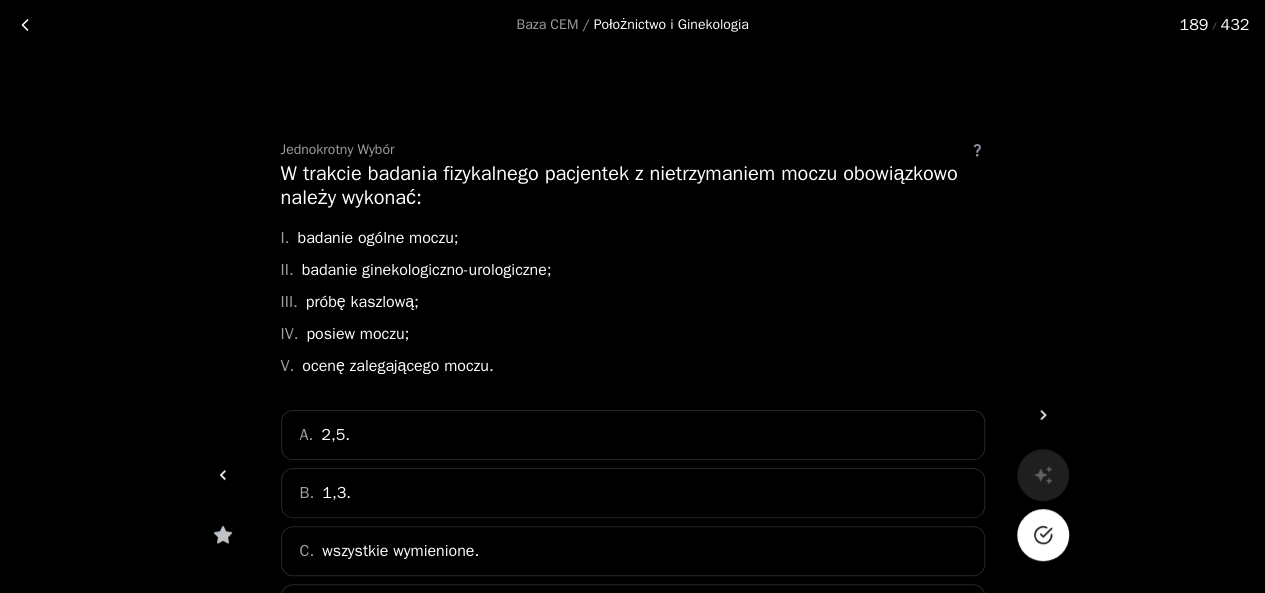 click at bounding box center [25, 25] 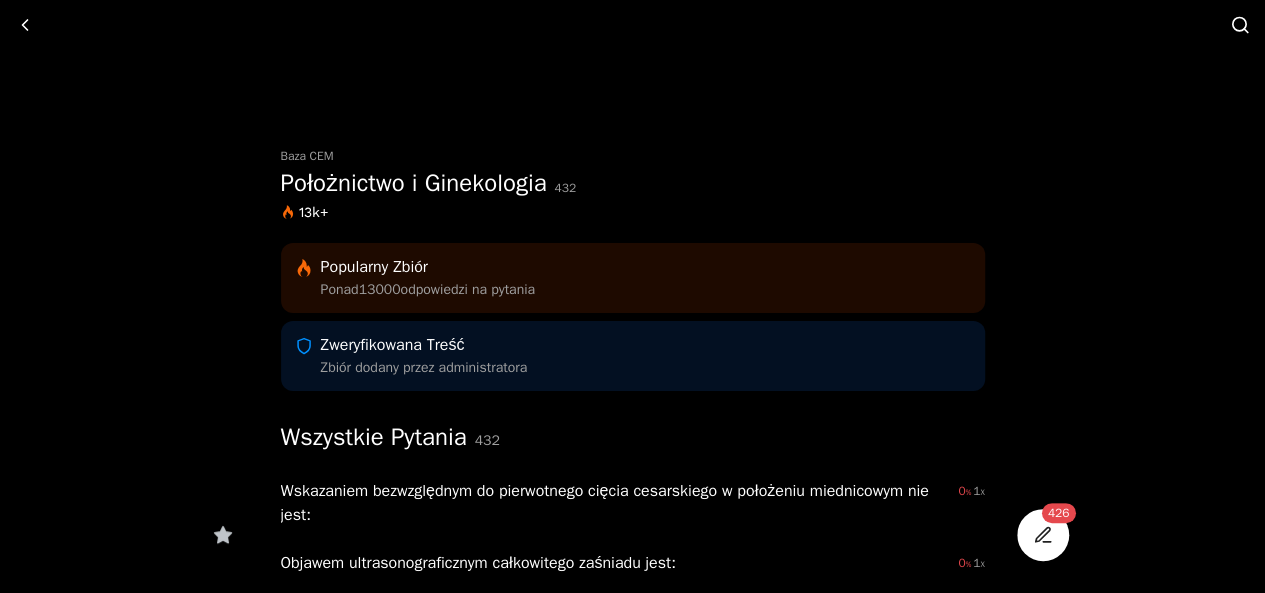 click at bounding box center (1240, 25) 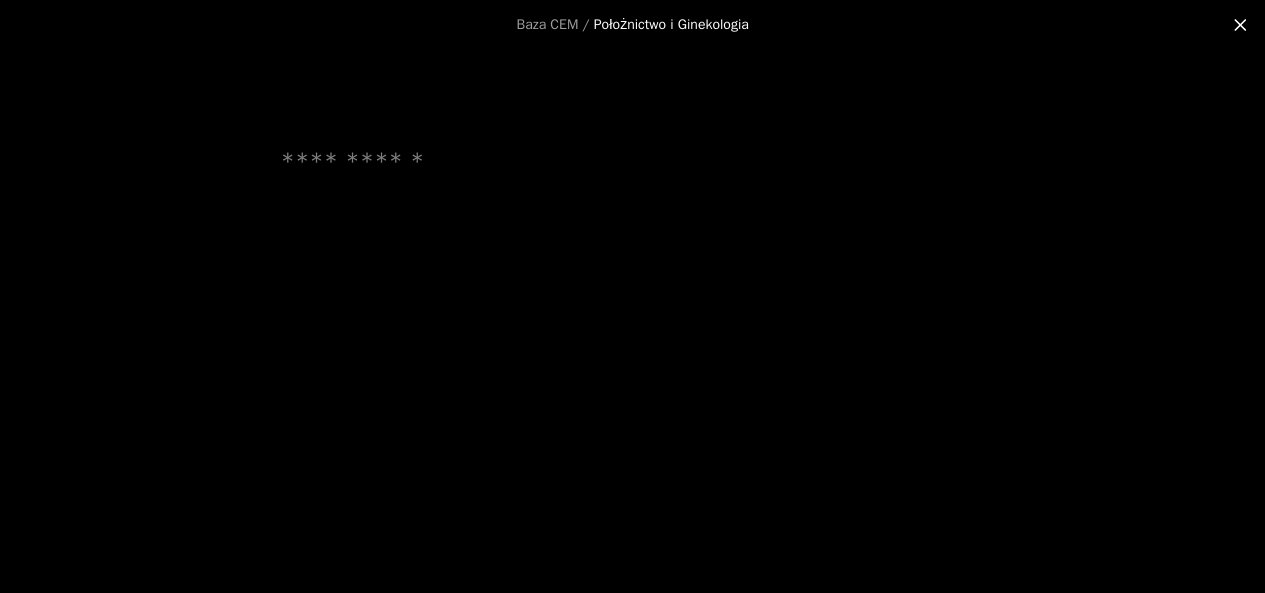 click at bounding box center [633, 162] 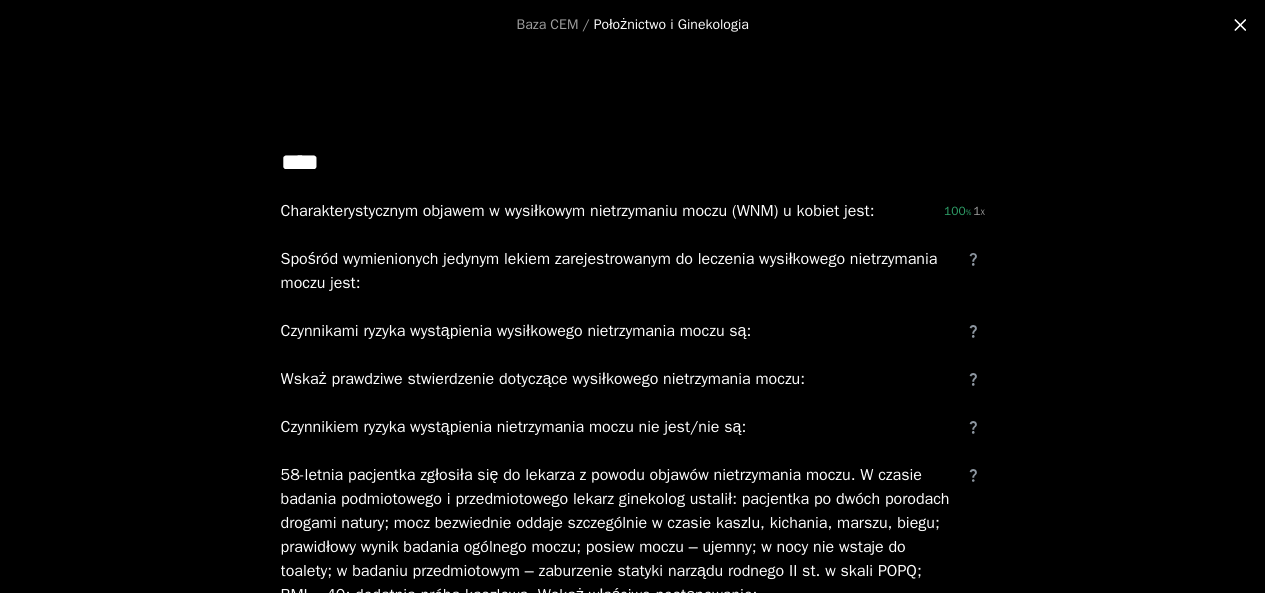 type on "****" 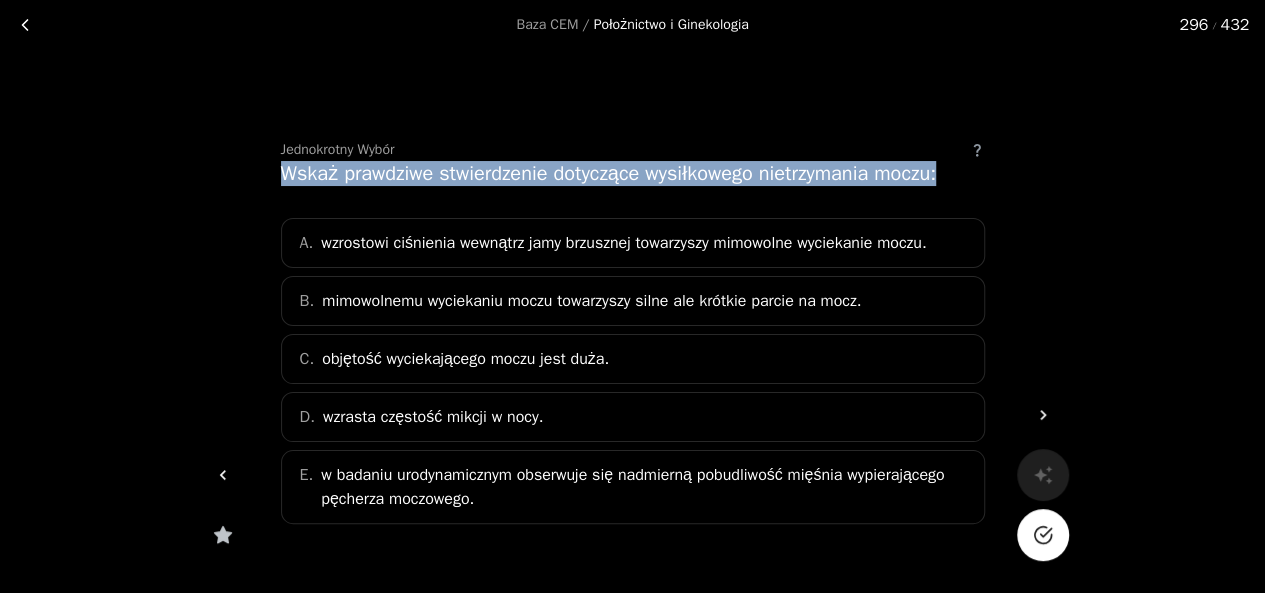 drag, startPoint x: 278, startPoint y: 170, endPoint x: 976, endPoint y: 166, distance: 698.0115 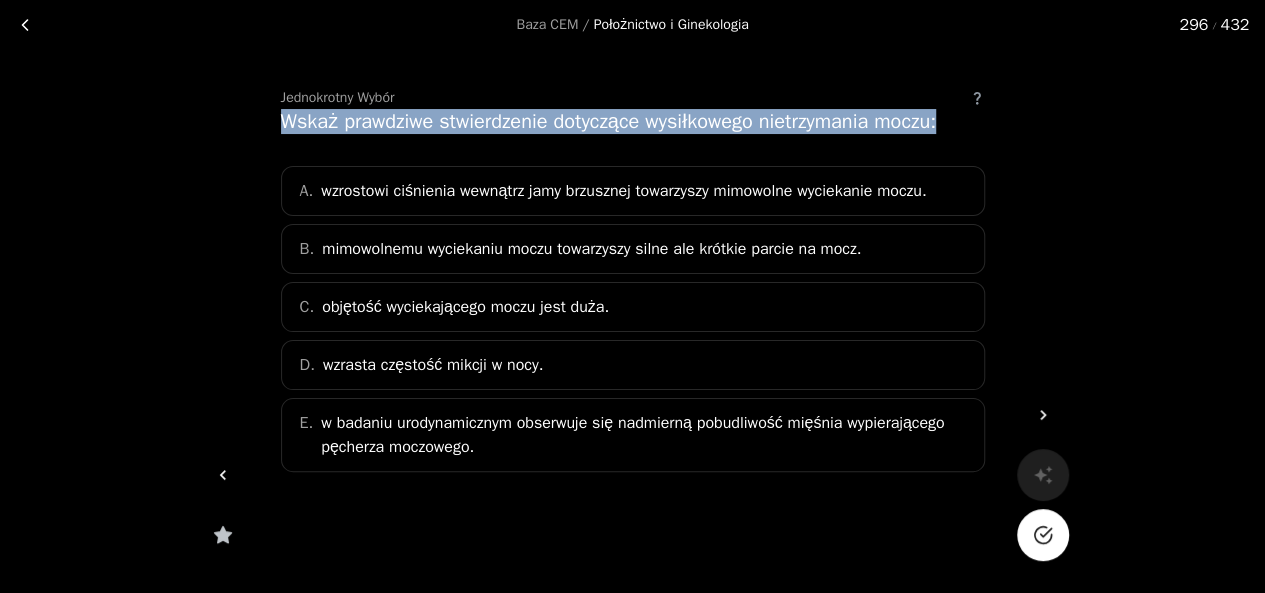 scroll, scrollTop: 54, scrollLeft: 0, axis: vertical 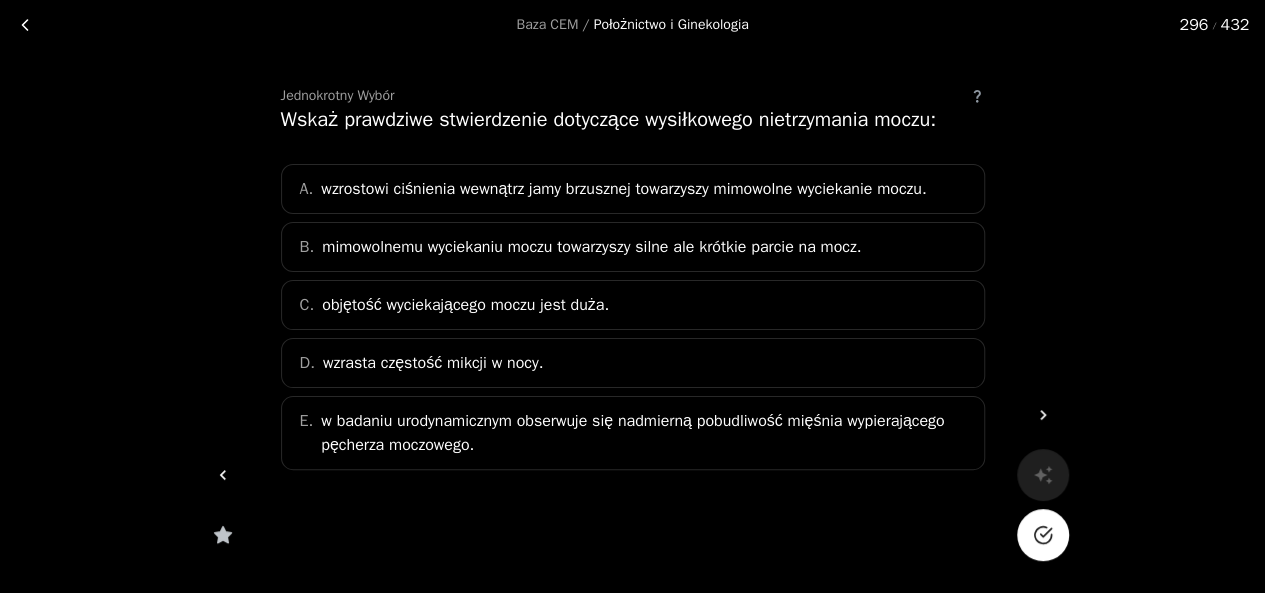 click on "wzrostowi ciśnienia wewnątrz jamy brzusznej towarzyszy mimowolne wyciekanie moczu." at bounding box center (623, 189) 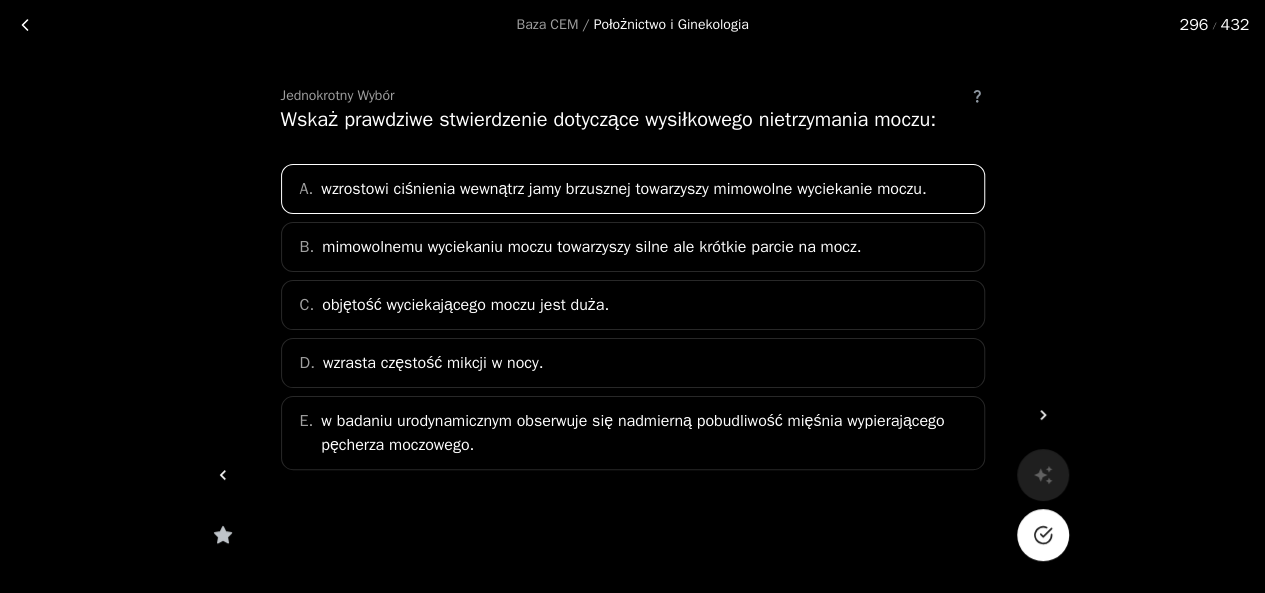 click at bounding box center (1043, 535) 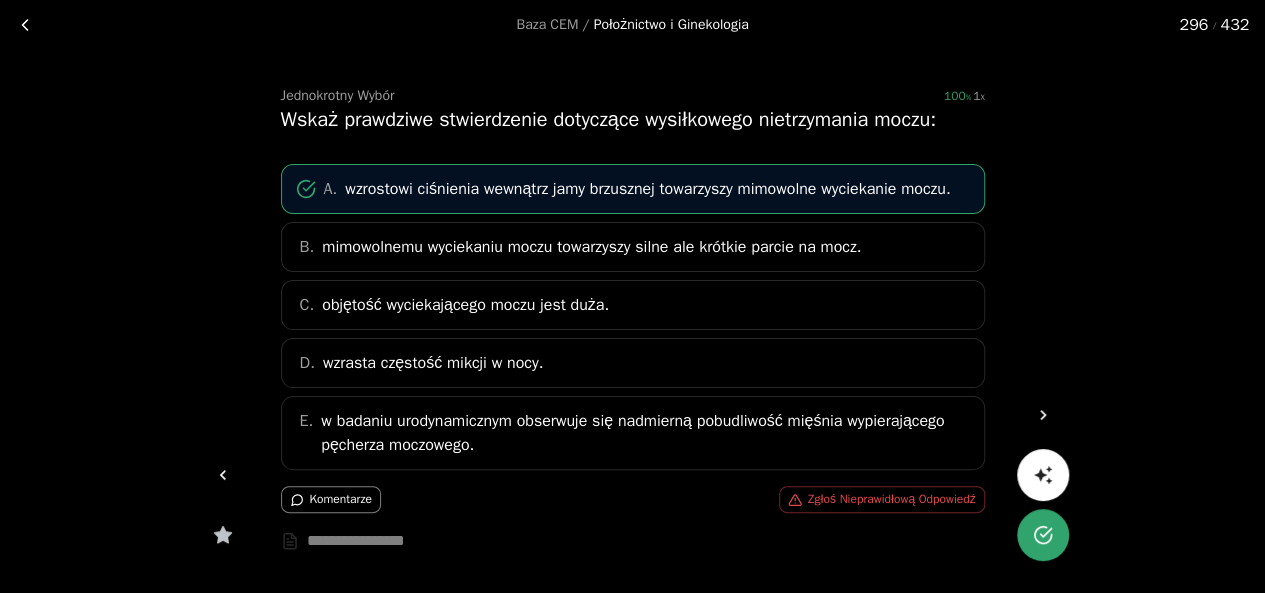 drag, startPoint x: 890, startPoint y: 449, endPoint x: 302, endPoint y: 184, distance: 644.9566 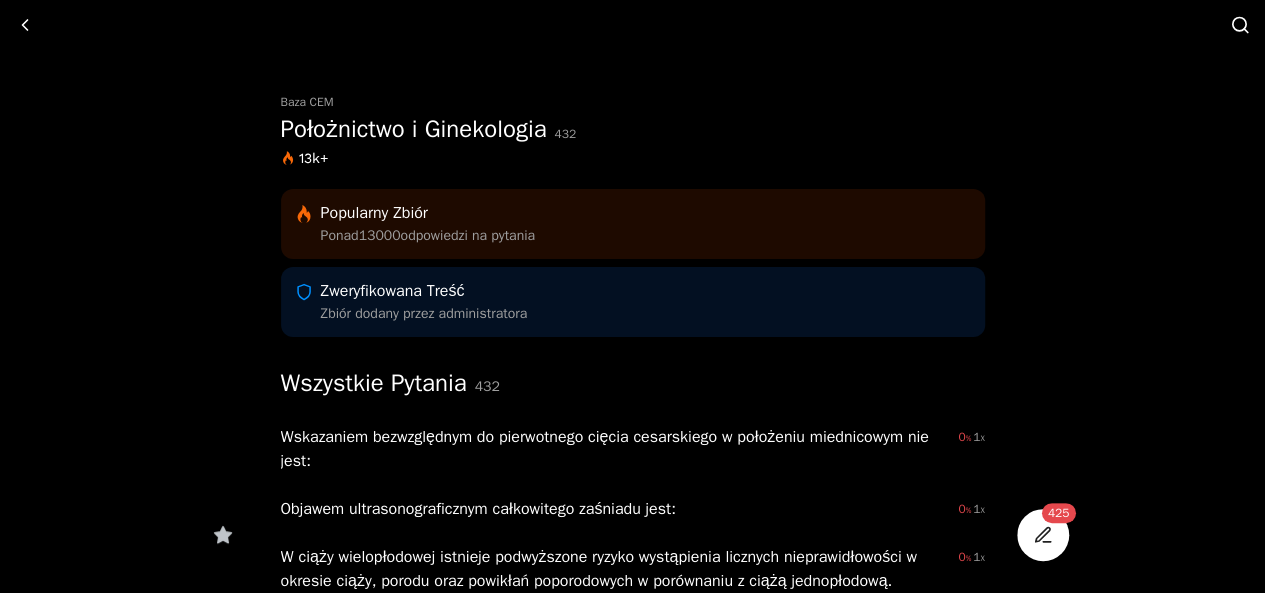 click at bounding box center [1240, 25] 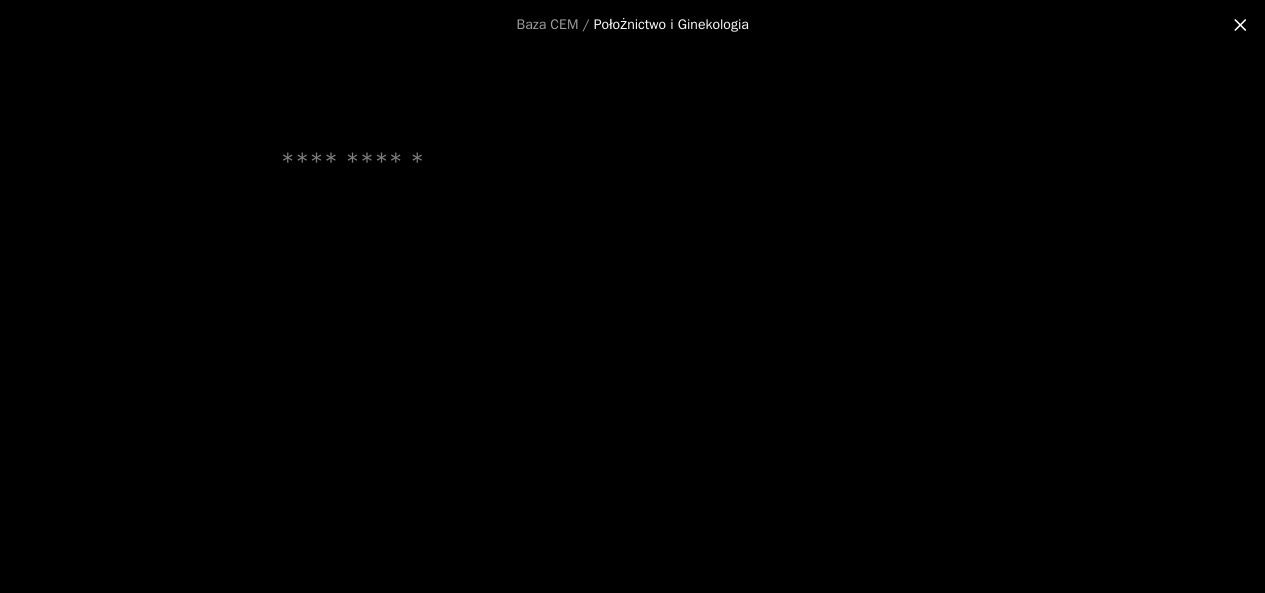 scroll, scrollTop: 0, scrollLeft: 0, axis: both 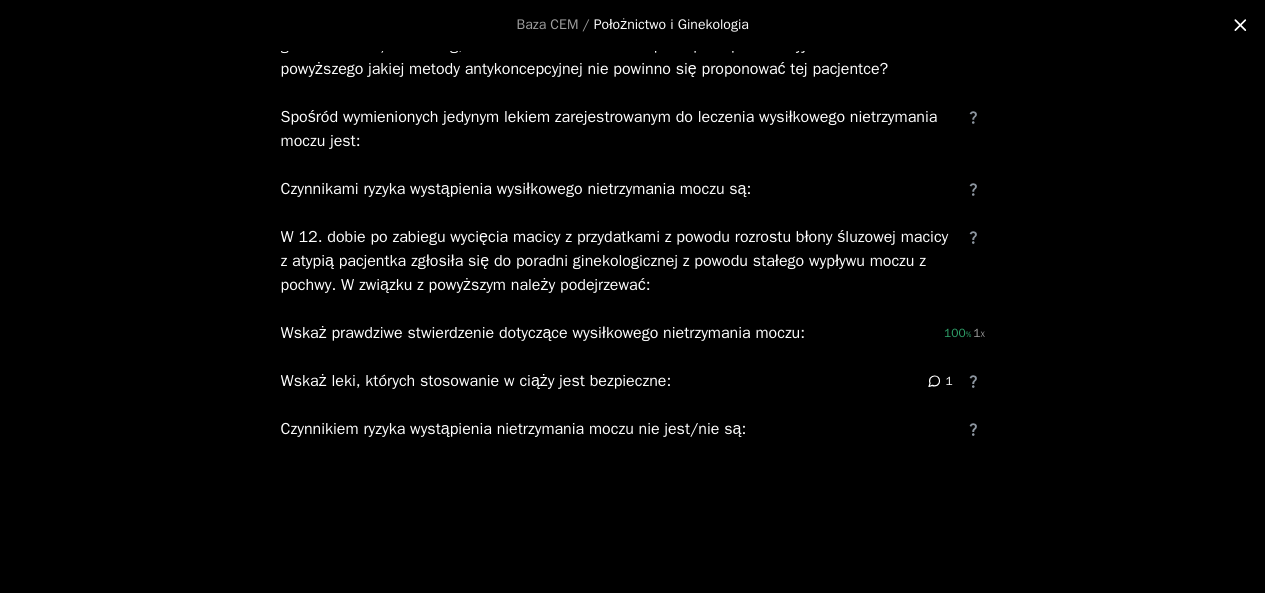 type on "****" 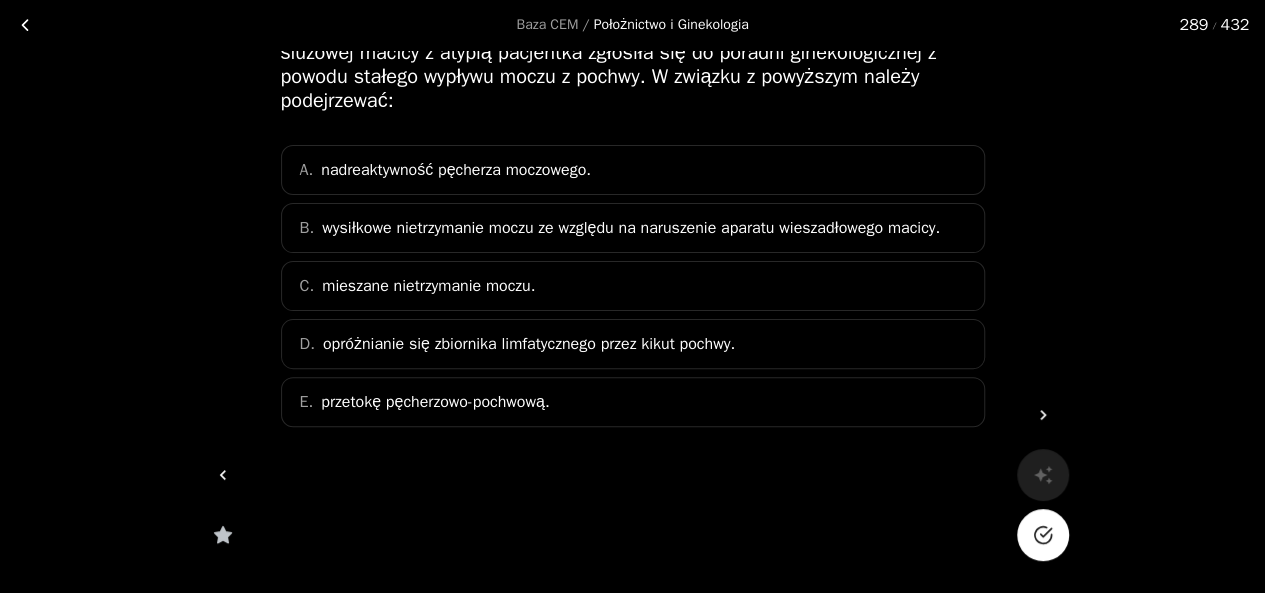 click on "wysiłkowe nietrzymanie moczu ze względu na naruszenie aparatu wieszadłowego macicy." at bounding box center (456, 170) 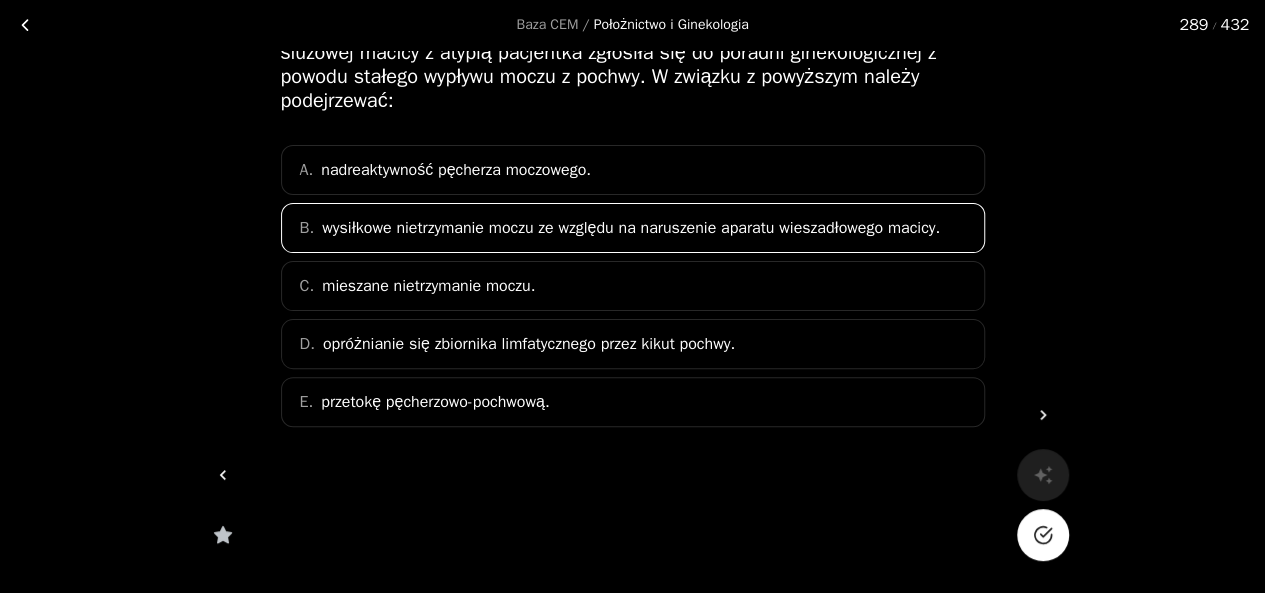 click at bounding box center (1043, 535) 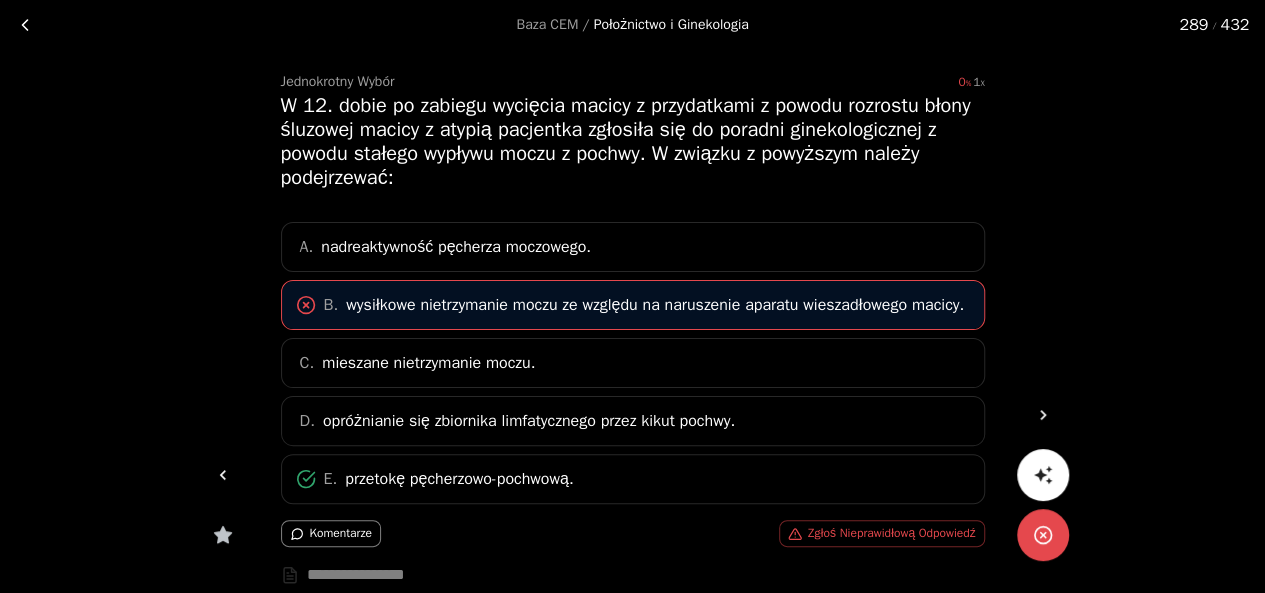 scroll, scrollTop: 78, scrollLeft: 0, axis: vertical 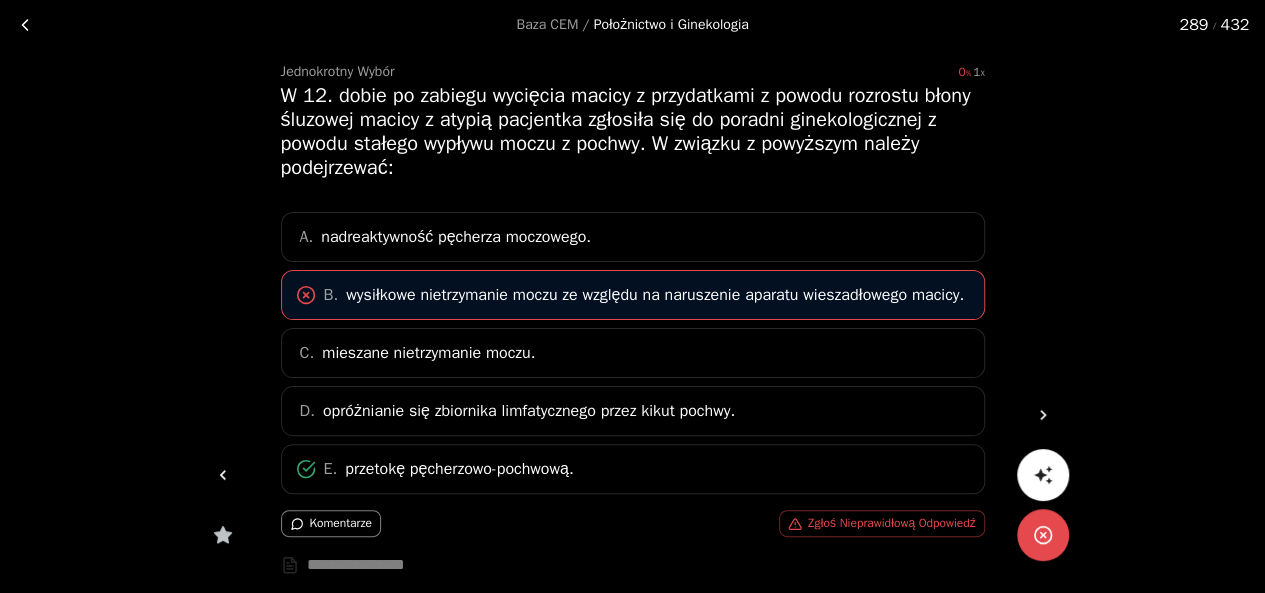 drag, startPoint x: 274, startPoint y: 91, endPoint x: 611, endPoint y: 487, distance: 519.9856 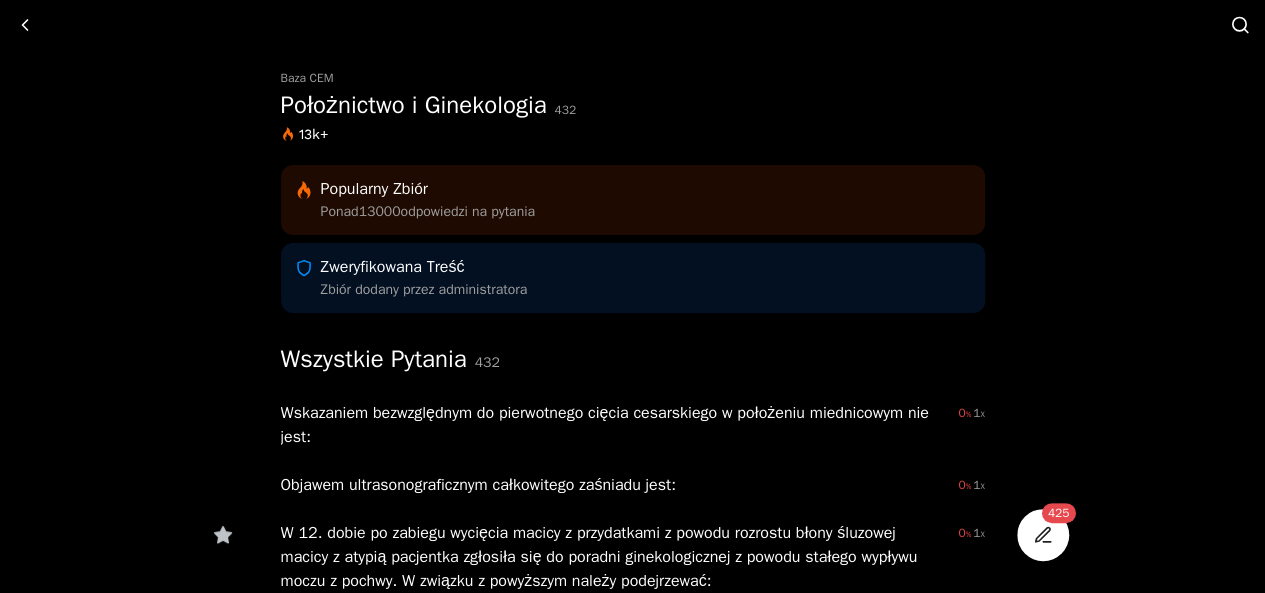 click at bounding box center (1240, 25) 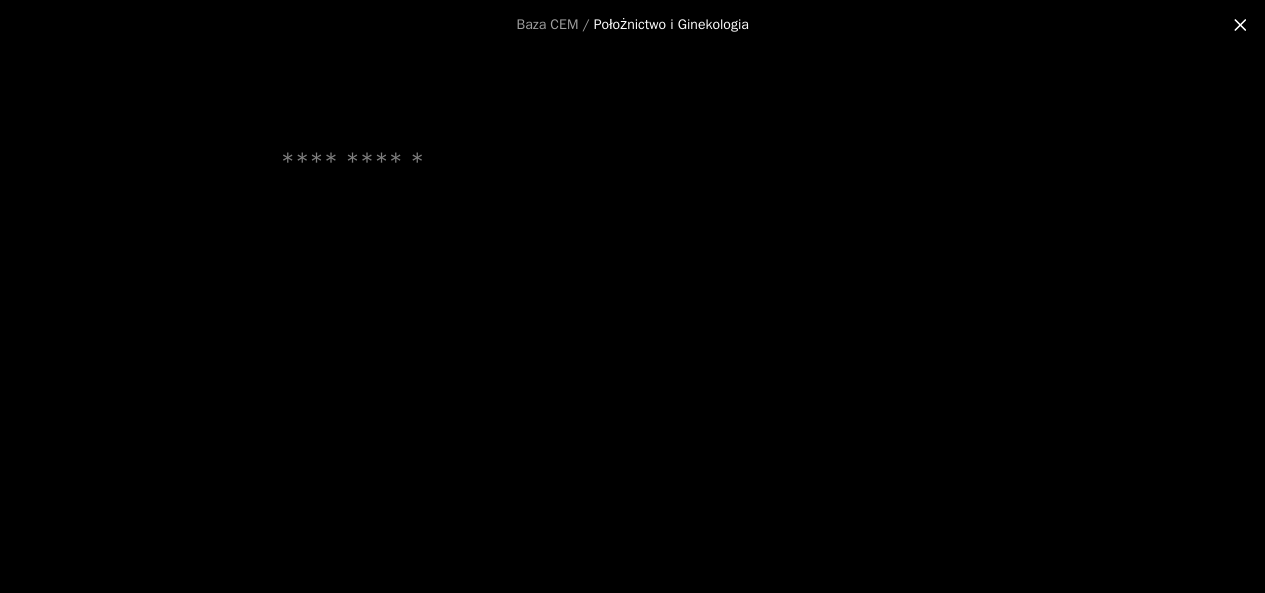 click at bounding box center (633, 162) 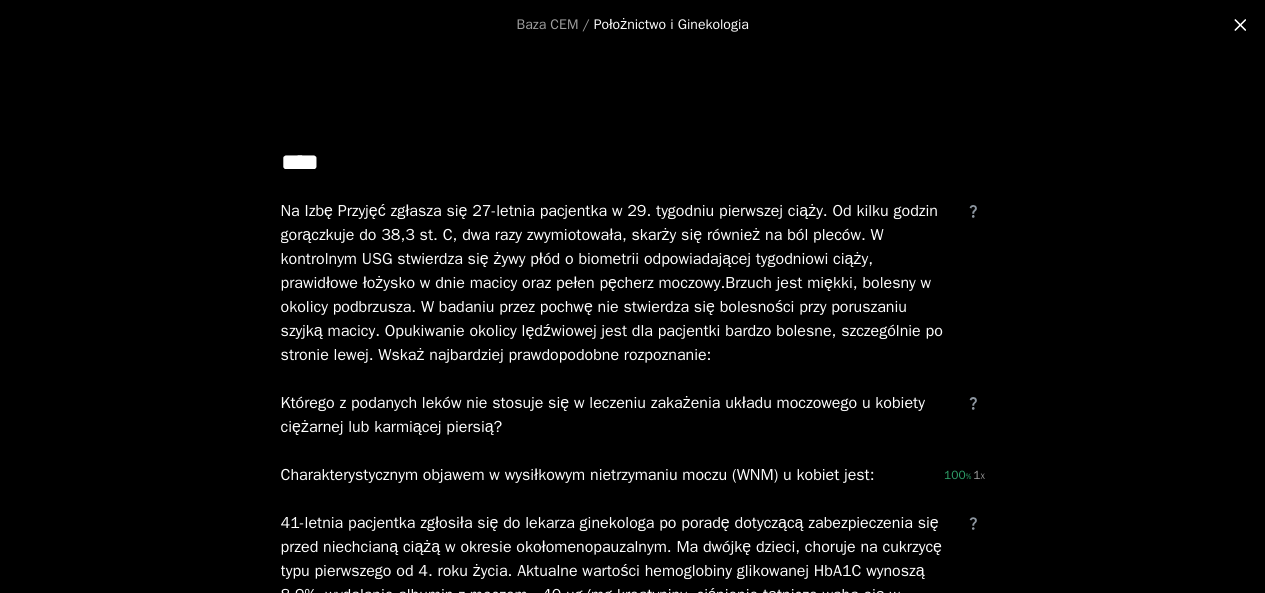 type on "****" 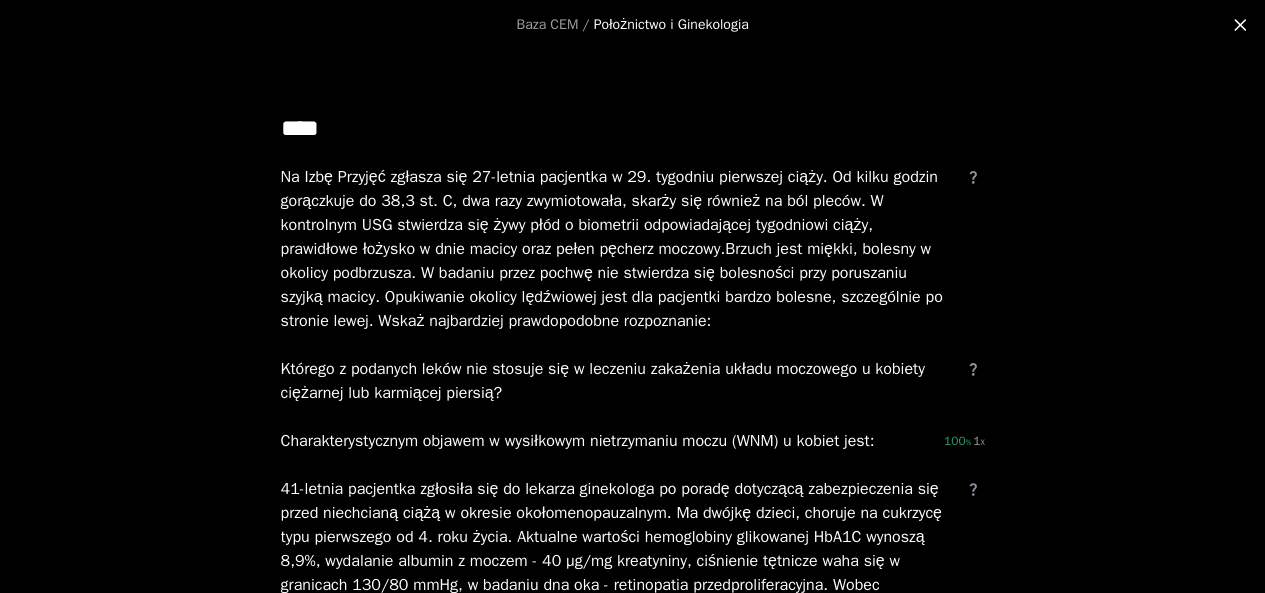 scroll, scrollTop: 32, scrollLeft: 0, axis: vertical 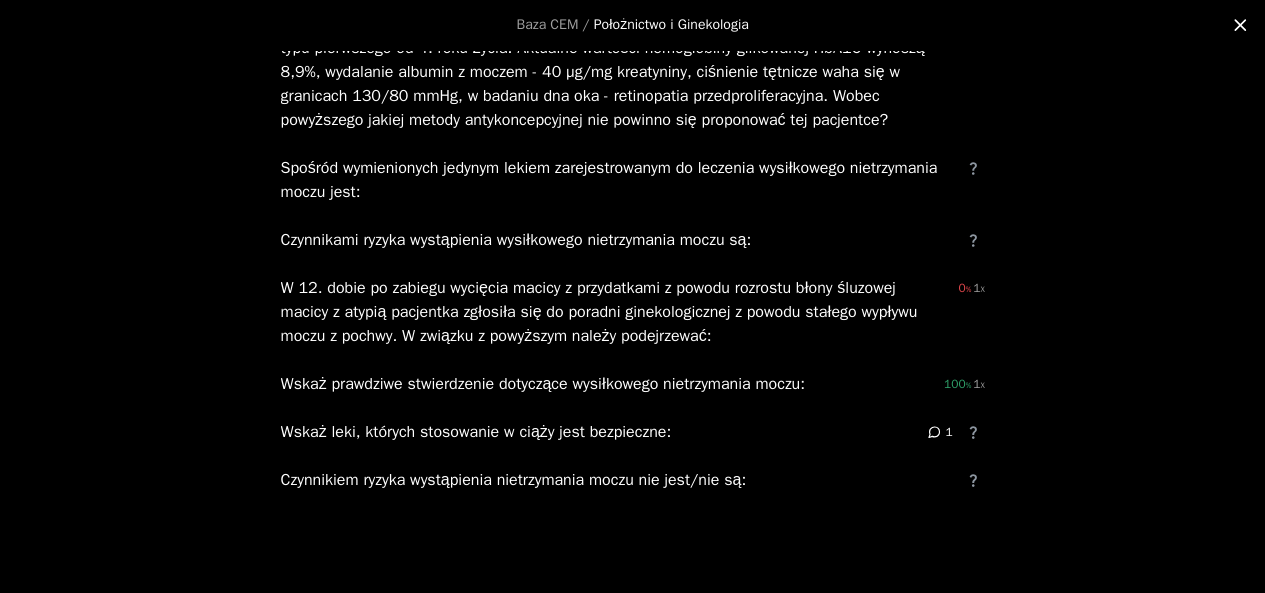 click on "Czynnikiem ryzyka wystąpienia nietrzymania moczu nie jest/nie są:" at bounding box center (617, 480) 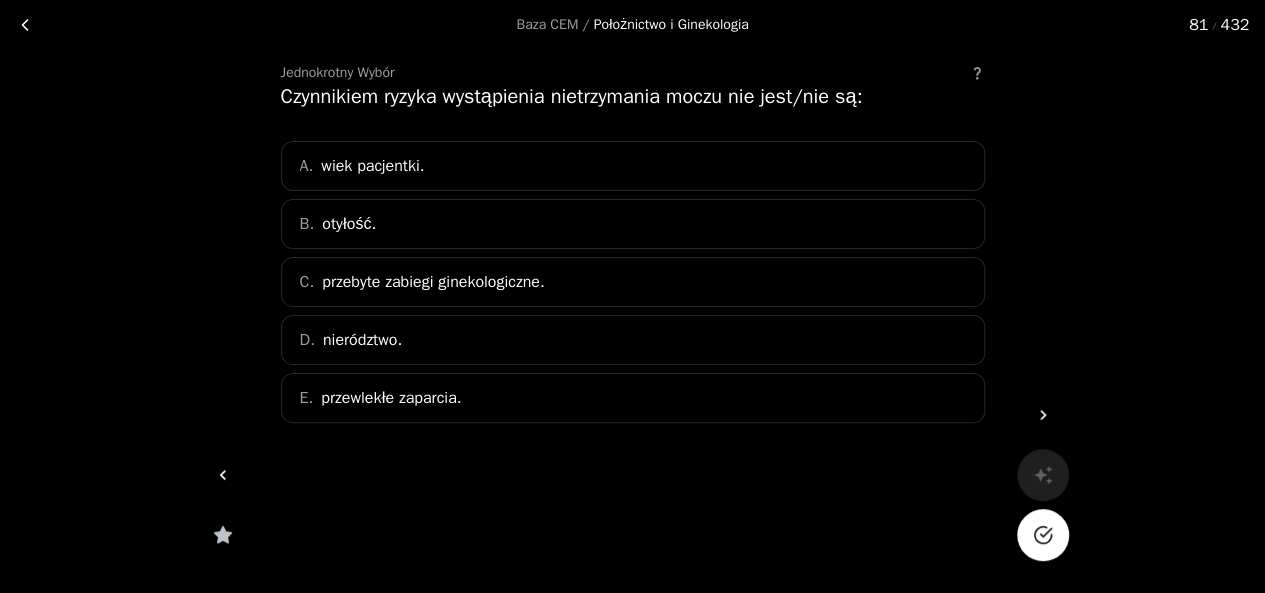 scroll, scrollTop: 73, scrollLeft: 0, axis: vertical 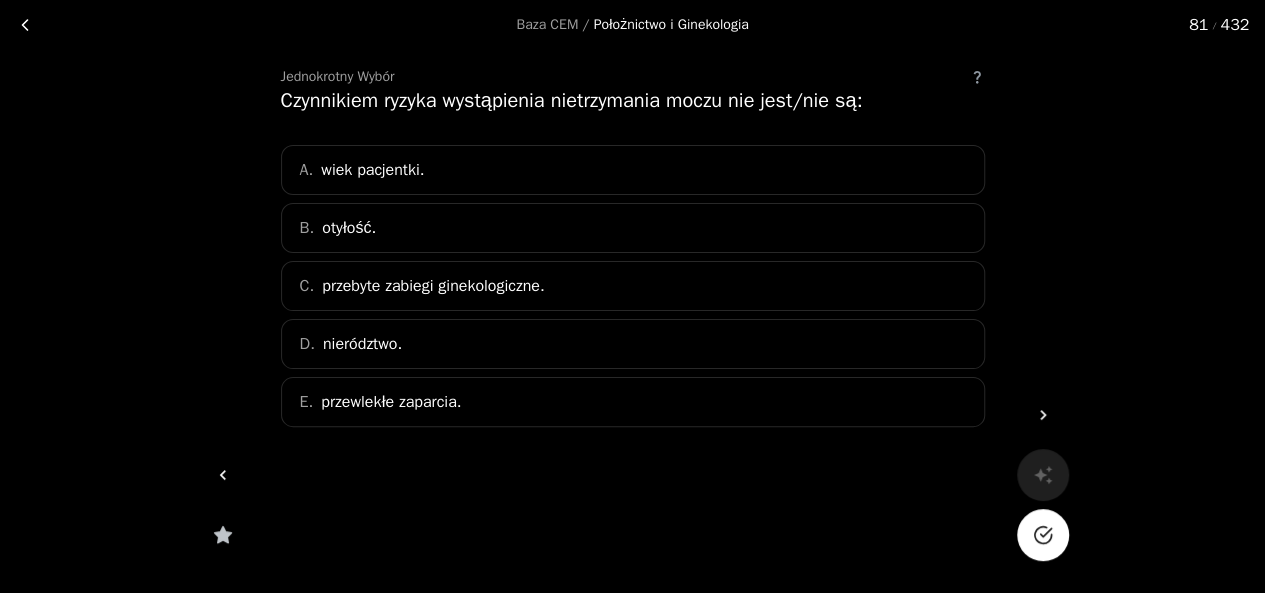 click at bounding box center [25, 25] 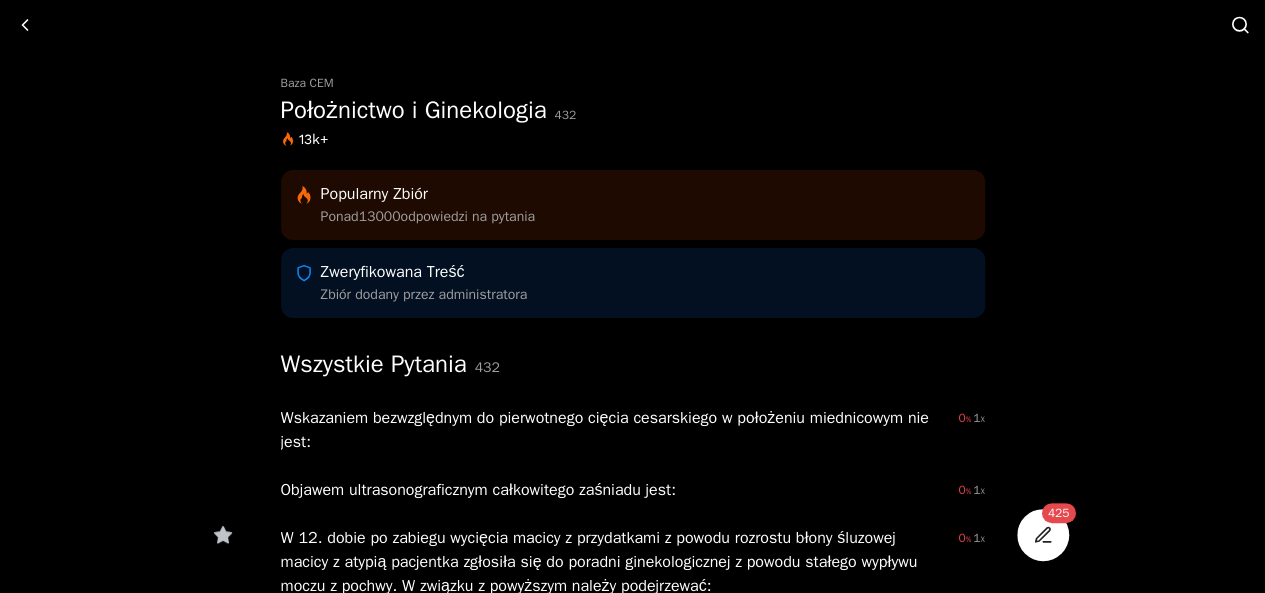 click at bounding box center [1240, 25] 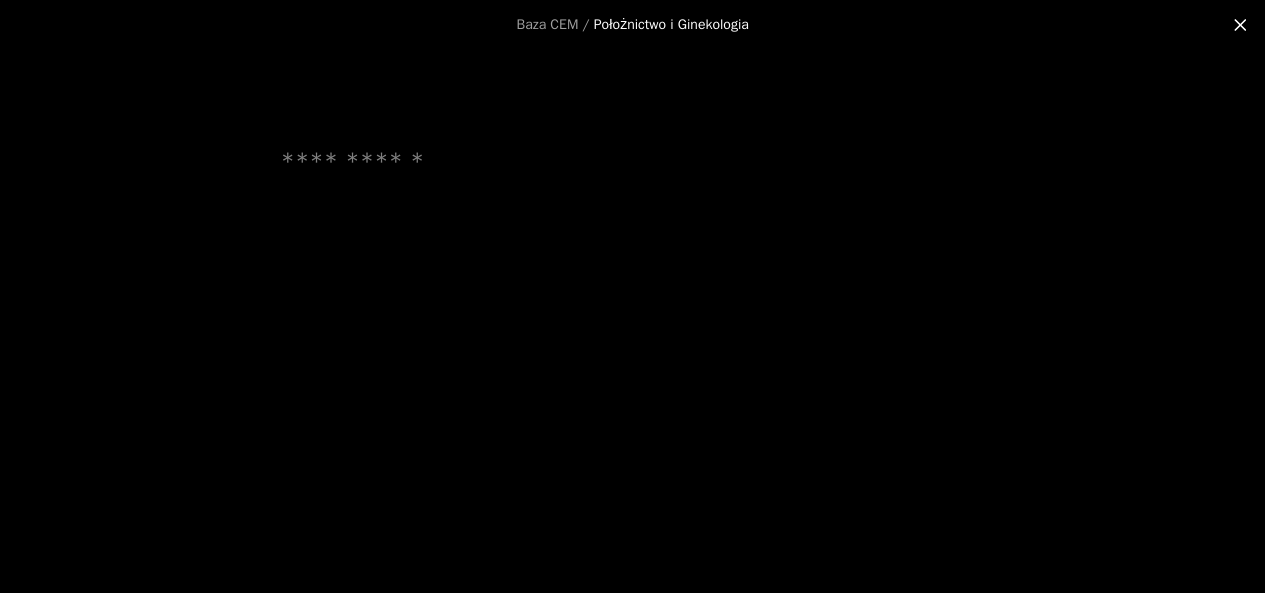 click at bounding box center [633, 162] 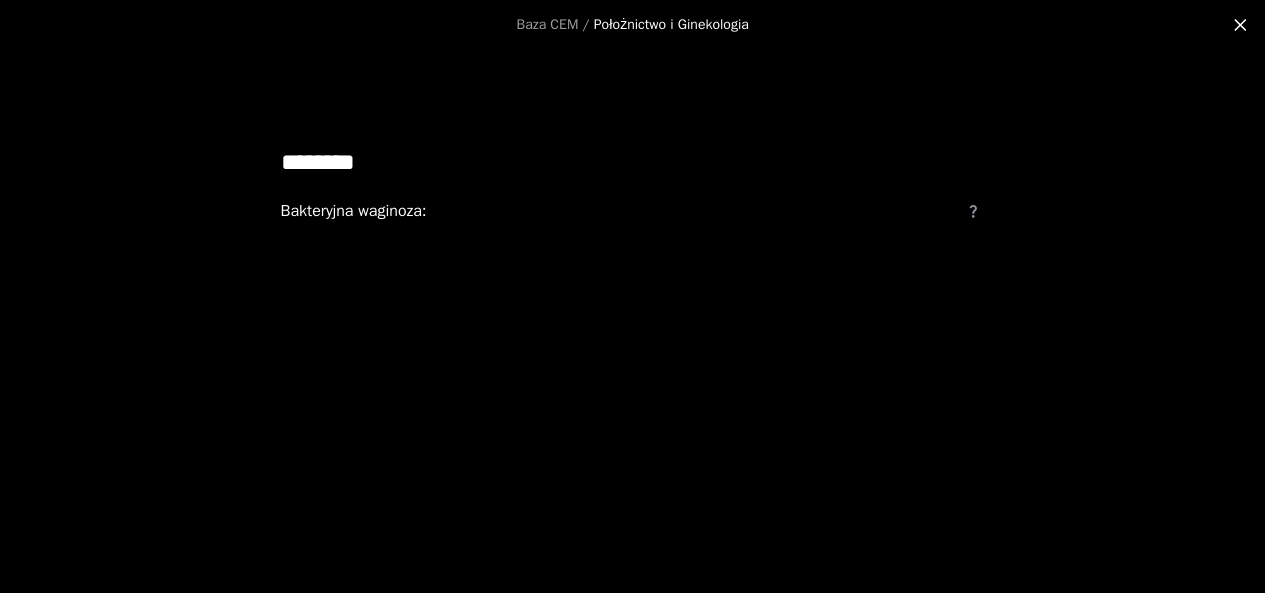 type on "********" 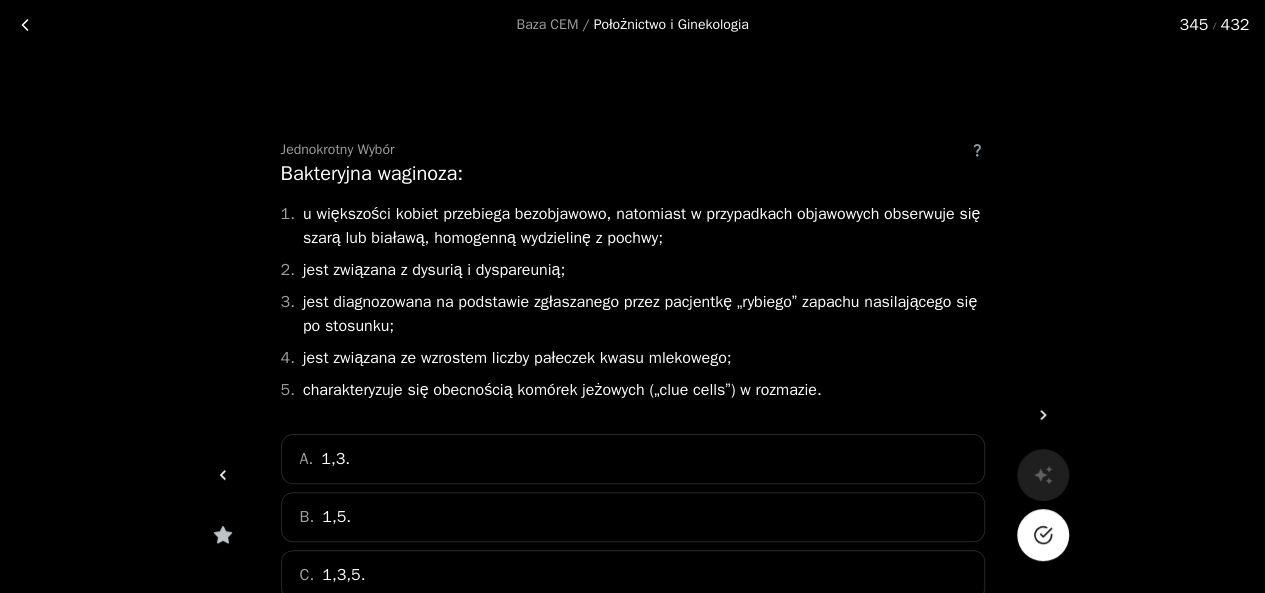 click at bounding box center (25, 25) 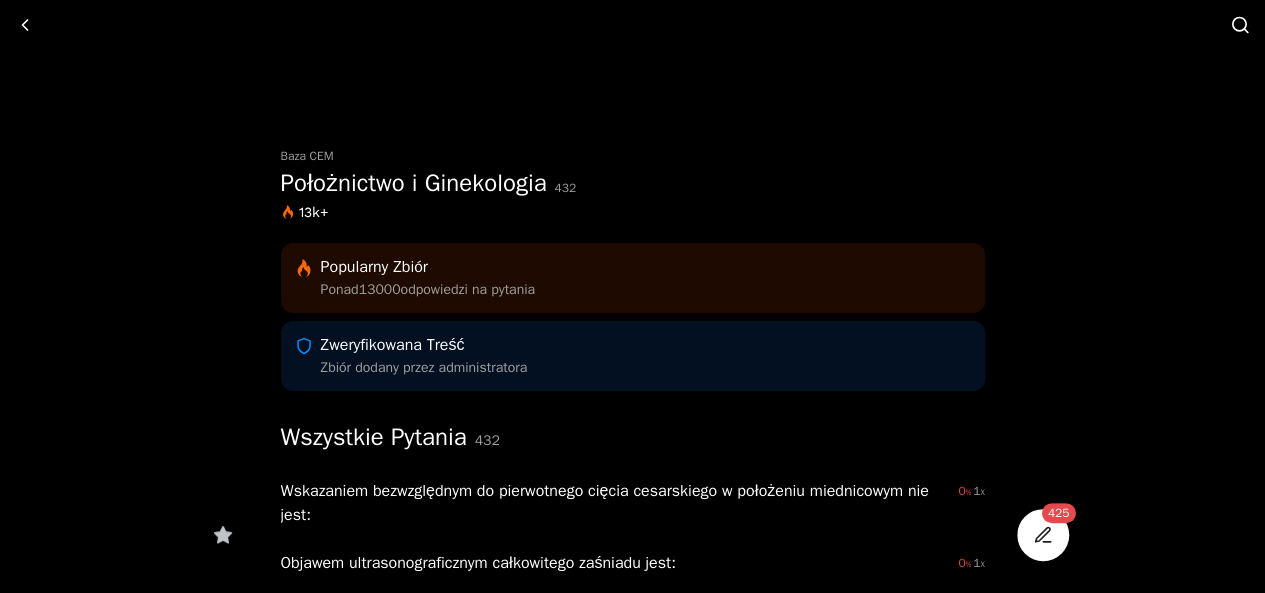 click at bounding box center (1240, 25) 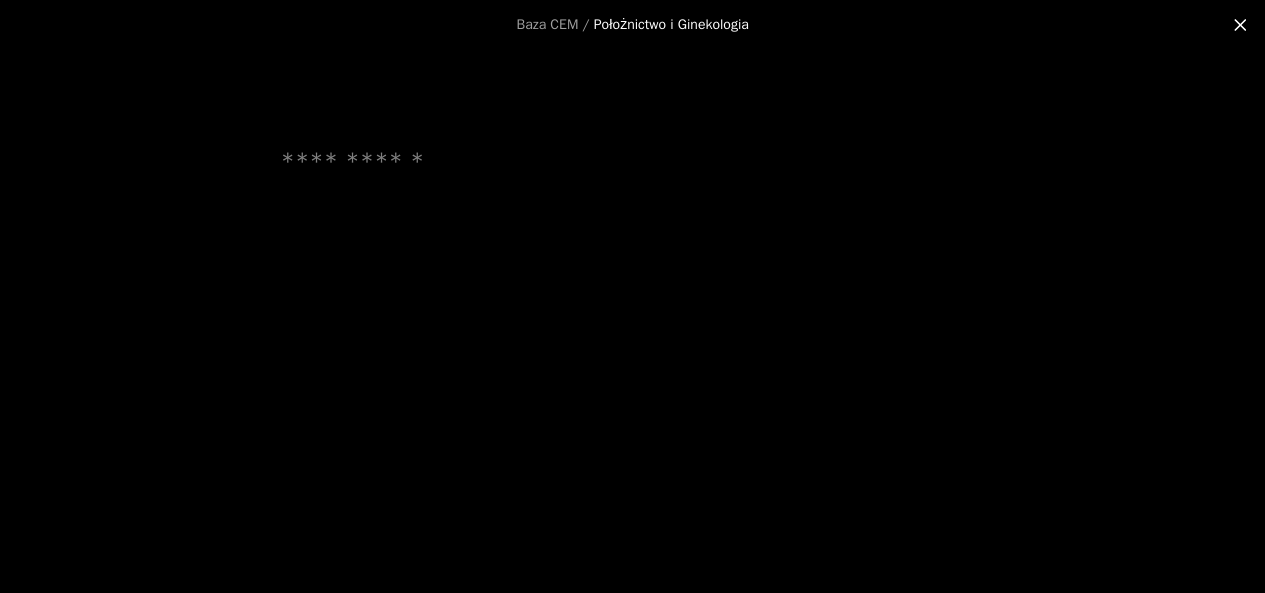 click at bounding box center (633, 162) 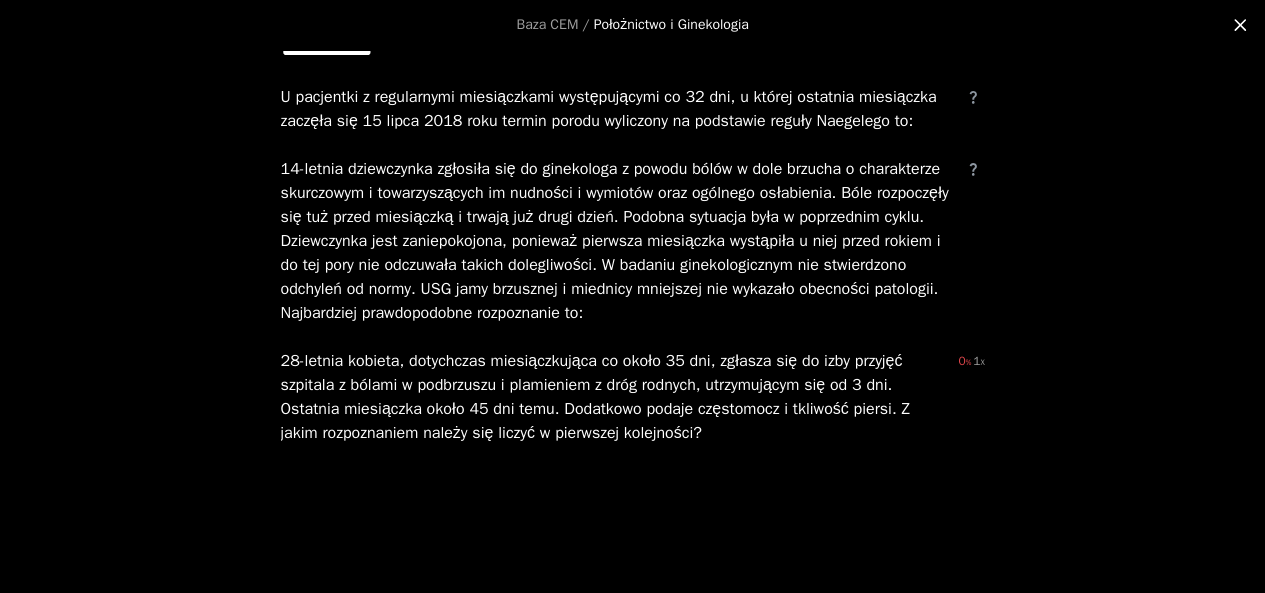 scroll, scrollTop: 122, scrollLeft: 0, axis: vertical 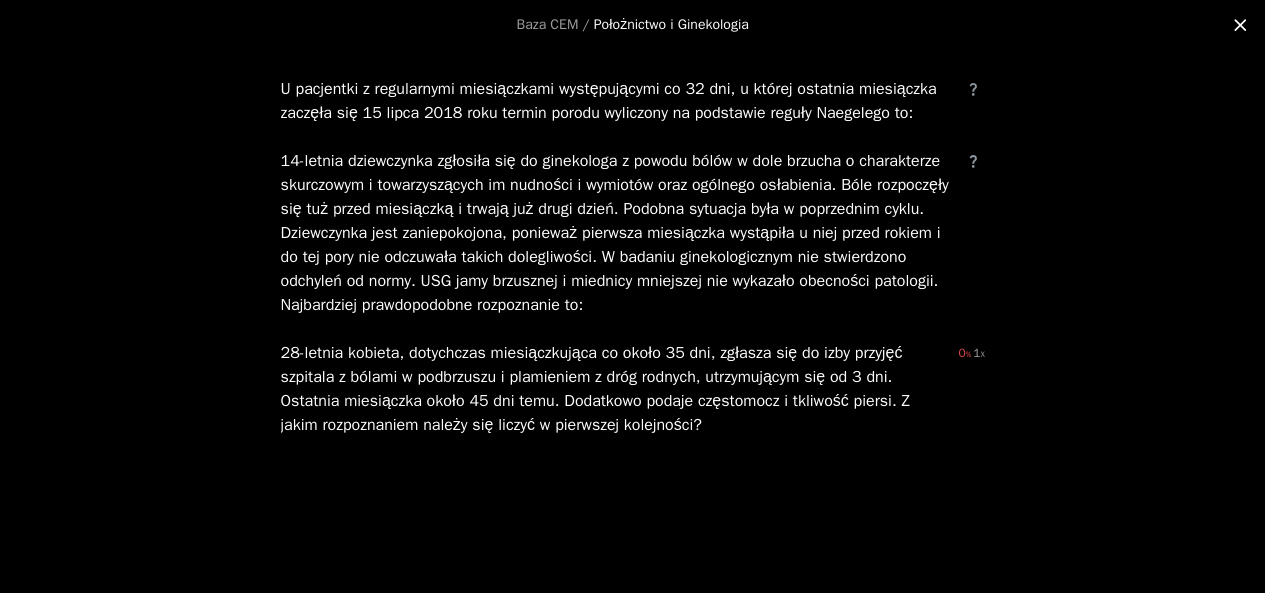 type on "**********" 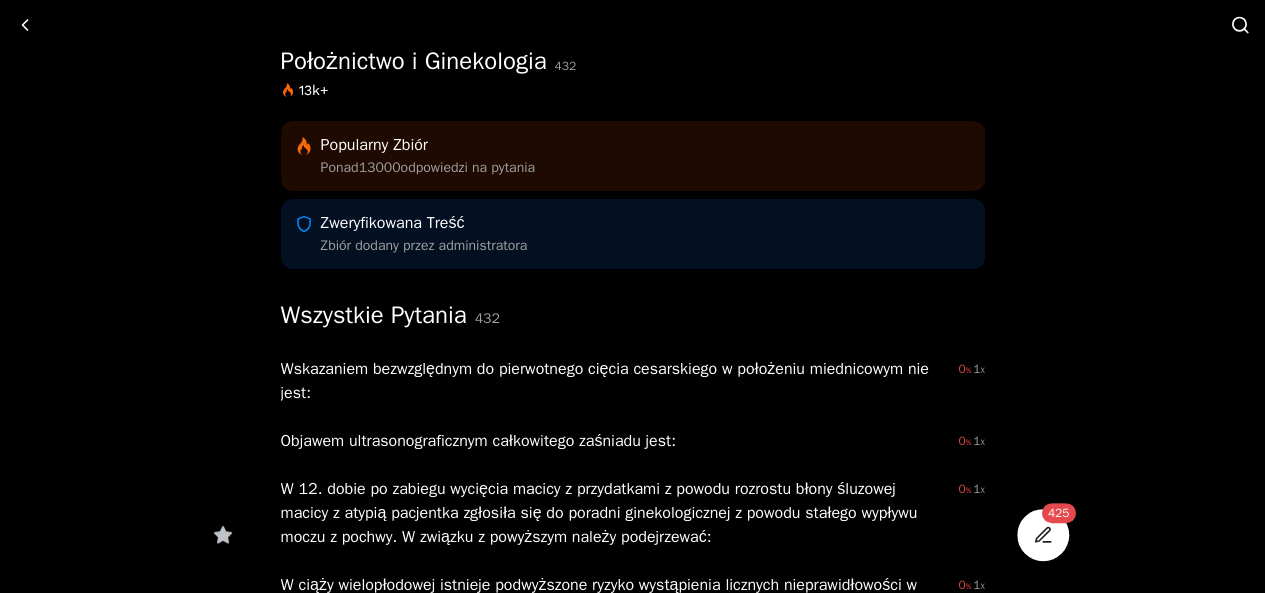click at bounding box center (1240, 25) 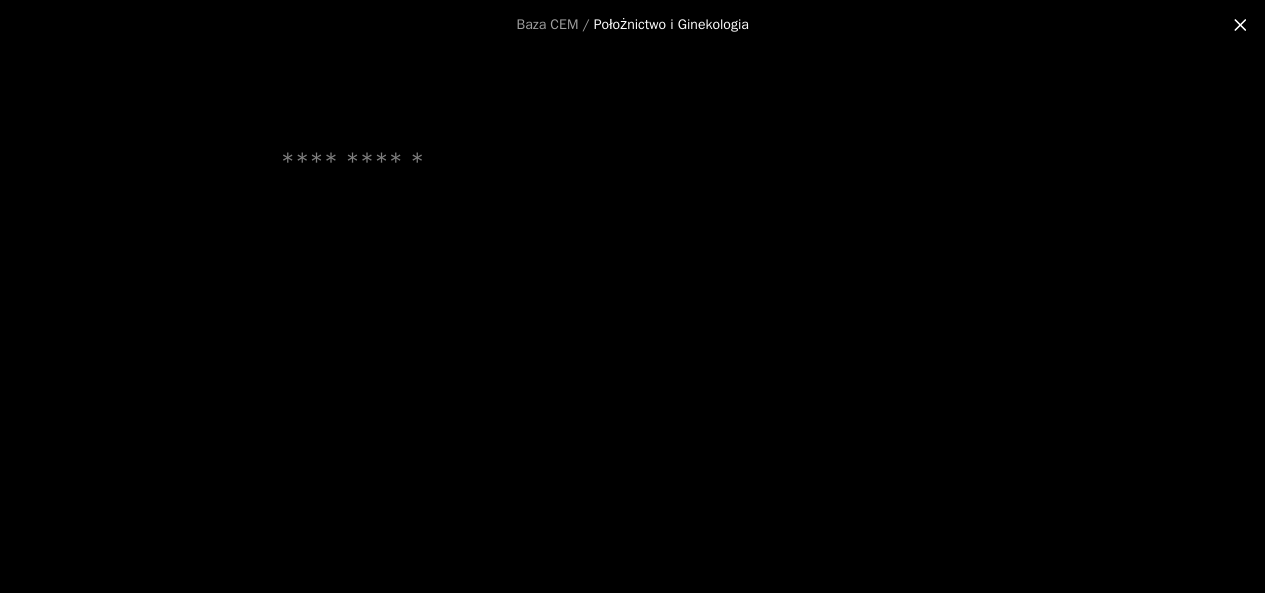 click at bounding box center [633, 162] 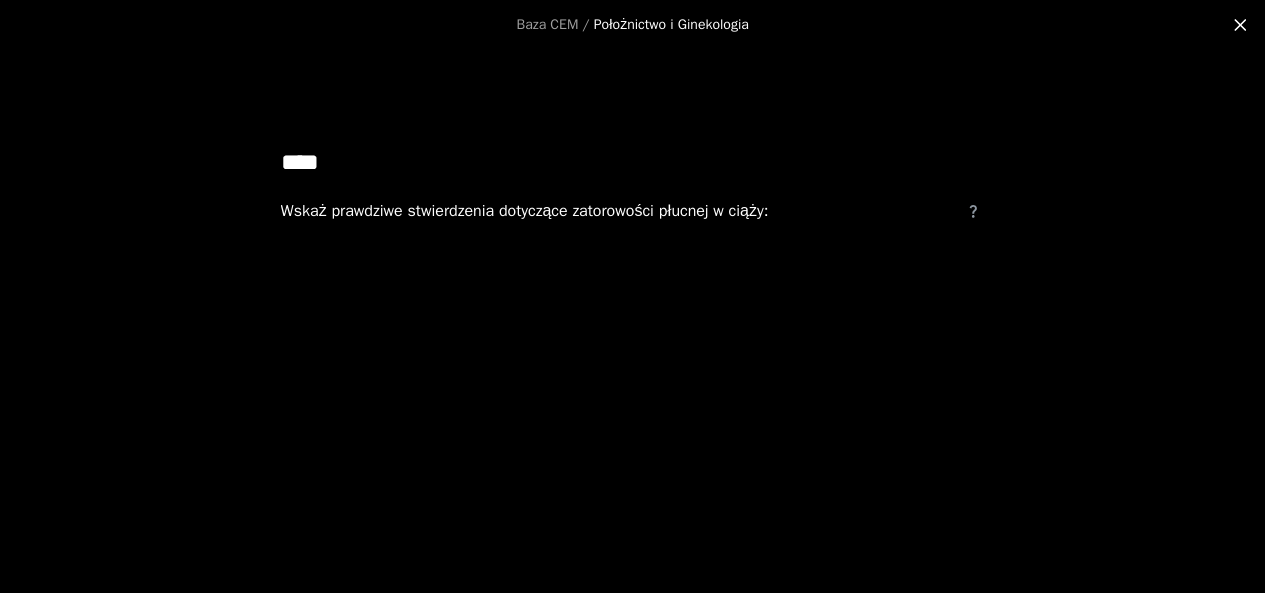type on "****" 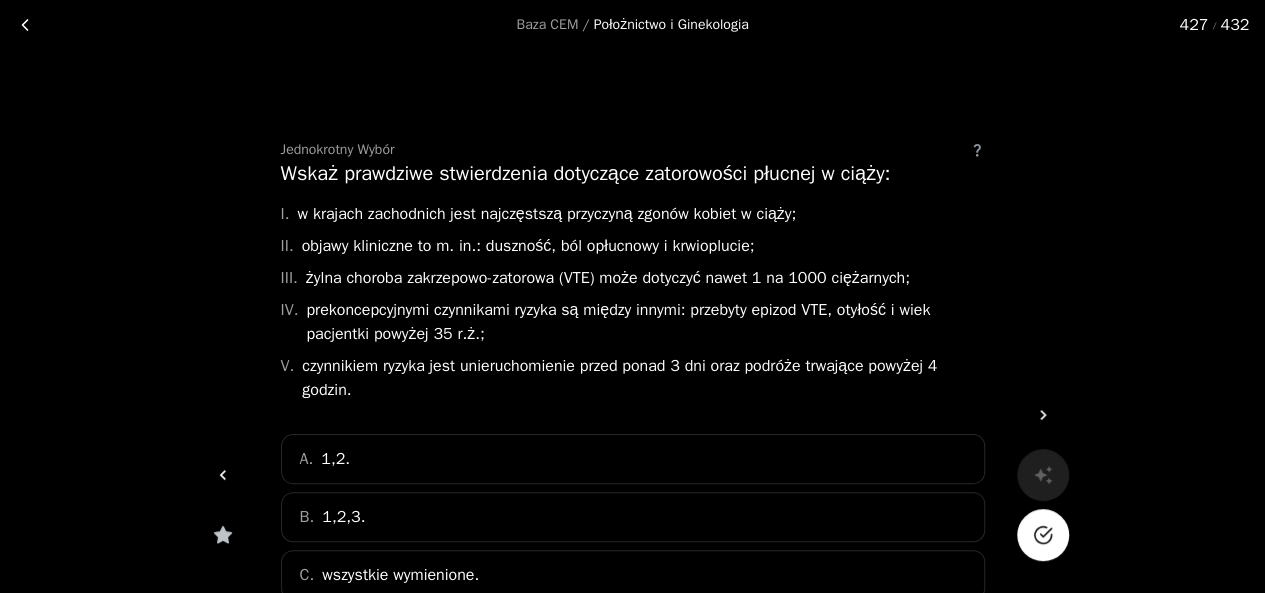 click at bounding box center [25, 25] 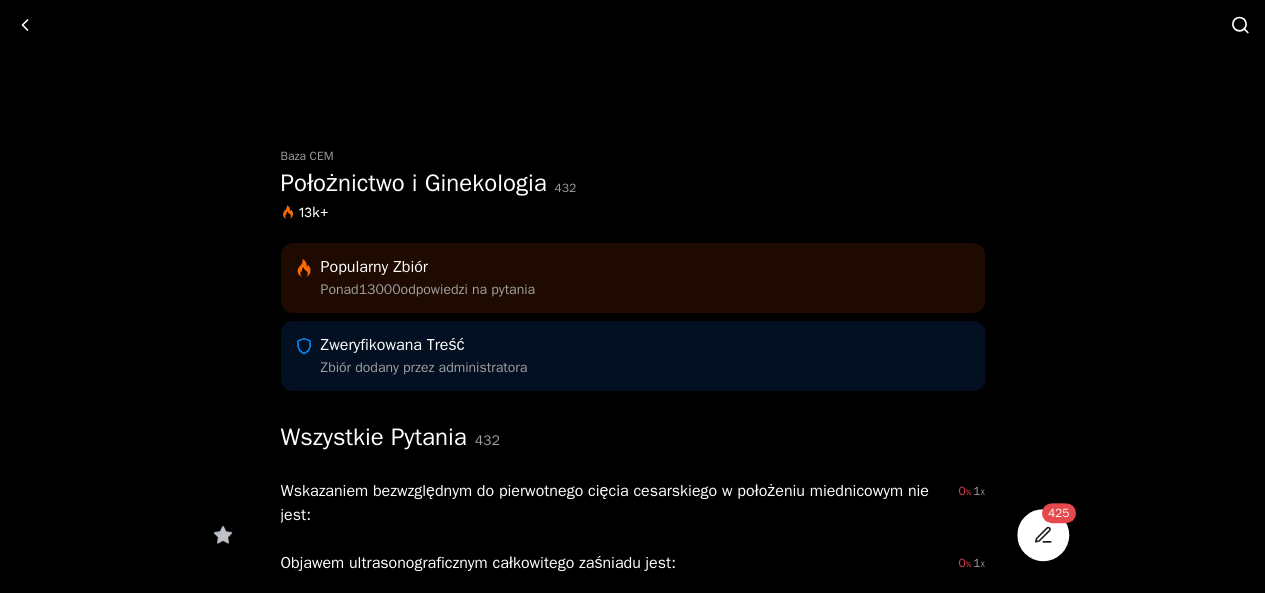 click at bounding box center (1240, 25) 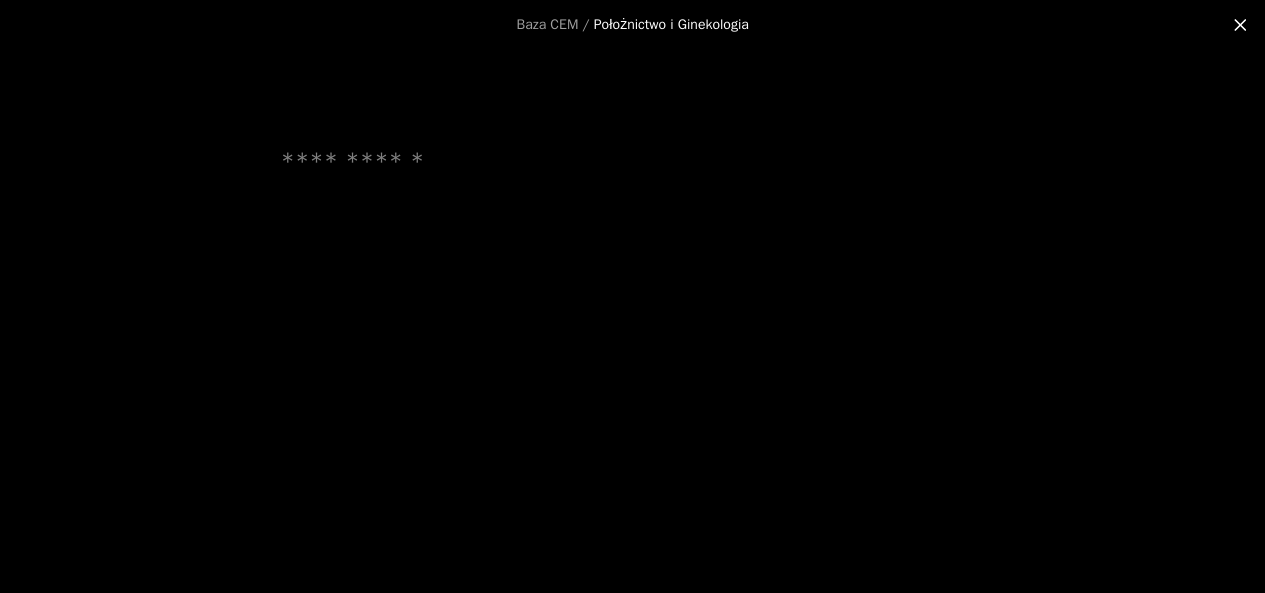 click at bounding box center [633, 194] 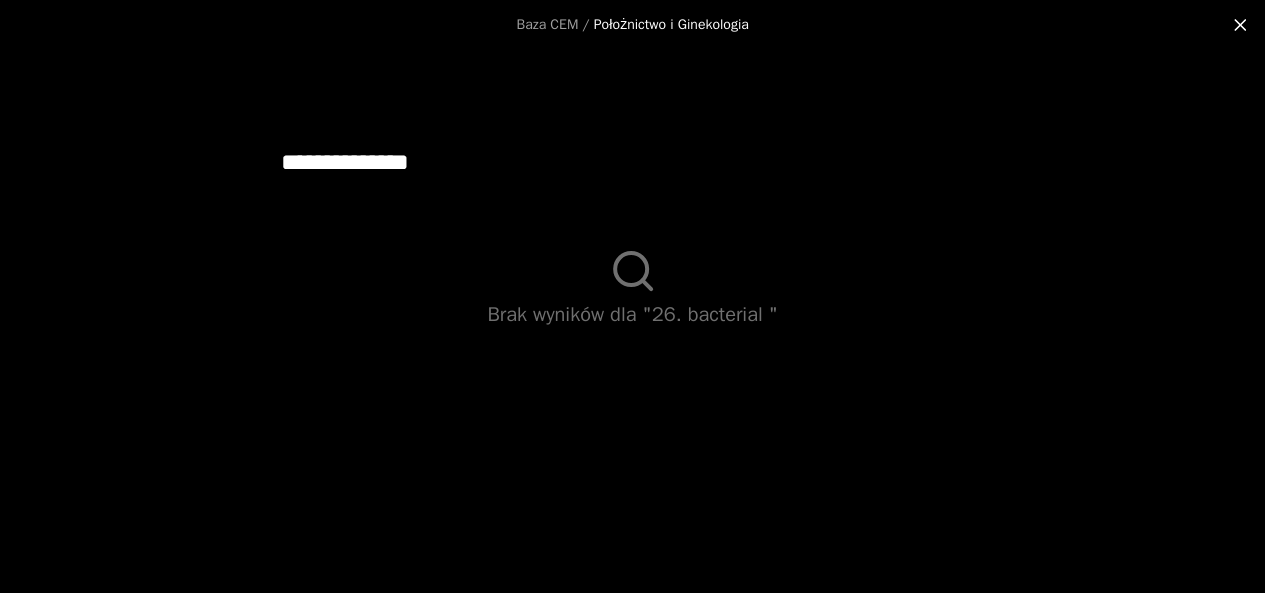 click on "**********" at bounding box center [633, 162] 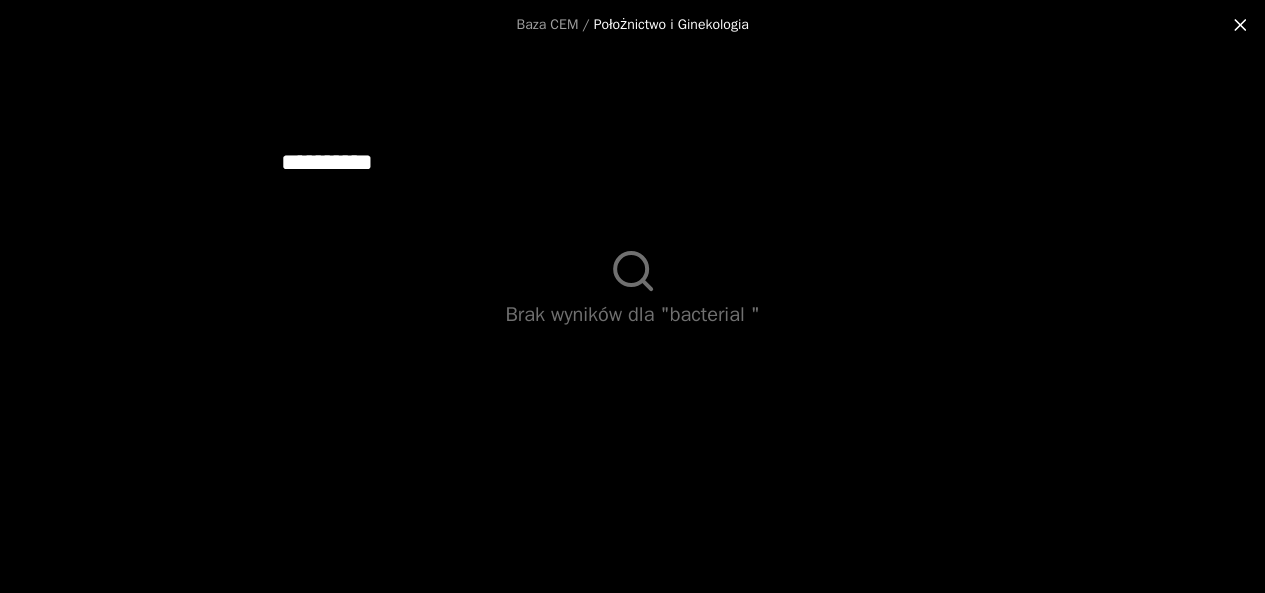 click on "*********" at bounding box center (633, 162) 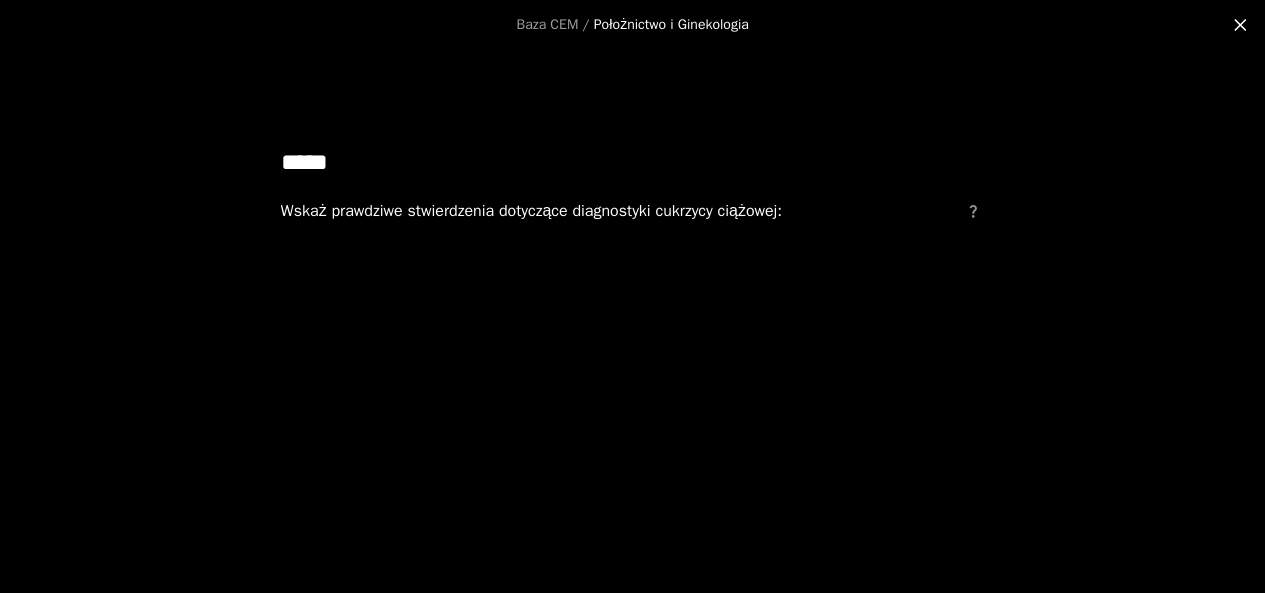 type on "*****" 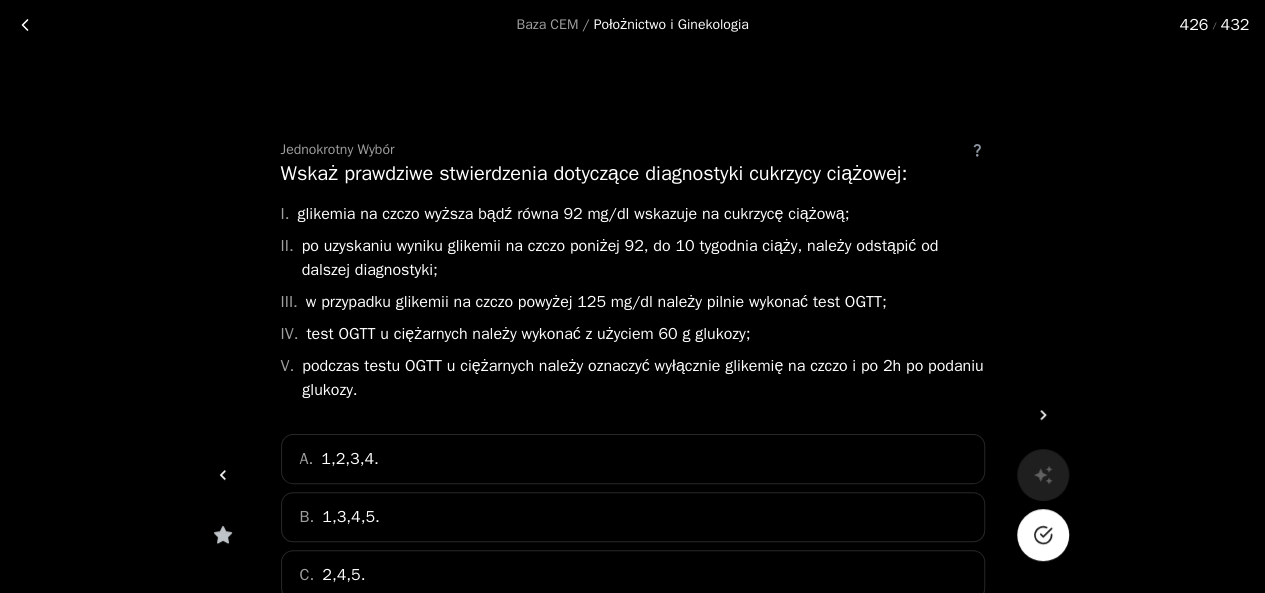 click at bounding box center [25, 25] 